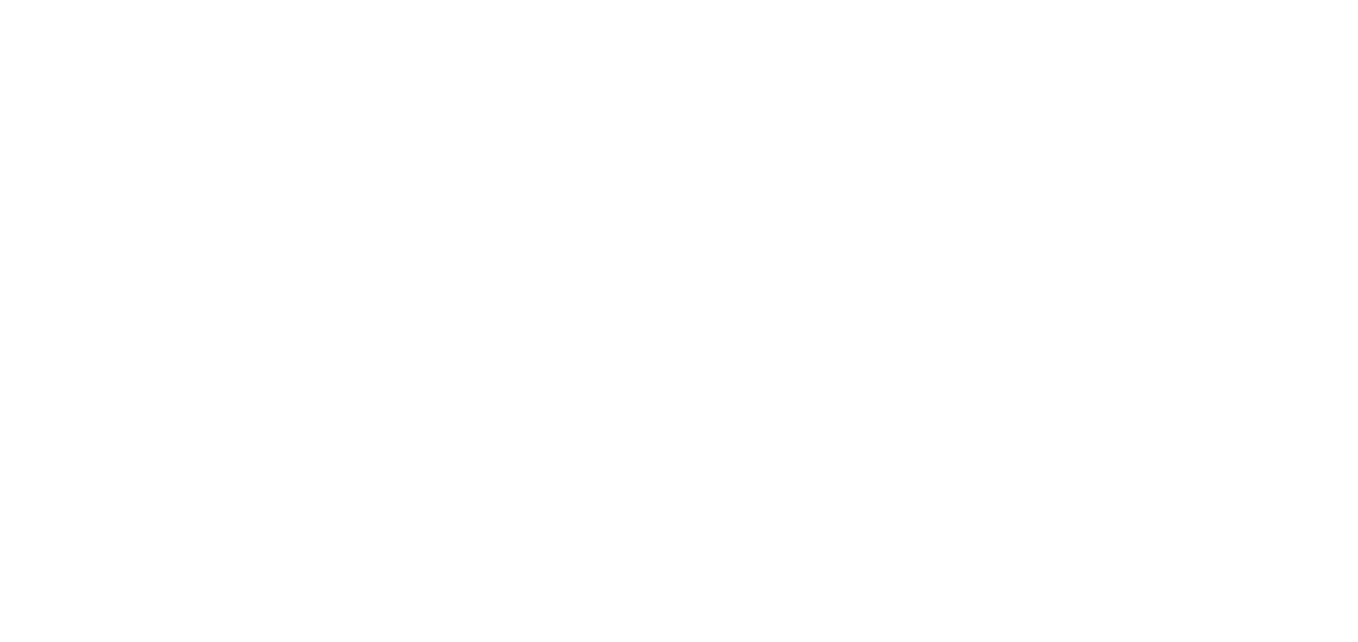 scroll, scrollTop: 0, scrollLeft: 0, axis: both 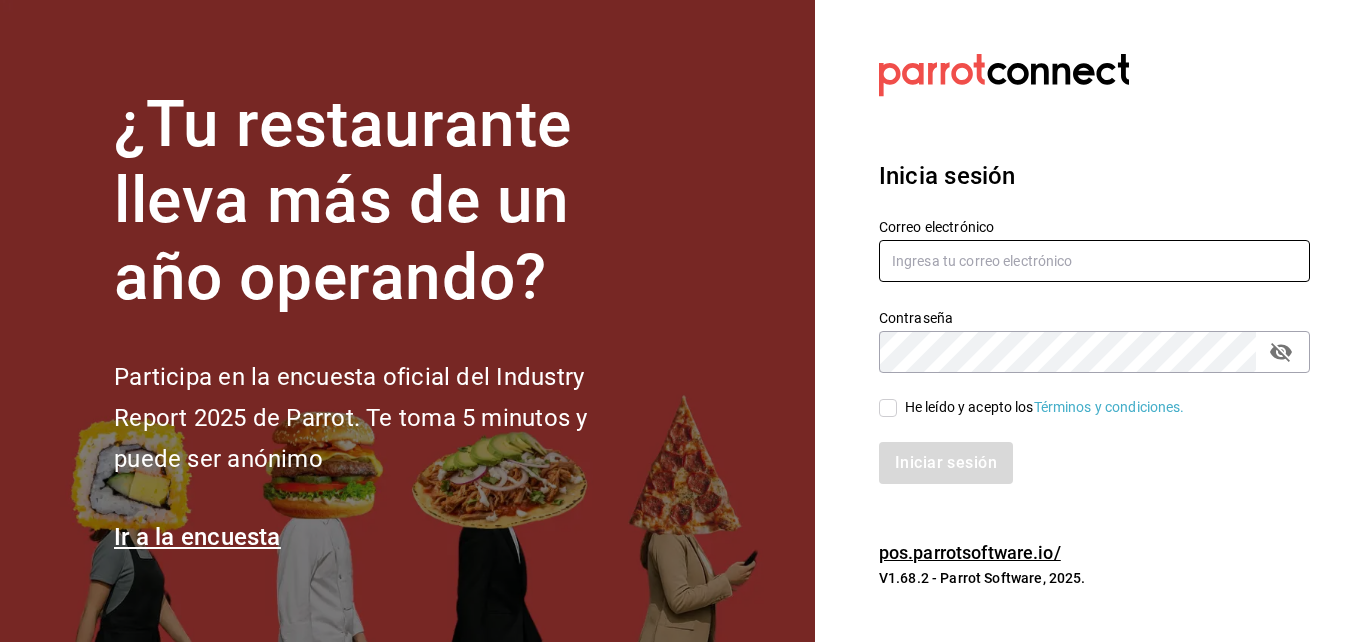 type on "[USERNAME]@[DOMAIN].com" 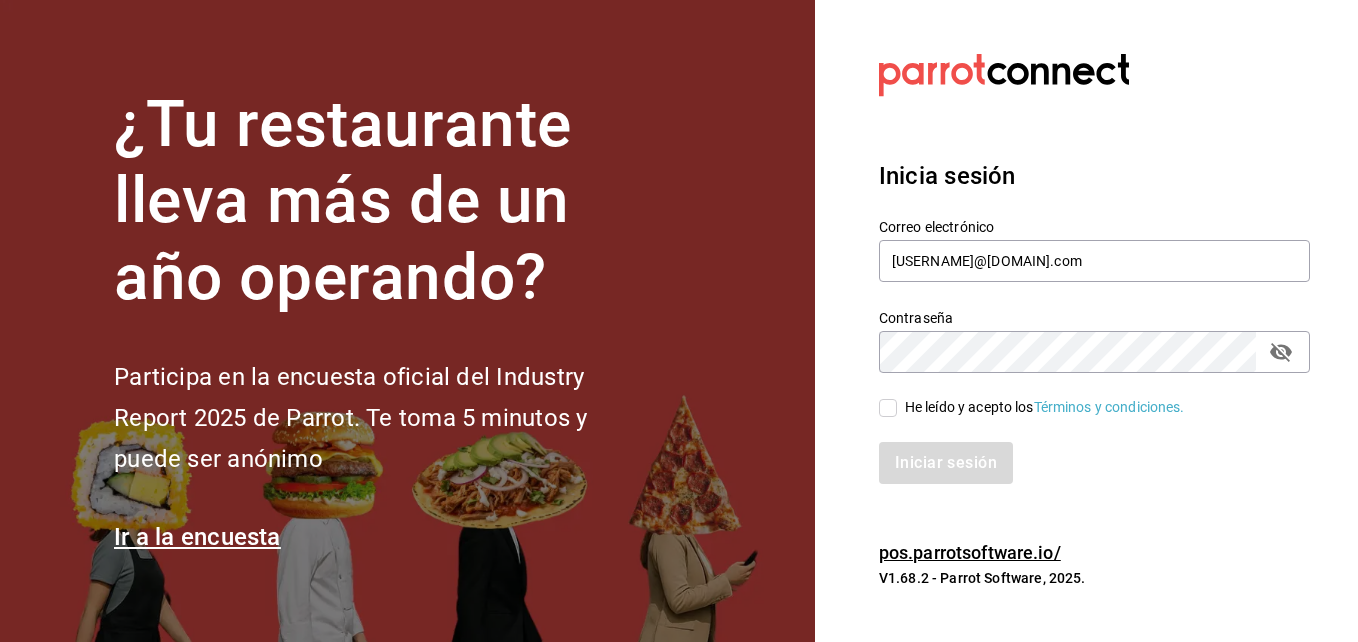 click on "He leído y acepto los  Términos y condiciones." at bounding box center (888, 408) 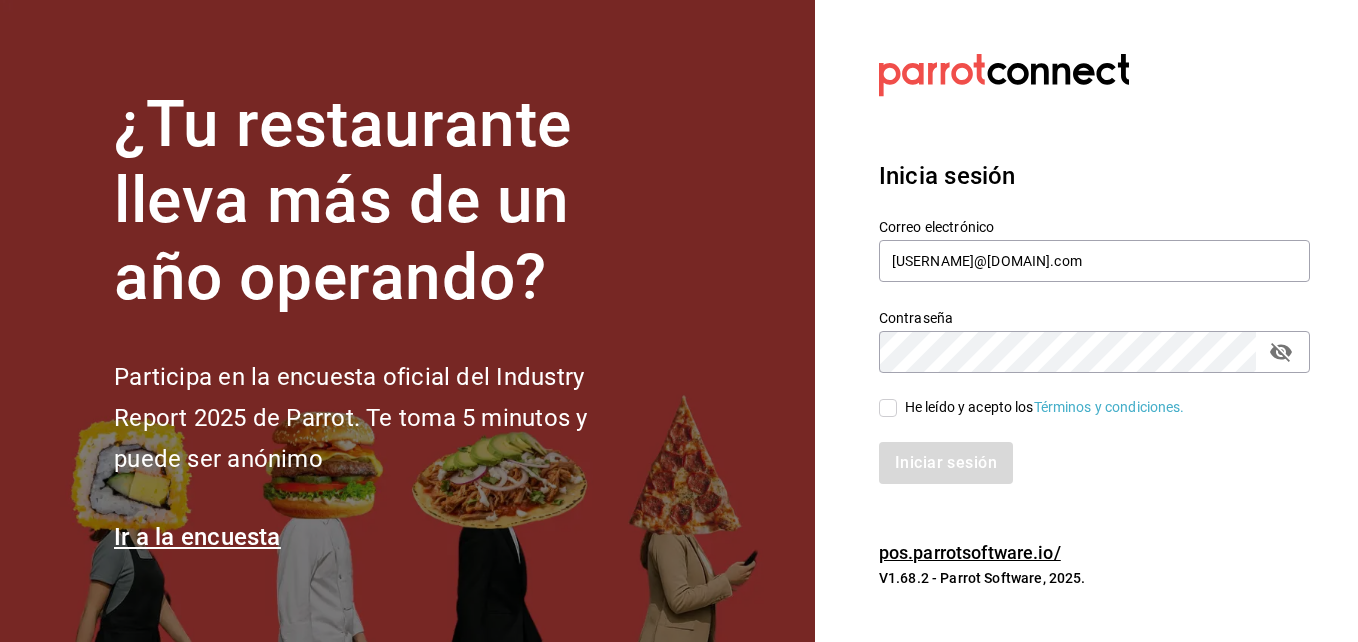 checkbox on "true" 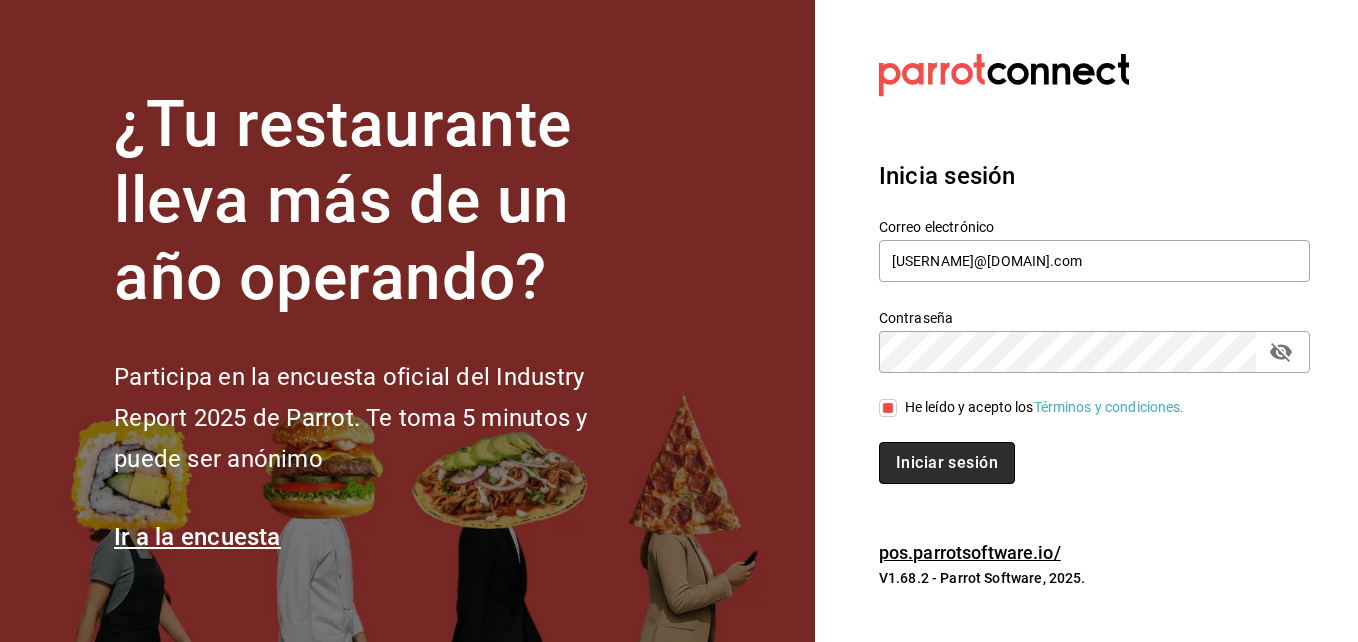click on "Iniciar sesión" at bounding box center [947, 463] 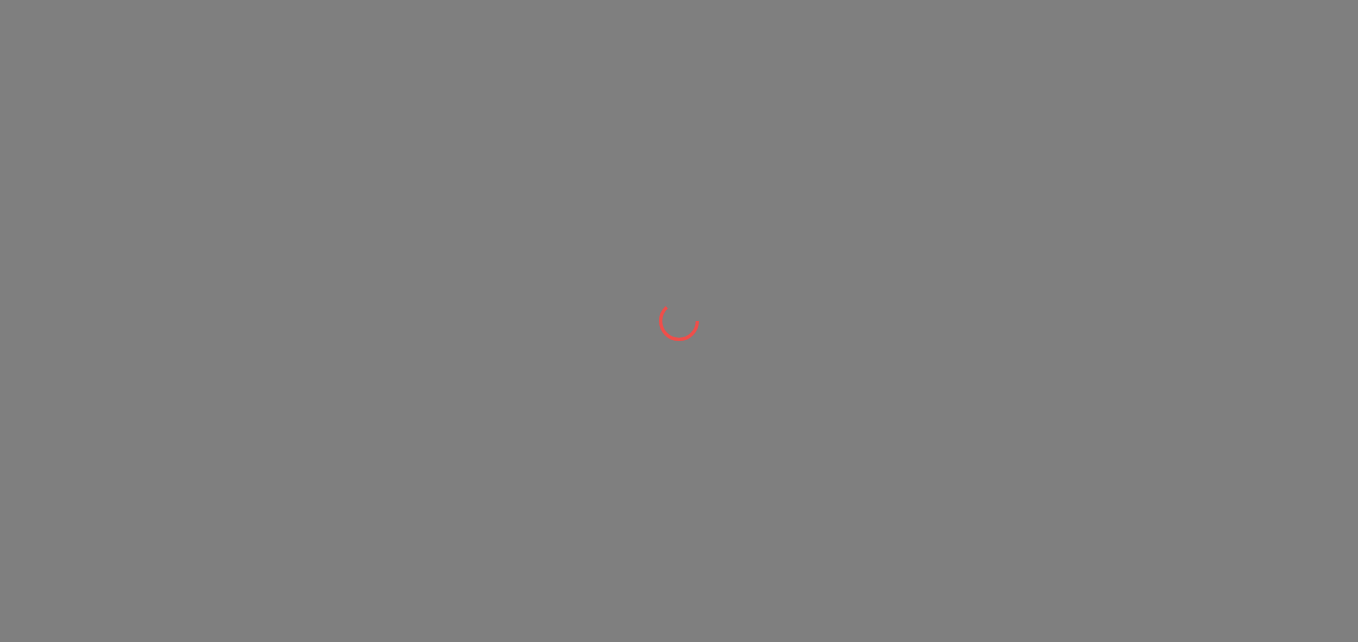 scroll, scrollTop: 0, scrollLeft: 0, axis: both 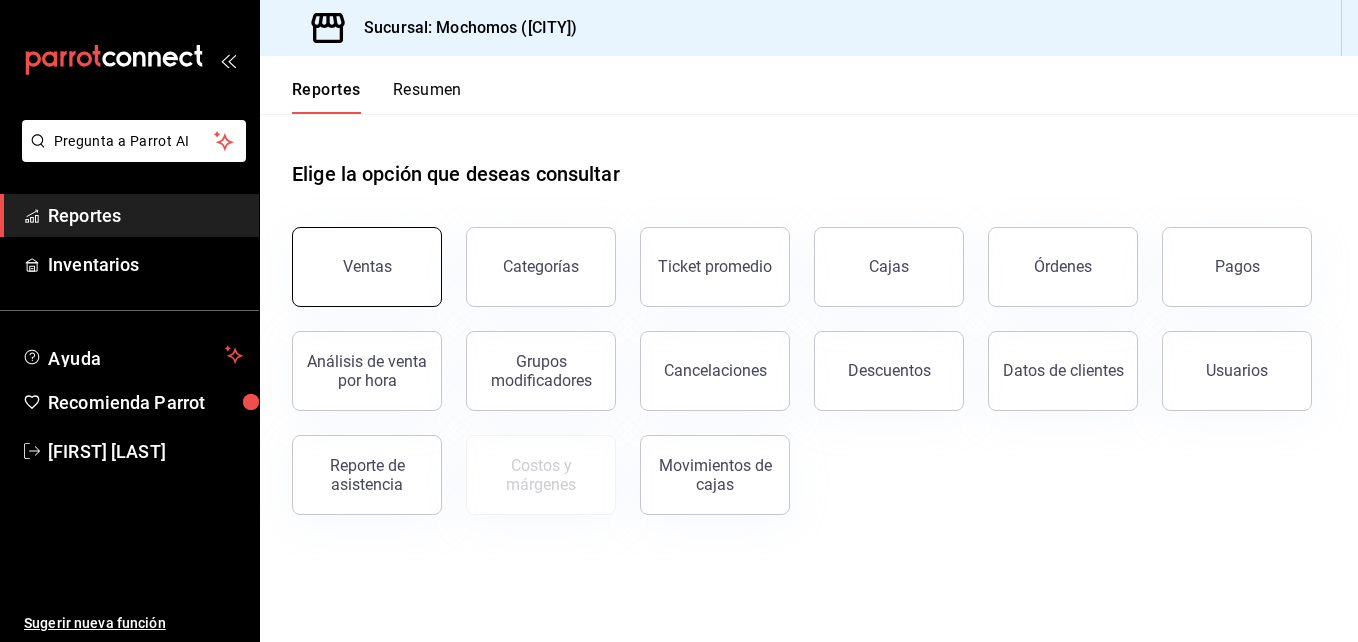 click on "Ventas" at bounding box center [367, 267] 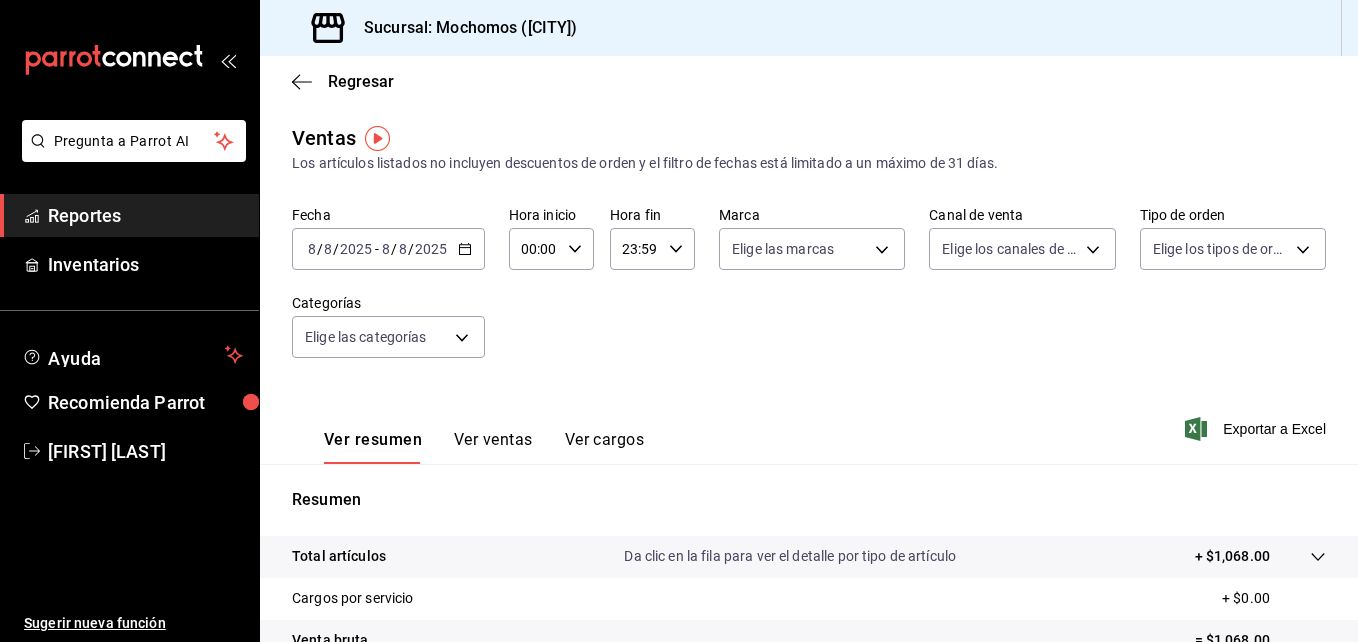 click 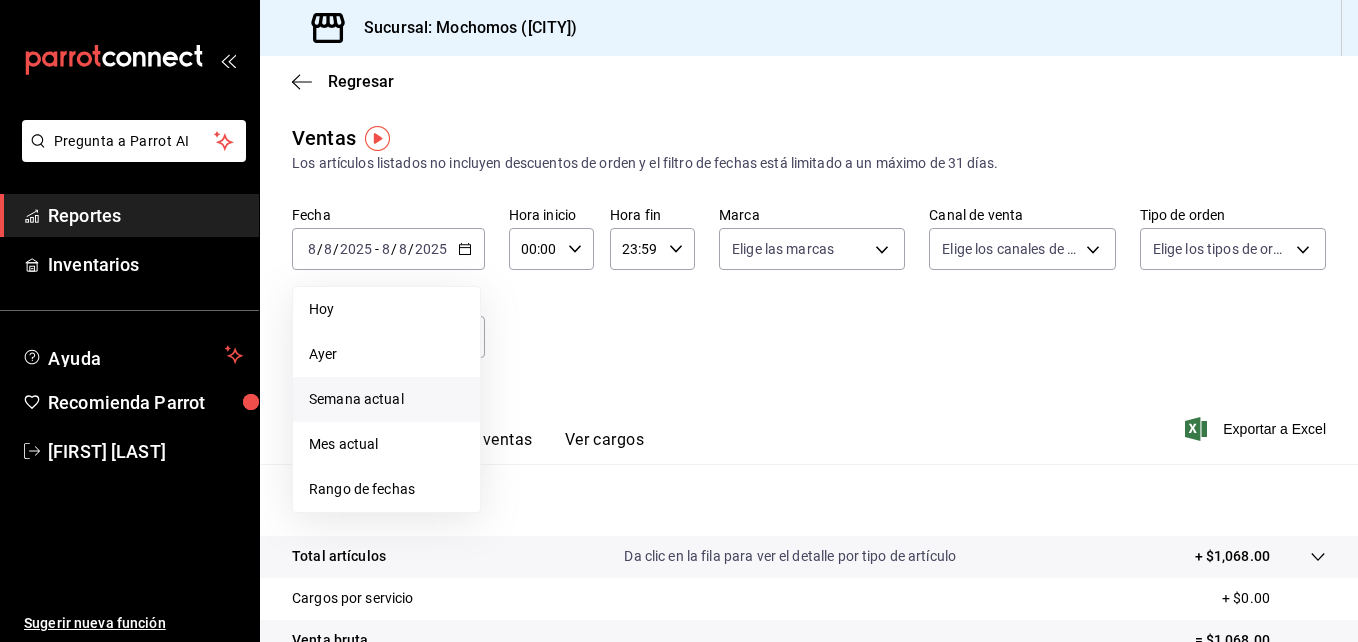 click on "Semana actual" at bounding box center [386, 399] 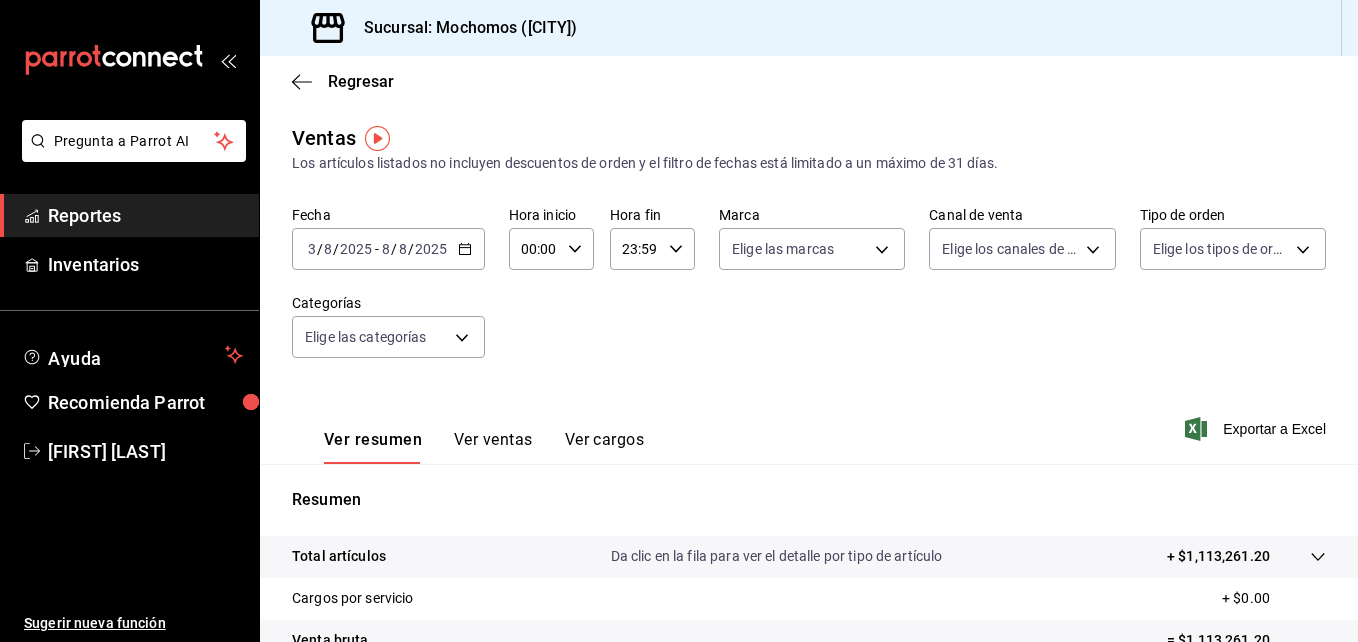 click 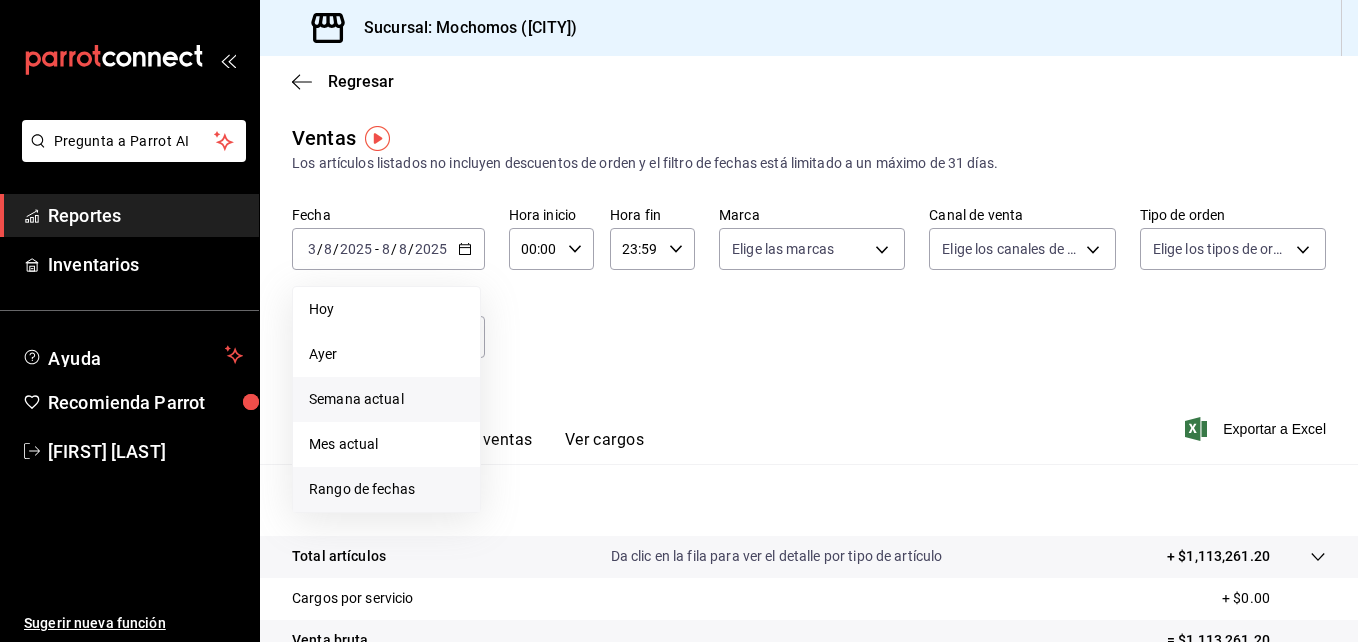 click on "Rango de fechas" at bounding box center [386, 489] 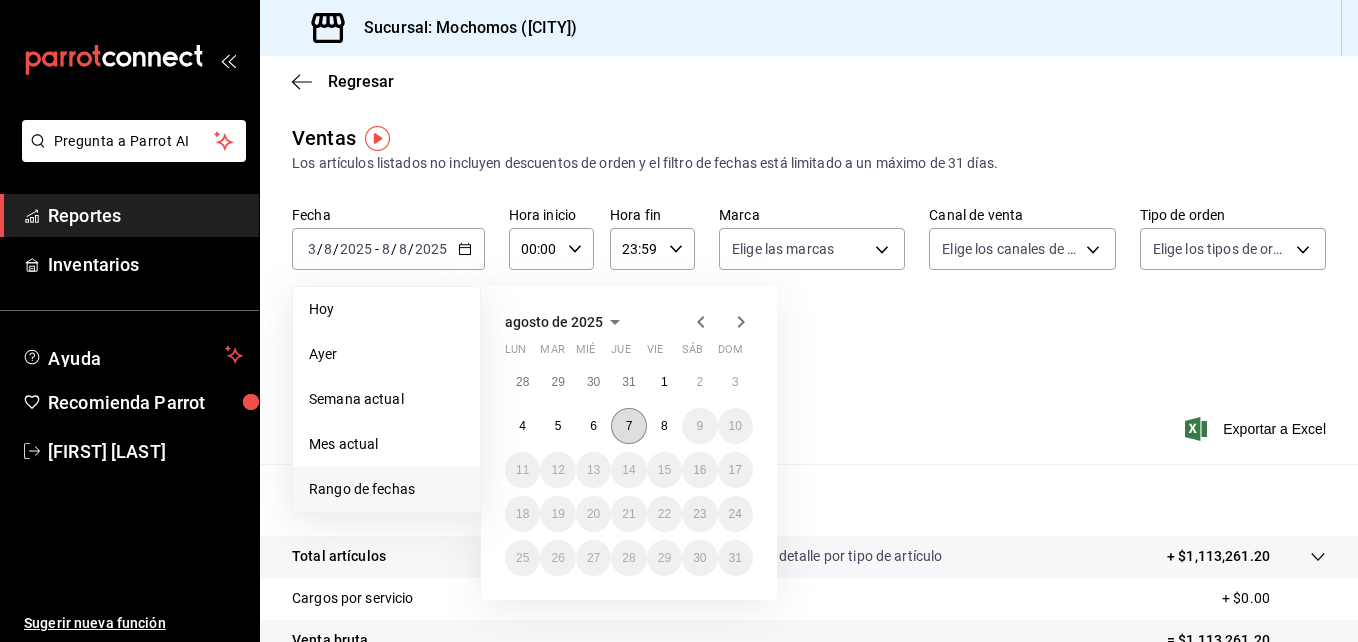 click on "7" at bounding box center (628, 426) 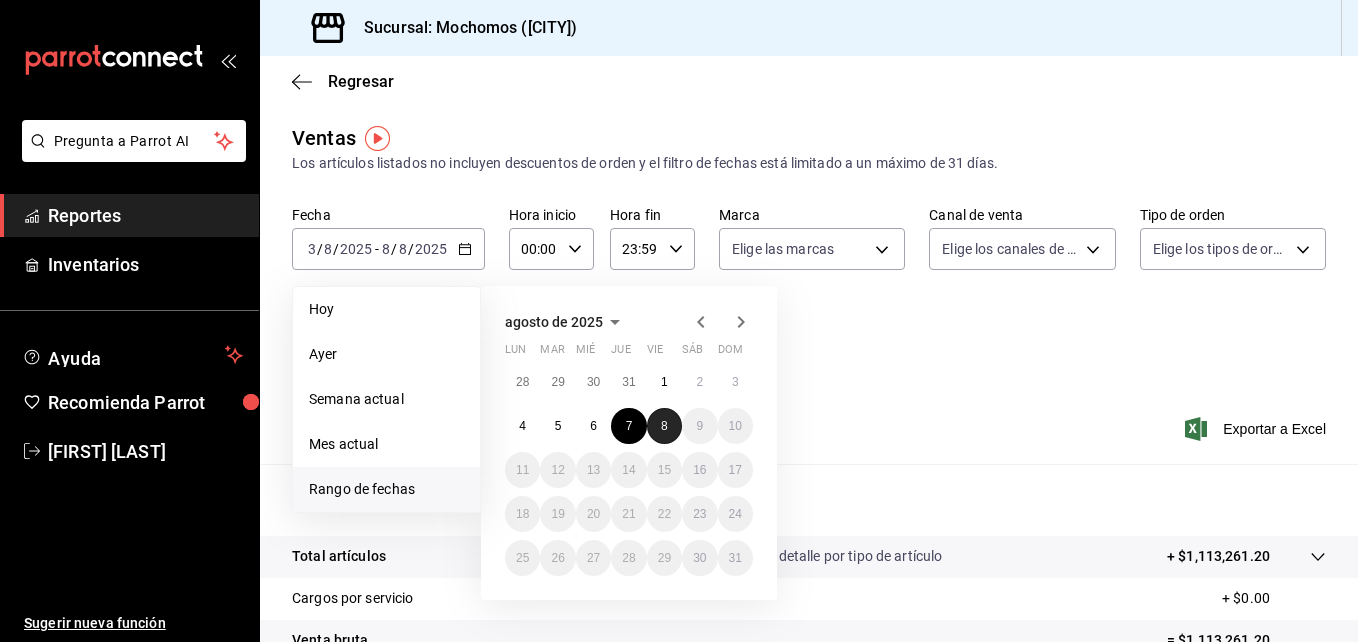 click on "8" at bounding box center (664, 426) 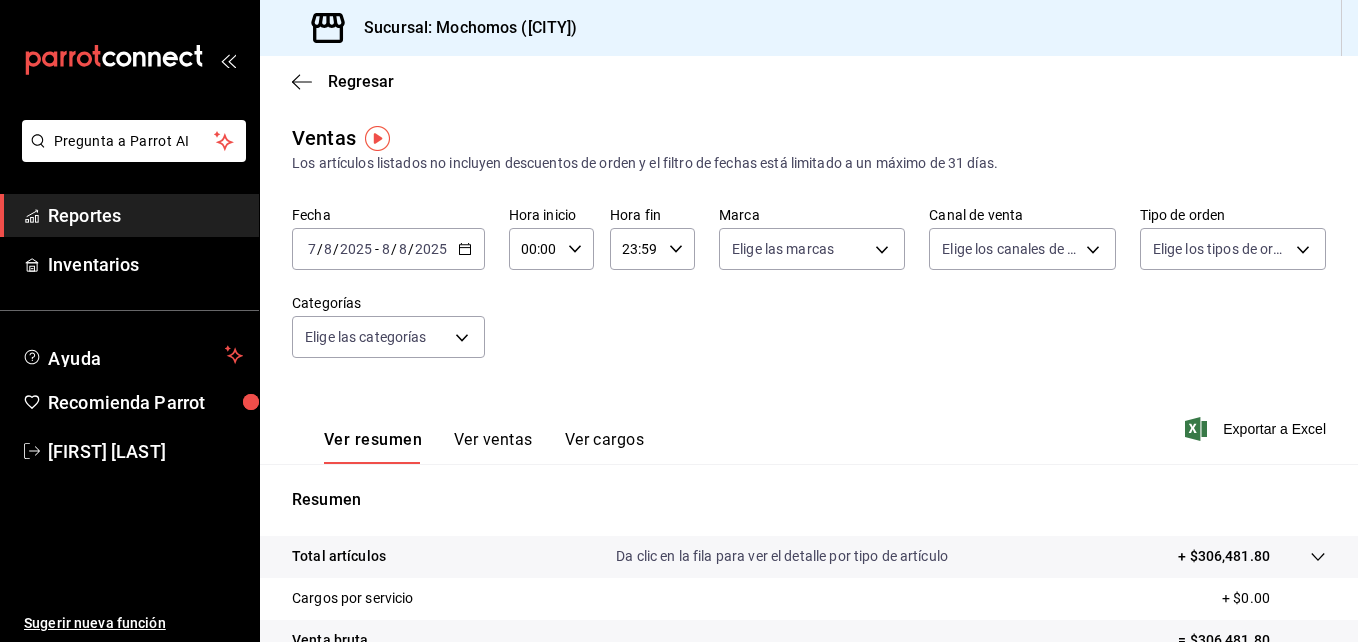 click 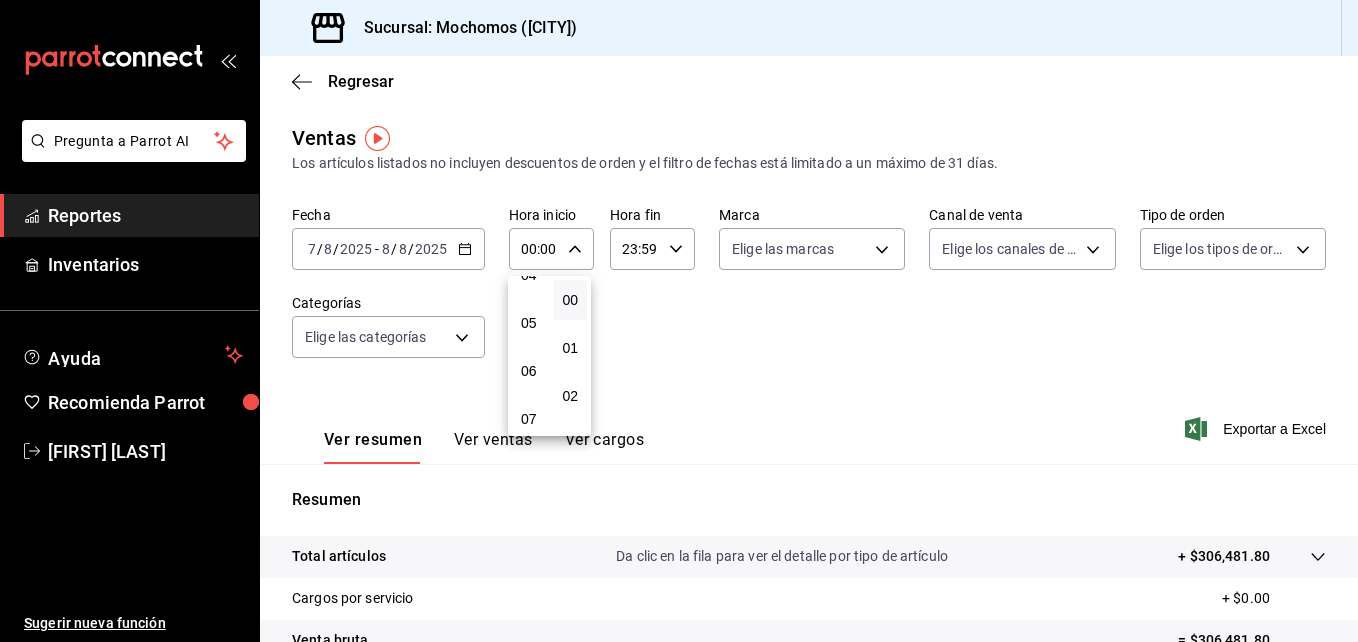 scroll, scrollTop: 219, scrollLeft: 0, axis: vertical 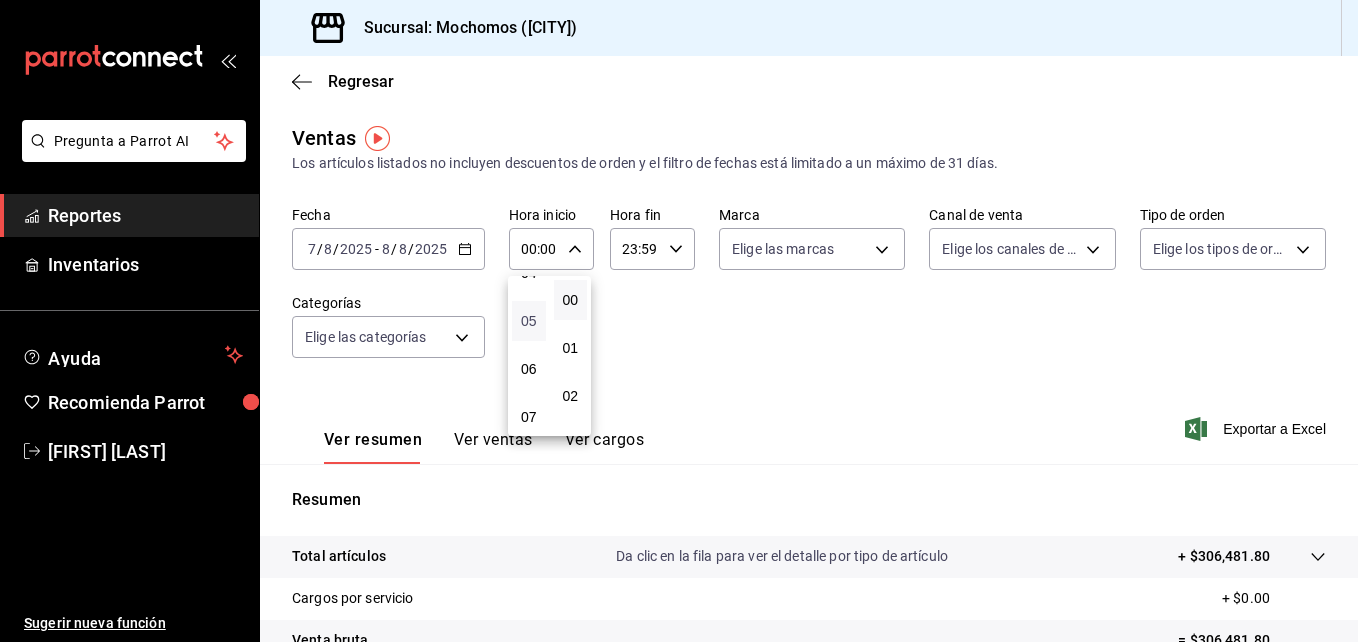 click on "05" at bounding box center (529, 321) 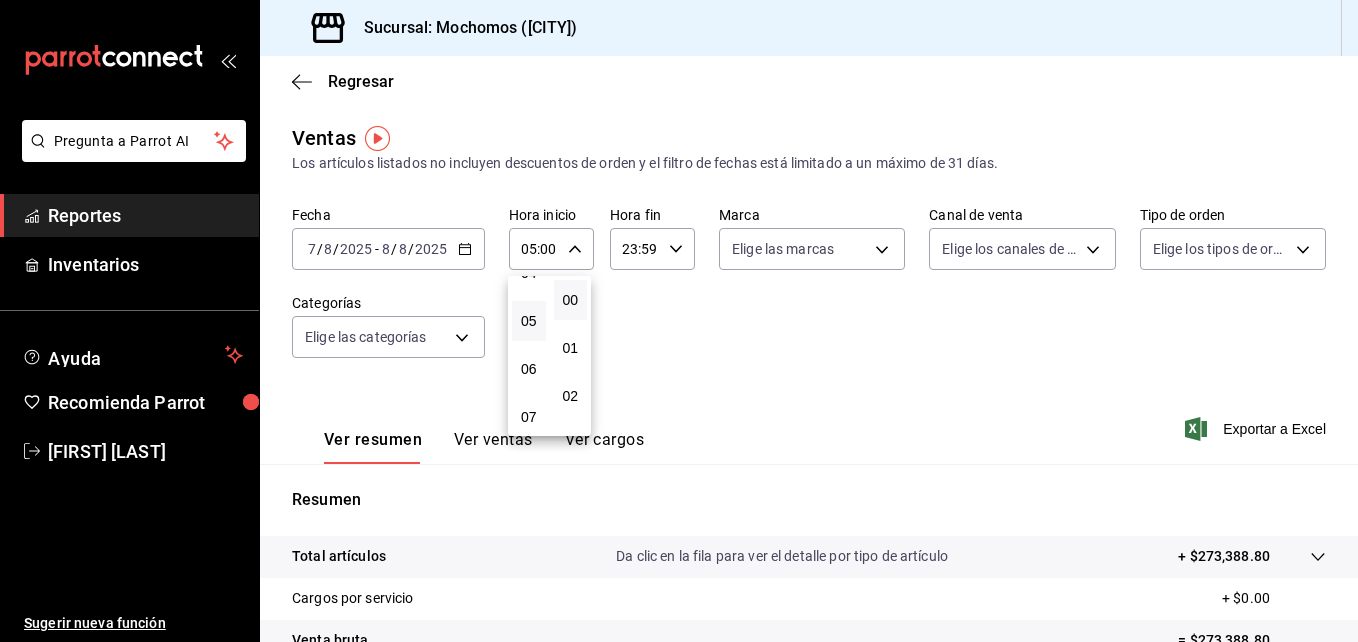 click at bounding box center [679, 321] 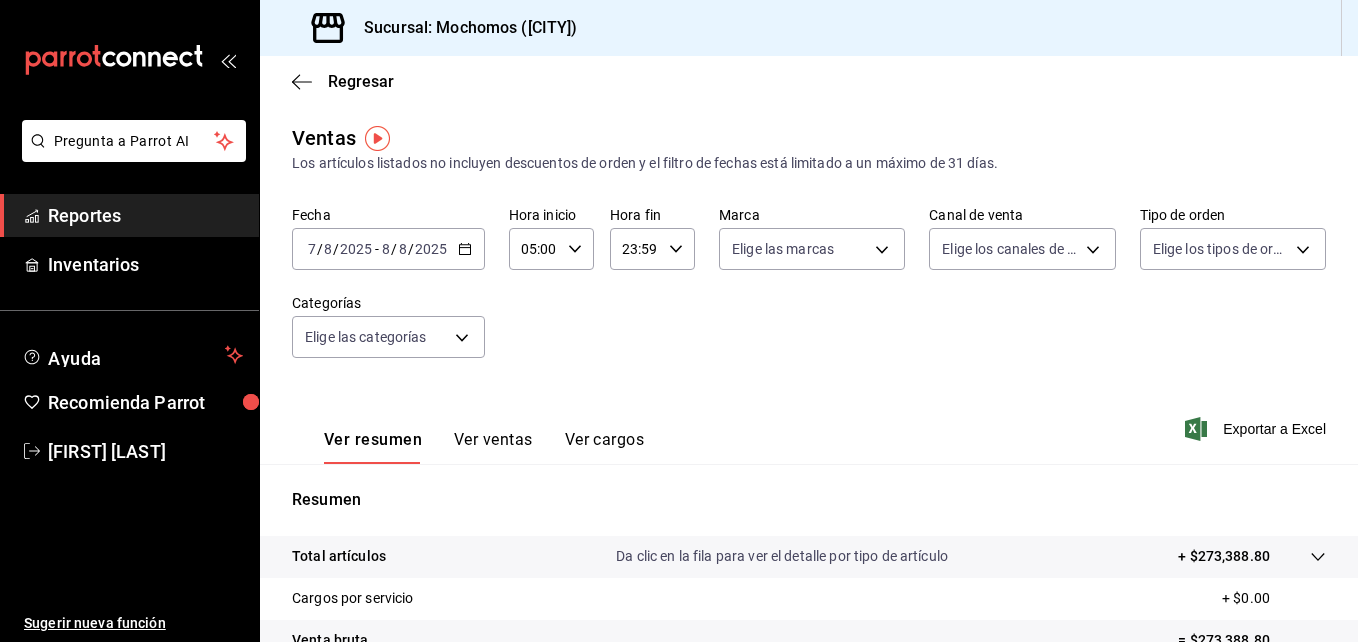 click 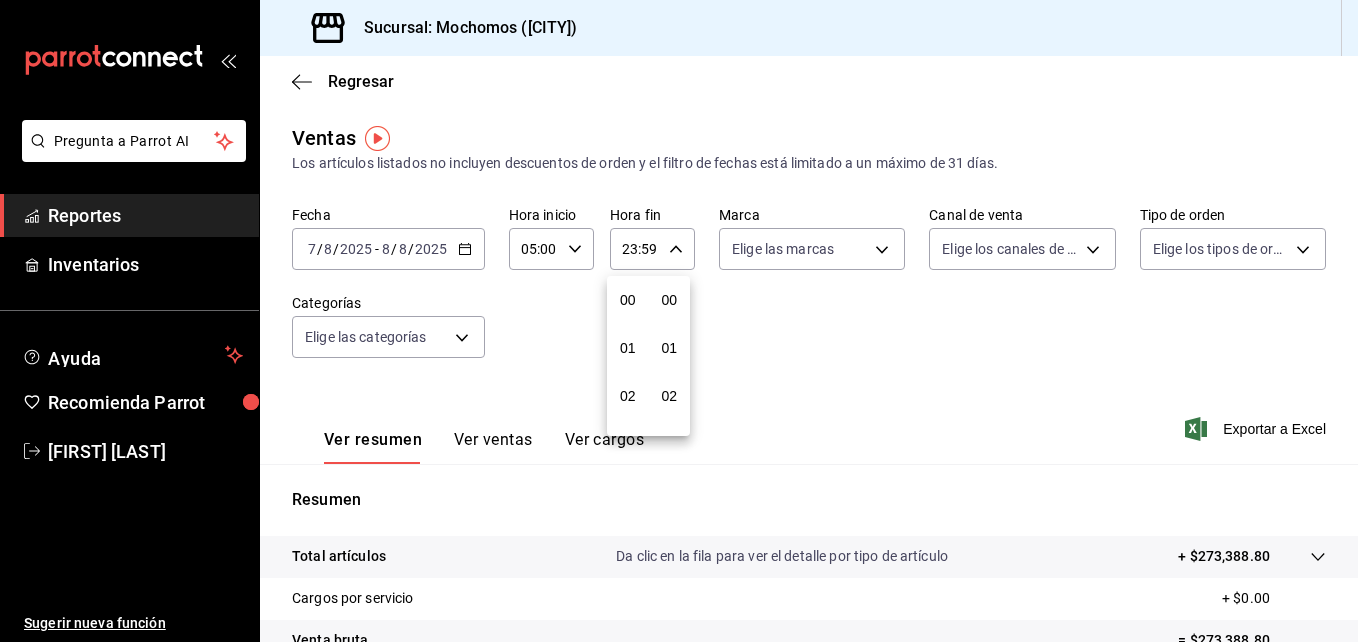 scroll, scrollTop: 992, scrollLeft: 0, axis: vertical 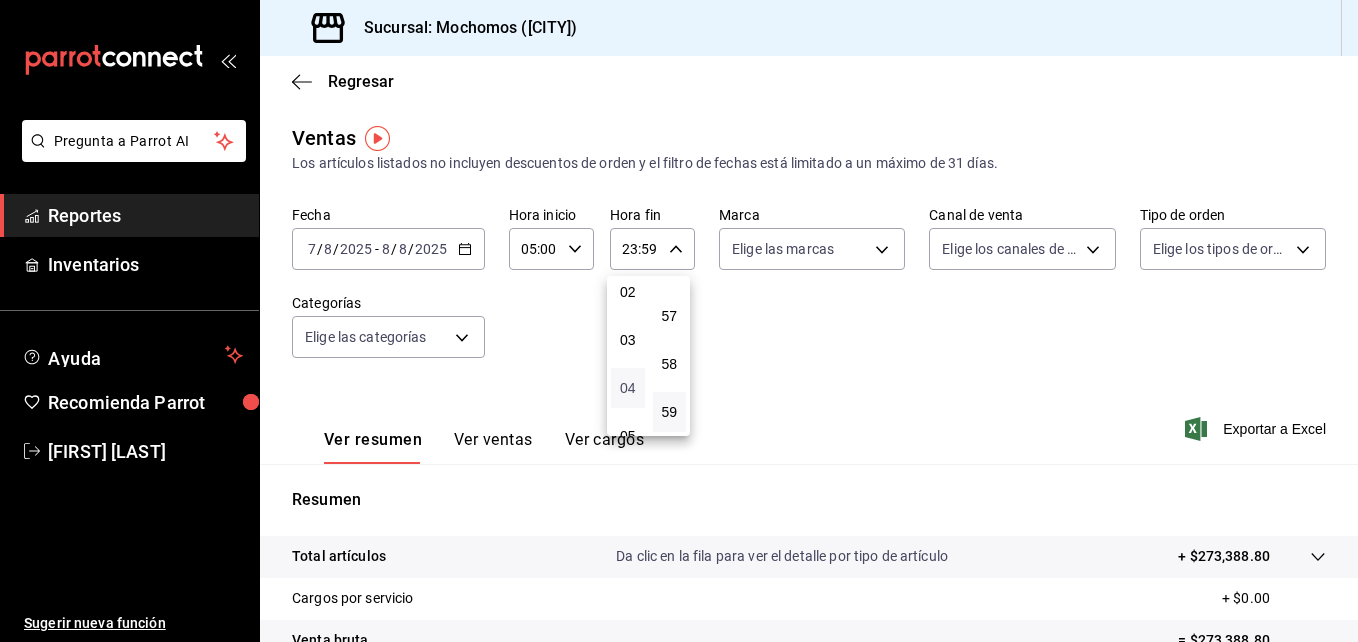 click on "04" at bounding box center (628, 388) 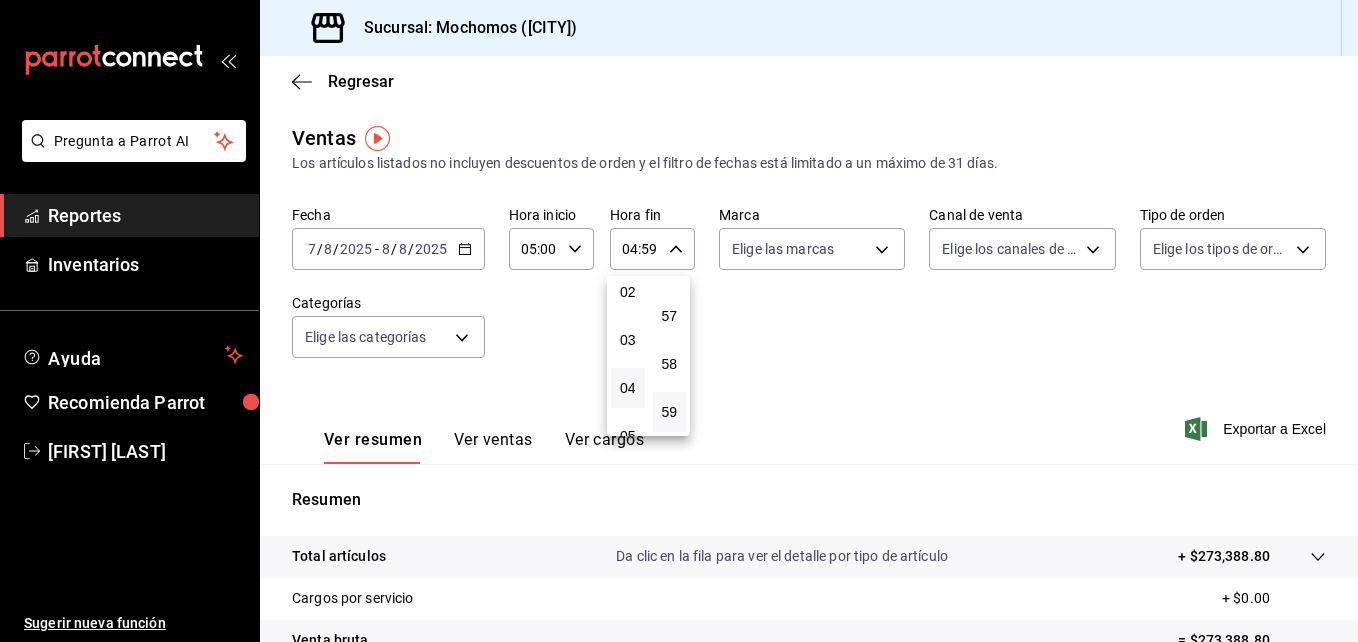 click at bounding box center [679, 321] 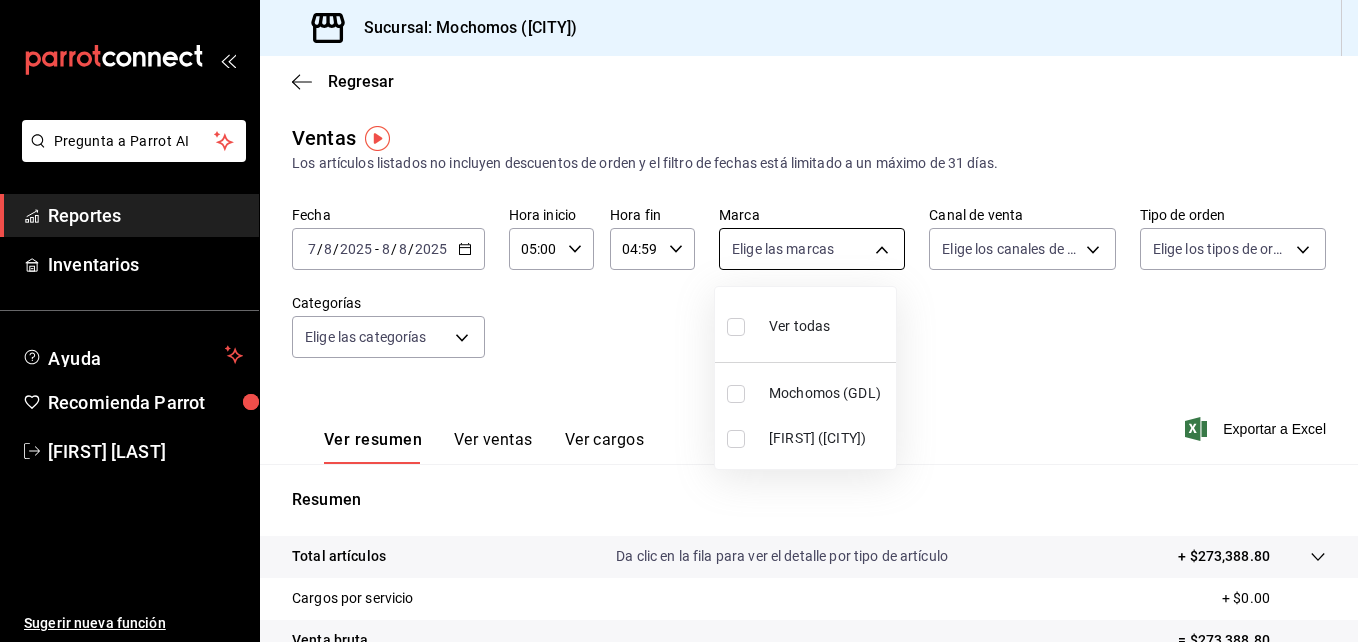 click on "Pregunta a Parrot AI Reportes   Inventarios   Ayuda Recomienda Parrot   [FIRST] [LAST]   Sugerir nueva función   Sucursal: Mochomos ([CITY]) Regresar Ventas Los artículos listados no incluyen descuentos de orden y el filtro de fechas está limitado a un máximo de 31 días. Fecha [DATE] 7 / [DATE] / [DATE] - [DATE] / [DATE] / [DATE] Hora inicio 05:00 Hora inicio Hora fin 04:59 Hora fin Marca Elige las marcas Canal de venta Elige los canales de venta Tipo de orden Elige los tipos de orden Categorías Elige las categorías Ver resumen Ver ventas Ver cargos Exportar a Excel Resumen Total artículos Da clic en la fila para ver el detalle por tipo de artículo + [PRICE] Cargos por servicio + [PRICE] Venta bruta = [PRICE] Descuentos totales - [PRICE] Certificados de regalo - [PRICE] Venta total = [PRICE] Impuestos - [PRICE] Venta neta = [PRICE] Pregunta a Parrot AI Reportes   Inventarios   Ayuda Recomienda Parrot   [FIRST] [LAST]   Sugerir nueva función   Ver video tutorial Ir a video Ver todas" at bounding box center (679, 321) 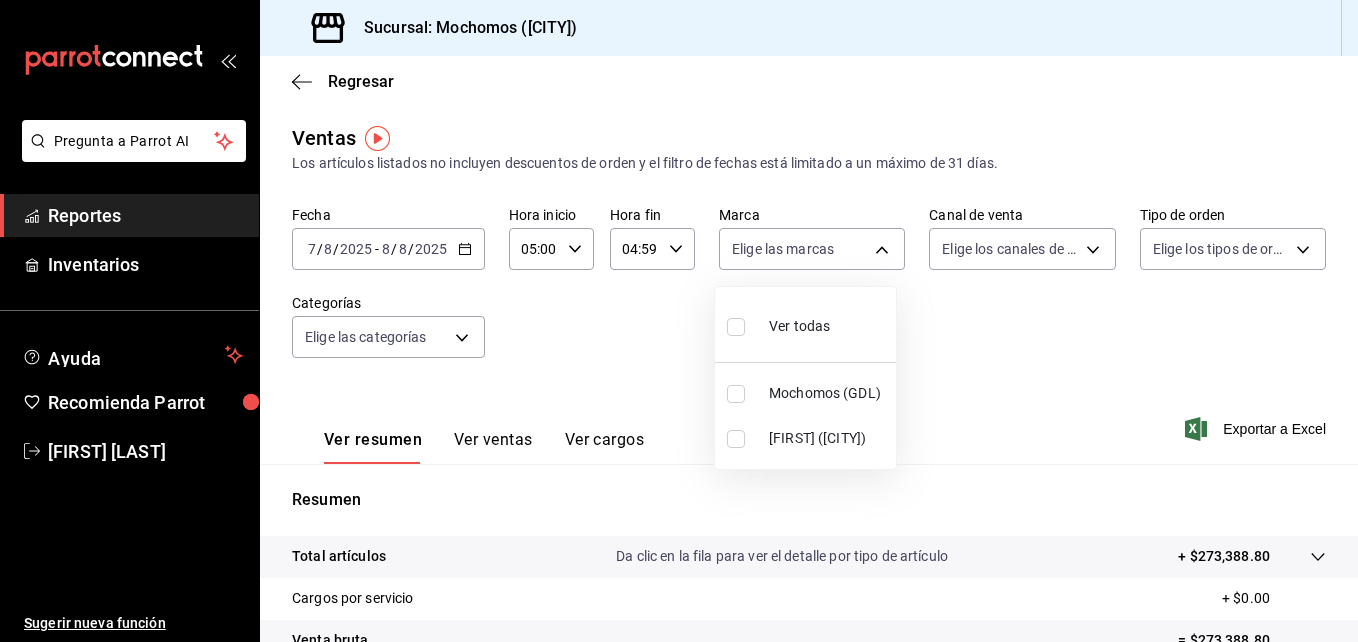 click at bounding box center [736, 394] 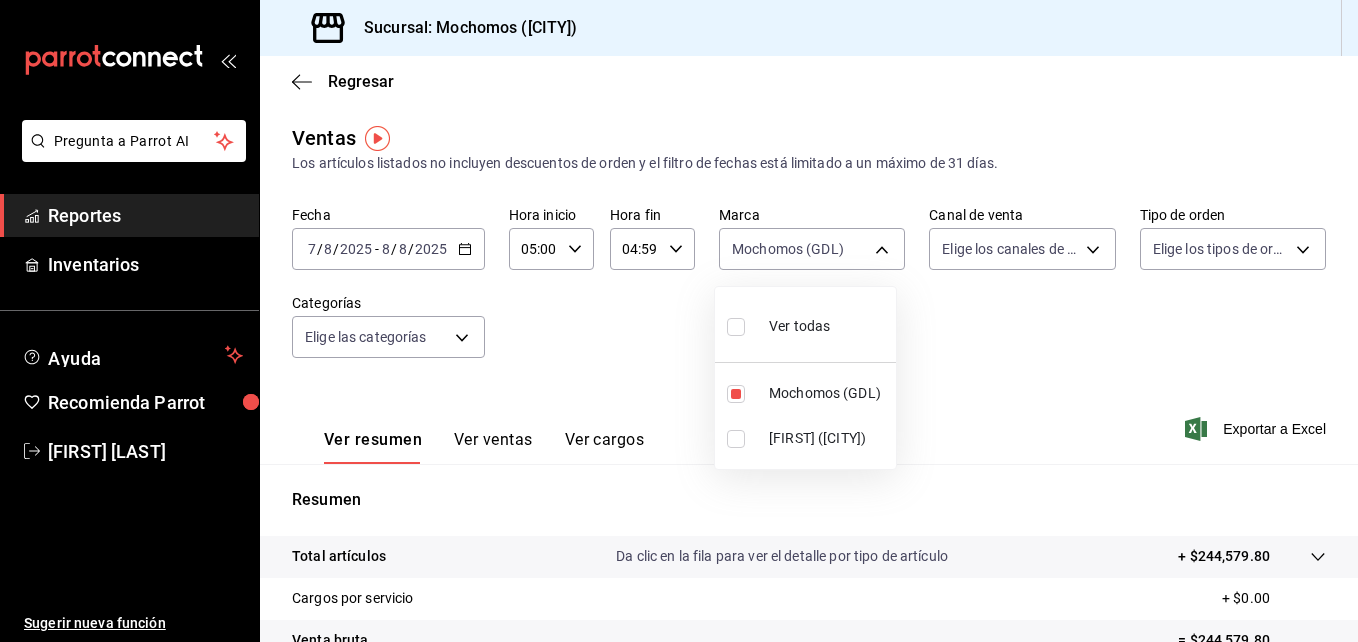 click at bounding box center (679, 321) 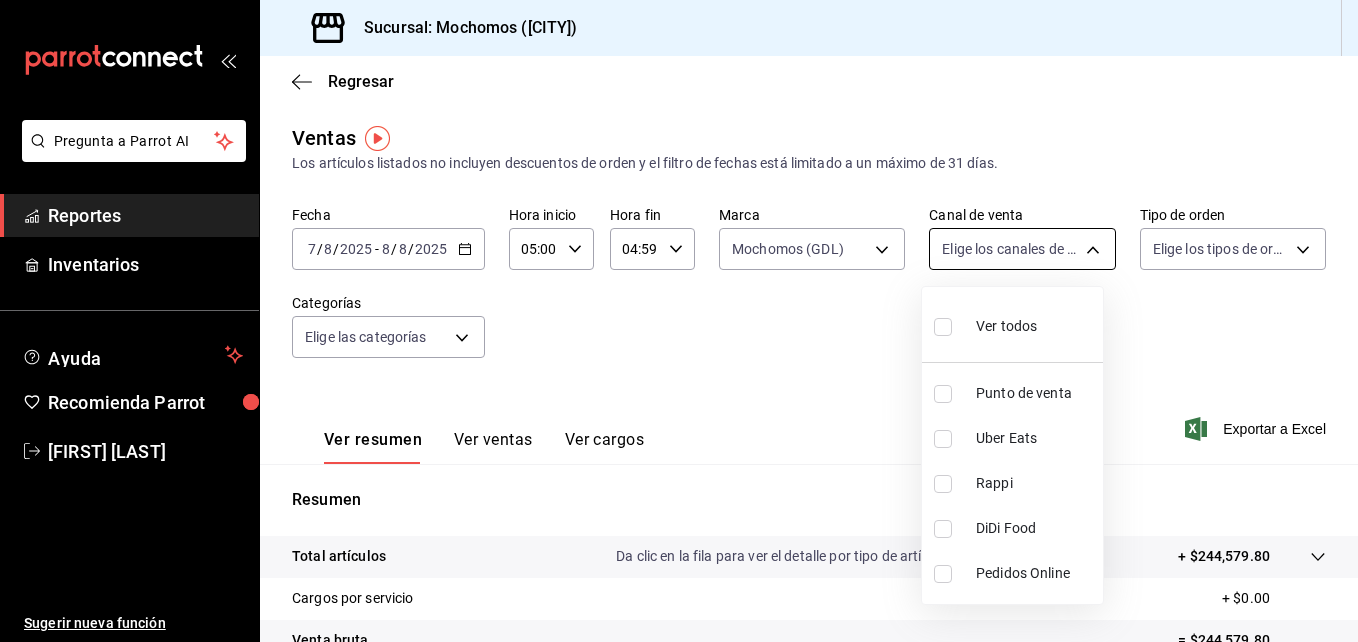 click on "Pregunta a Parrot AI Reportes   Inventarios   Ayuda Recomienda Parrot   [FIRST] [LAST]   Sugerir nueva función   Sucursal: Mochomos (GDL) Regresar Ventas Los artículos listados no incluyen descuentos de orden y el filtro de fechas está limitado a un máximo de 31 días. Fecha 2025-08-07 7 / 8 / 2025 - 2025-08-08 8 / 8 / 2025 Hora inicio 05:00 Hora inicio Hora fin 04:59 Hora fin Marca Mochomos (GDL) 36c25d4a-7cb0-456c-a434-e981d54830bc Canal de venta Elige los canales de venta Tipo de orden Elige los tipos de orden Categorías Elige las categorías Ver resumen Ver ventas Ver cargos Exportar a Excel Resumen Total artículos Da clic en la fila para ver el detalle por tipo de artículo + $244,579.80 Cargos por servicio + $0.00 Venta bruta = $244,579.80 Descuentos totales - $2,362.00 Certificados de regalo - $9,891.80 Venta total = $232,326.00 Impuestos - $32,044.97 Venta neta = $200,281.03 Pregunta a Parrot AI Reportes   Inventarios   Ayuda Recomienda Parrot   [FIRST] [LAST]   Sugerir nueva función" at bounding box center (679, 321) 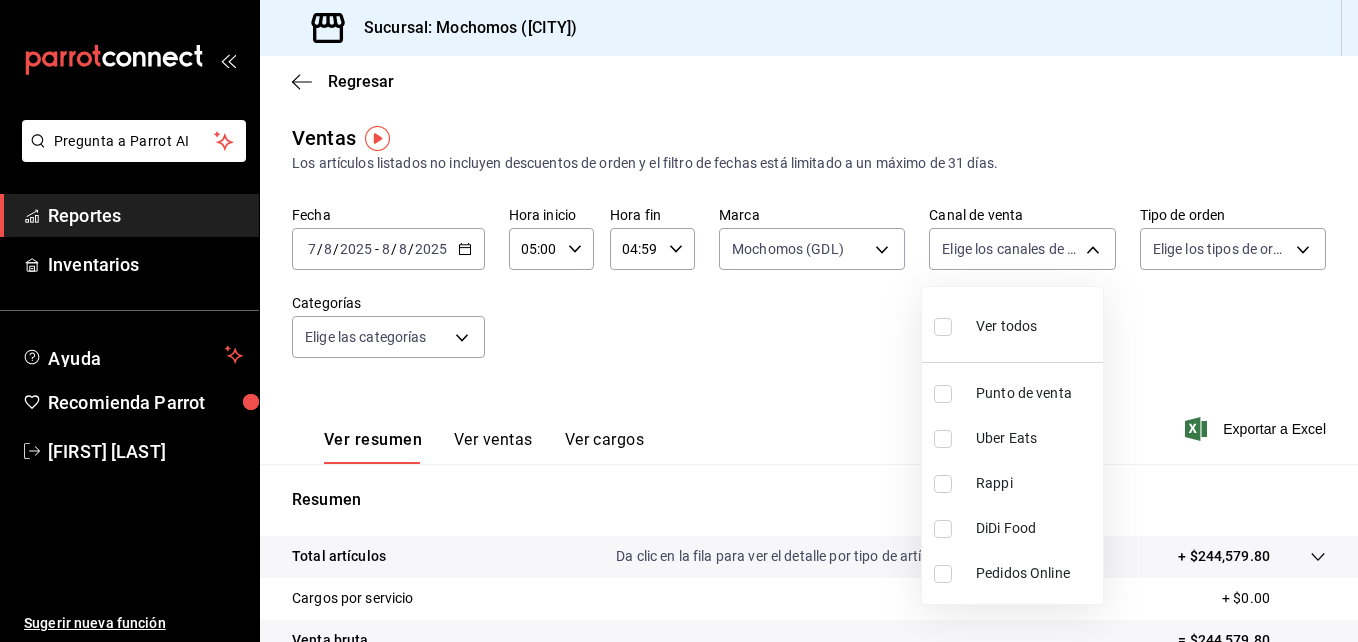 click at bounding box center [943, 327] 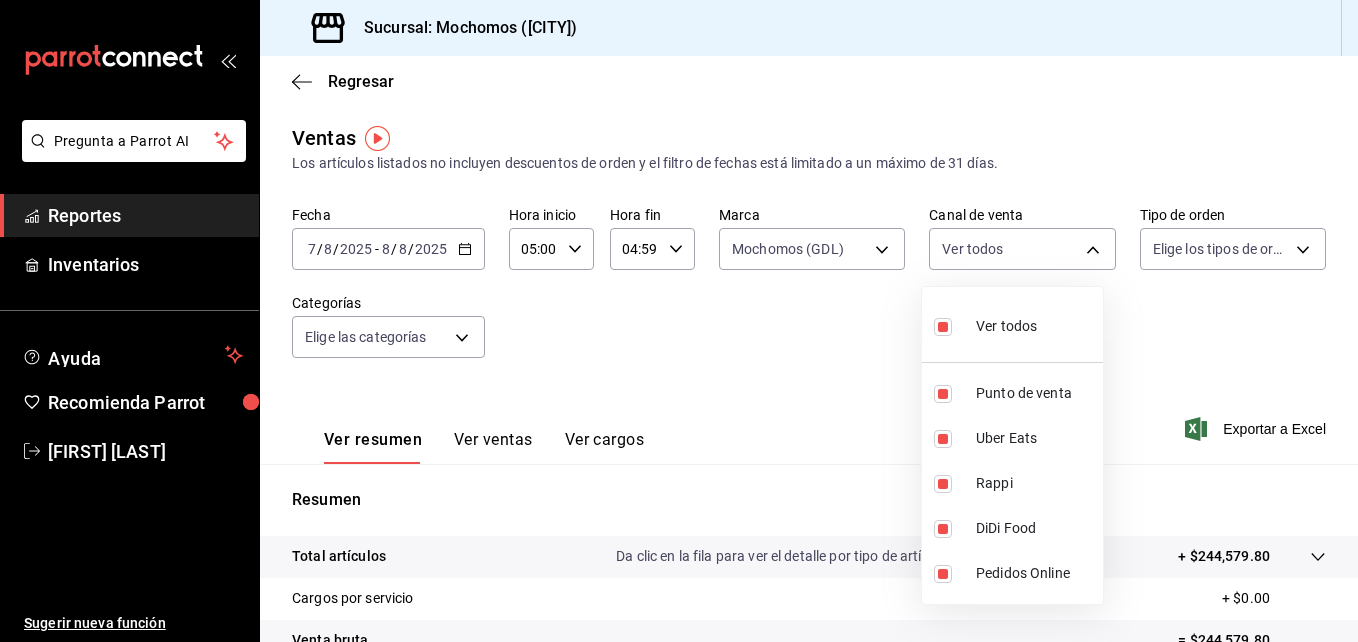 click at bounding box center (679, 321) 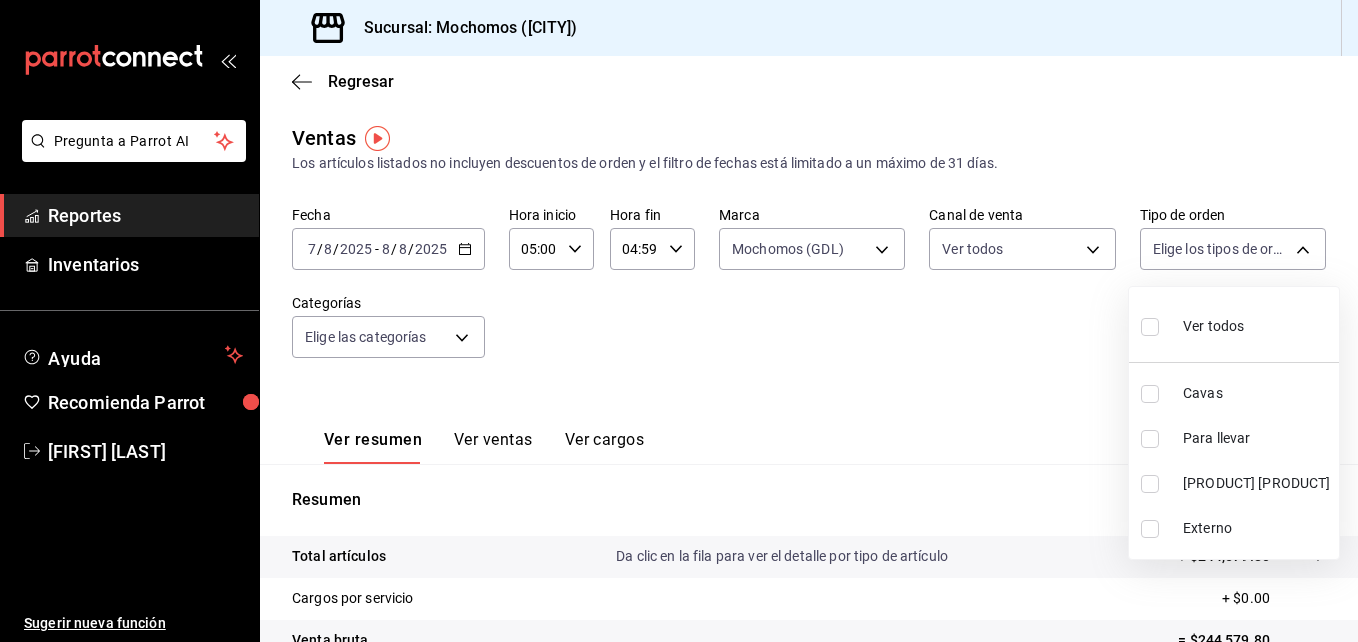 click on "Pregunta a Parrot AI Reportes   Inventarios   Ayuda Recomienda Parrot   [FIRST] [LAST]   Sugerir nueva función   Sucursal: Mochomos (GDL) Regresar Ventas Los artículos listados no incluyen descuentos de orden y el filtro de fechas está limitado a un máximo de 31 días. Fecha 2025-08-07 7 / 8 / 2025 - 2025-08-08 8 / 8 / 2025 Hora inicio 05:00 Hora inicio Hora fin 04:59 Hora fin Marca Mochomos (GDL) 36c25d4a-7cb0-456c-a434-e981d54830bc Canal de venta Ver todos PARROT,UBER_EATS,RAPPI,DIDI_FOOD,ONLINE Tipo de orden Elige los tipos de orden Categorías Elige las categorías Ver resumen Ver ventas Ver cargos Exportar a Excel Resumen Total artículos Da clic en la fila para ver el detalle por tipo de artículo + $244,579.80 Cargos por servicio + $0.00 Venta bruta = $244,579.80 Descuentos totales - $2,362.00 Certificados de regalo - $9,891.80 Venta total = $232,326.00 Impuestos - $32,044.97 Venta neta = $200,281.03 Pregunta a Parrot AI Reportes   Inventarios   Ayuda Recomienda Parrot   [FIRST] [LAST]" at bounding box center [679, 321] 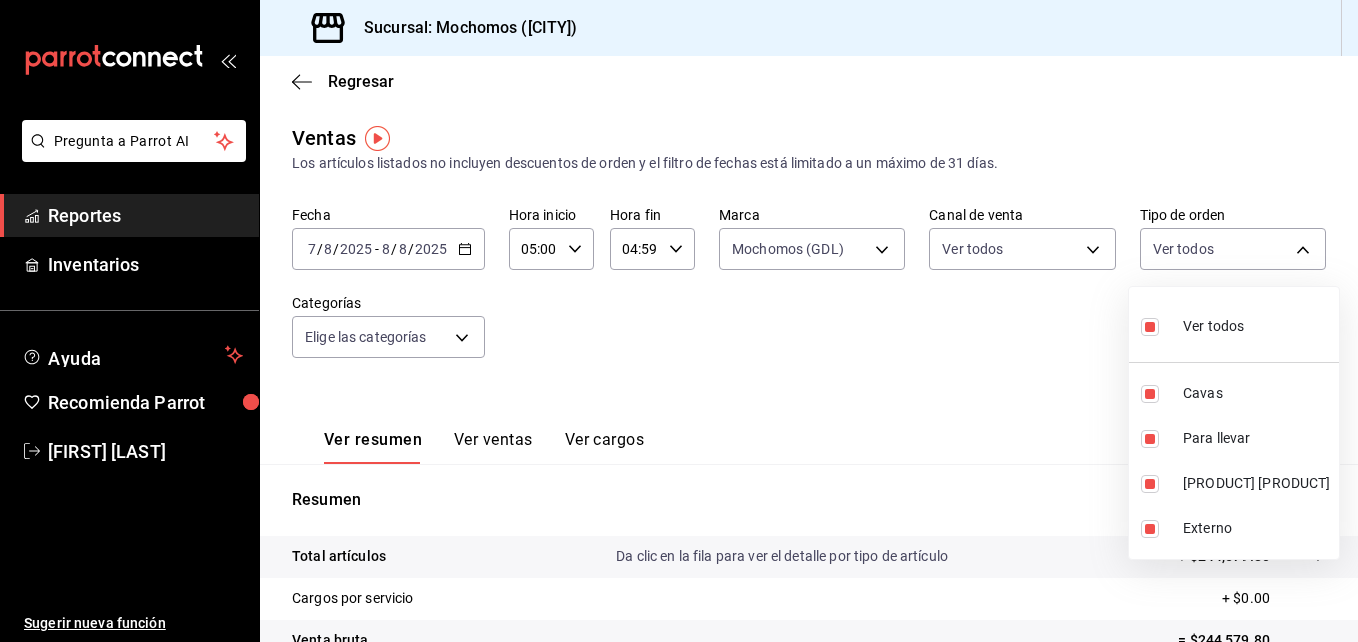 click at bounding box center [679, 321] 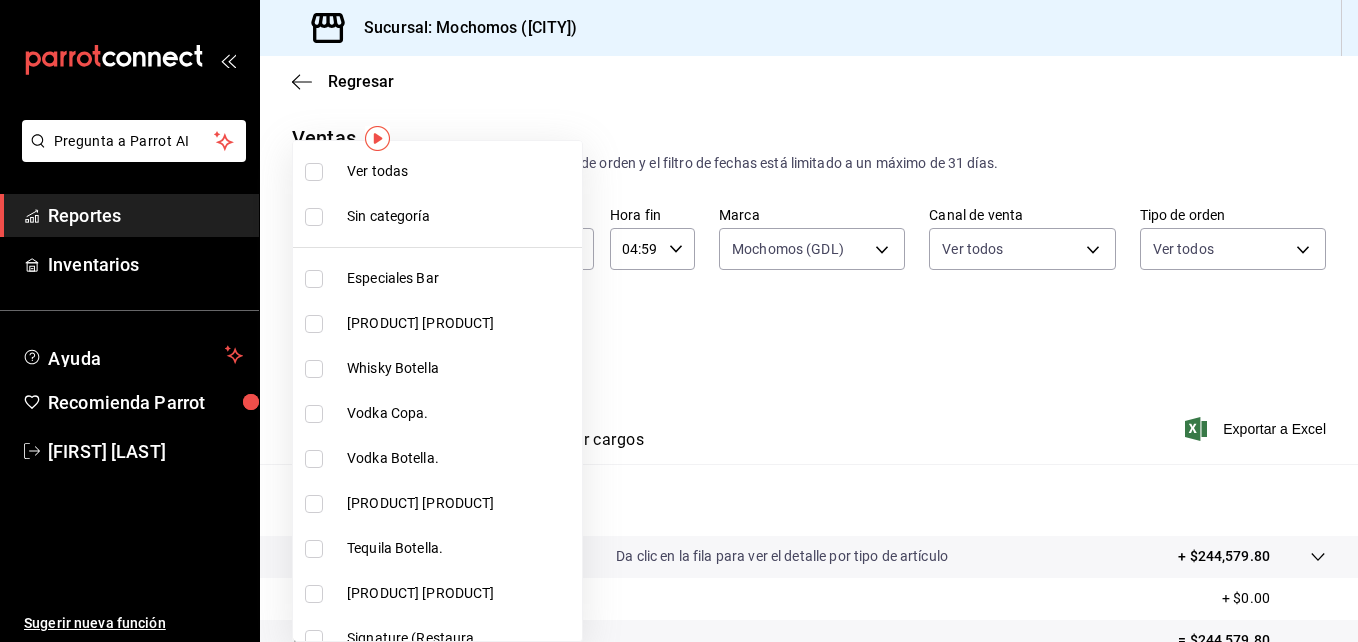 click on "Pregunta a Parrot AI Reportes   Inventarios   Ayuda Recomienda Parrot   [FIRST] [LAST]   Sugerir nueva función   Sucursal: Mochomos ([CITY]) Regresar Ventas Los artículos listados no incluyen descuentos de orden y el filtro de fechas está limitado a un máximo de 31 días. Fecha [DATE] 7 / [DATE] / [DATE] - [DATE] / [DATE] / [DATE] Hora inicio 05:00 Hora inicio Hora fin 04:59 Hora fin Marca Mochomos ([CITY]) [UUID] Canal de venta Ver todos PARROT,UBER_EATS,RAPPI,DIDI_FOOD,ONLINE Tipo de orden Ver todos [UUID],[UUID],[UUID],EXTERNAL Categorías Elige las categorías Ver resumen Ver ventas Ver cargos Exportar a Excel Resumen Total artículos Da clic en la fila para ver el detalle por tipo de artículo + [PRICE] Cargos por servicio + [PRICE] Venta bruta = [PRICE] Descuentos totales - [PRICE] Certificados de regalo - [PRICE] Venta total = [PRICE] Impuestos - [PRICE] Venta neta" at bounding box center (679, 321) 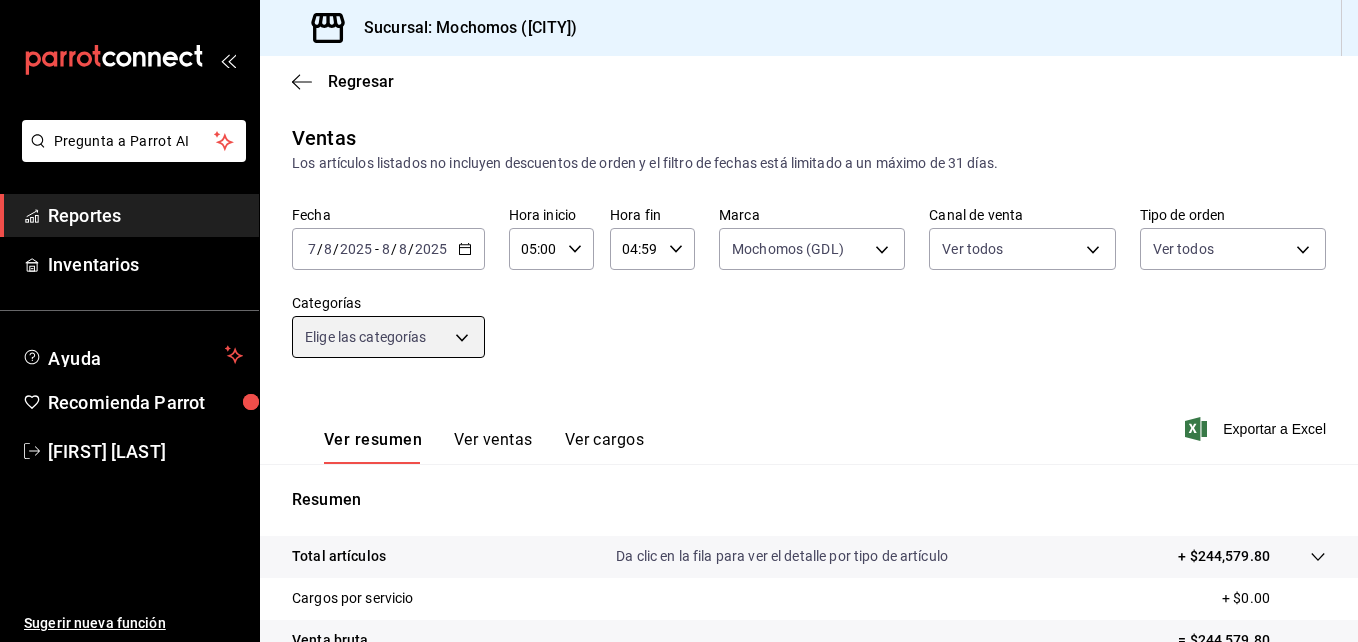 scroll, scrollTop: 316, scrollLeft: 0, axis: vertical 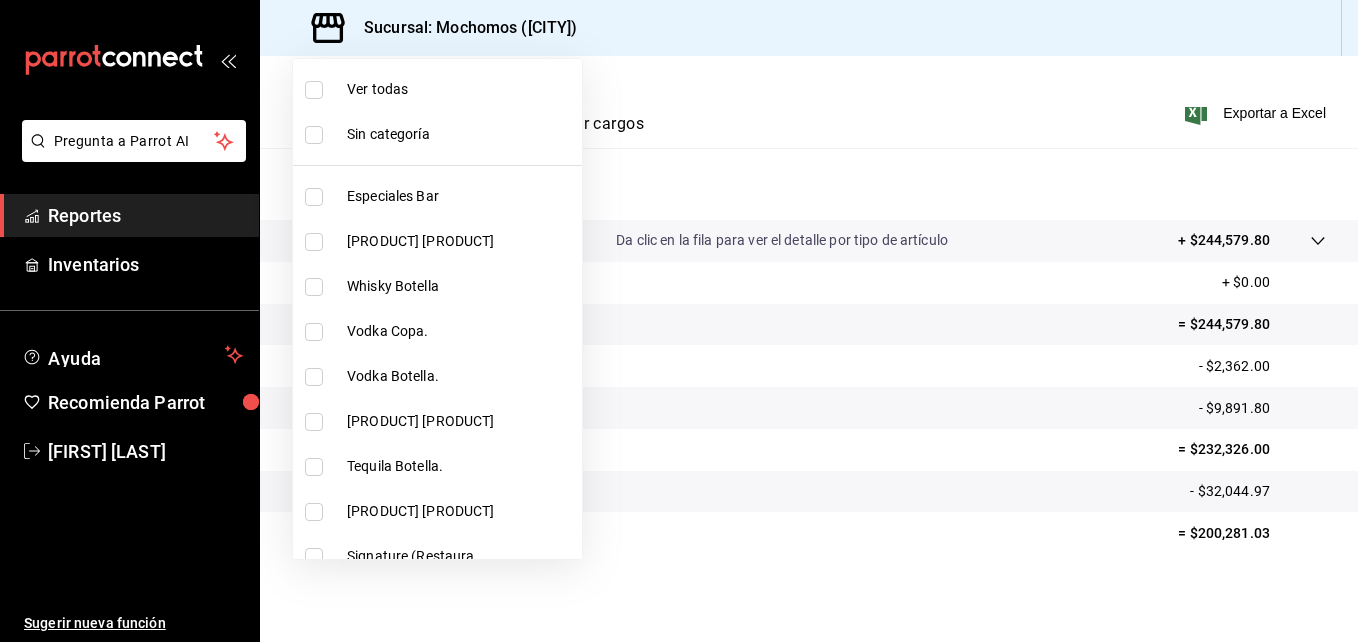 click at bounding box center [679, 321] 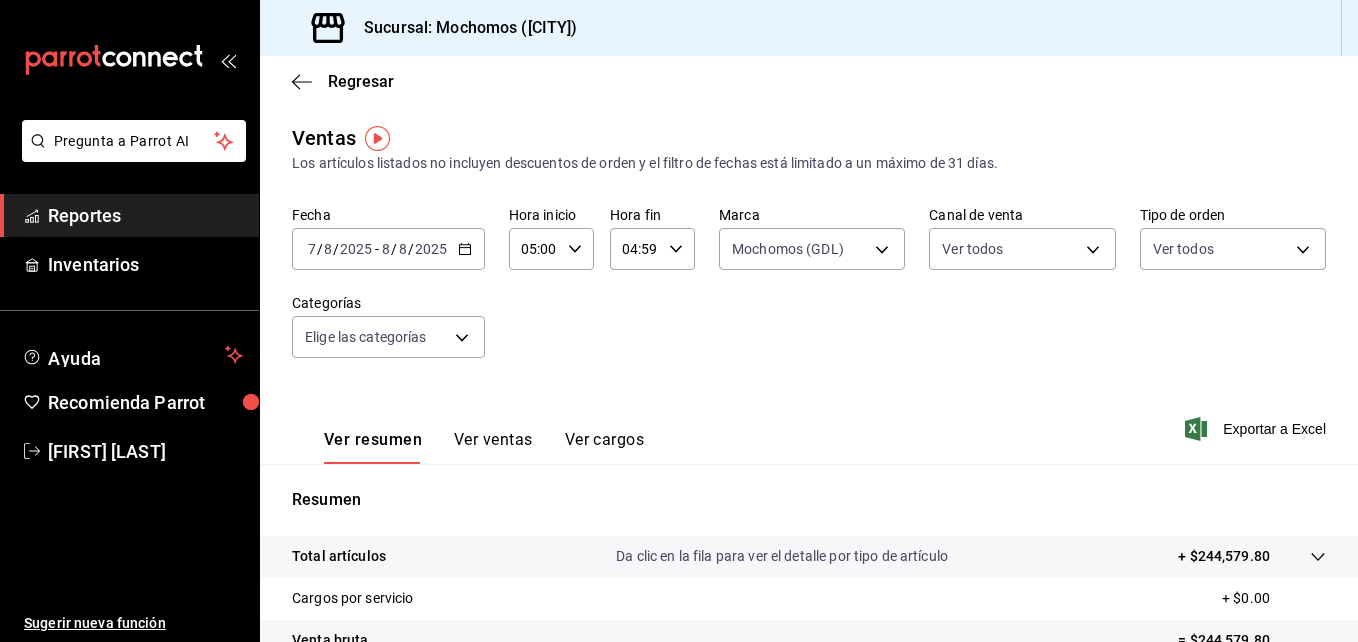 click on "2025-08-07 7 / 8 / 2025 - 2025-08-08 8 / 8 / 2025" at bounding box center (388, 249) 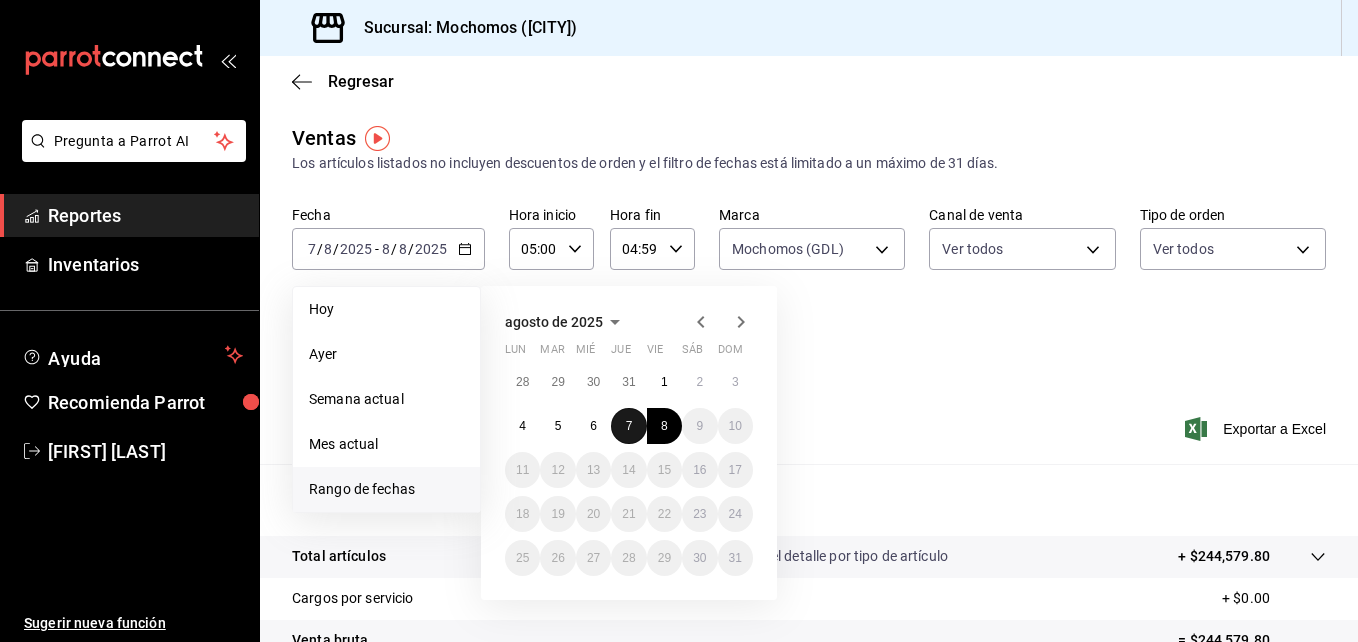 click on "7" at bounding box center [628, 426] 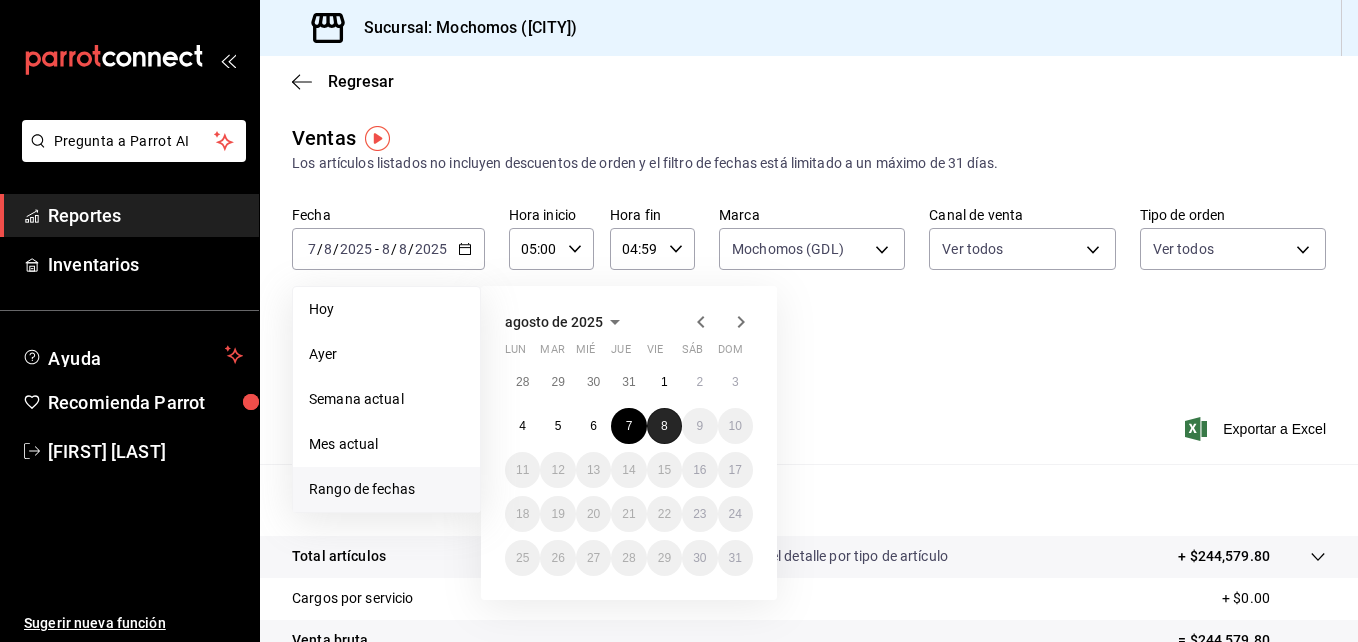 click on "8" at bounding box center [664, 426] 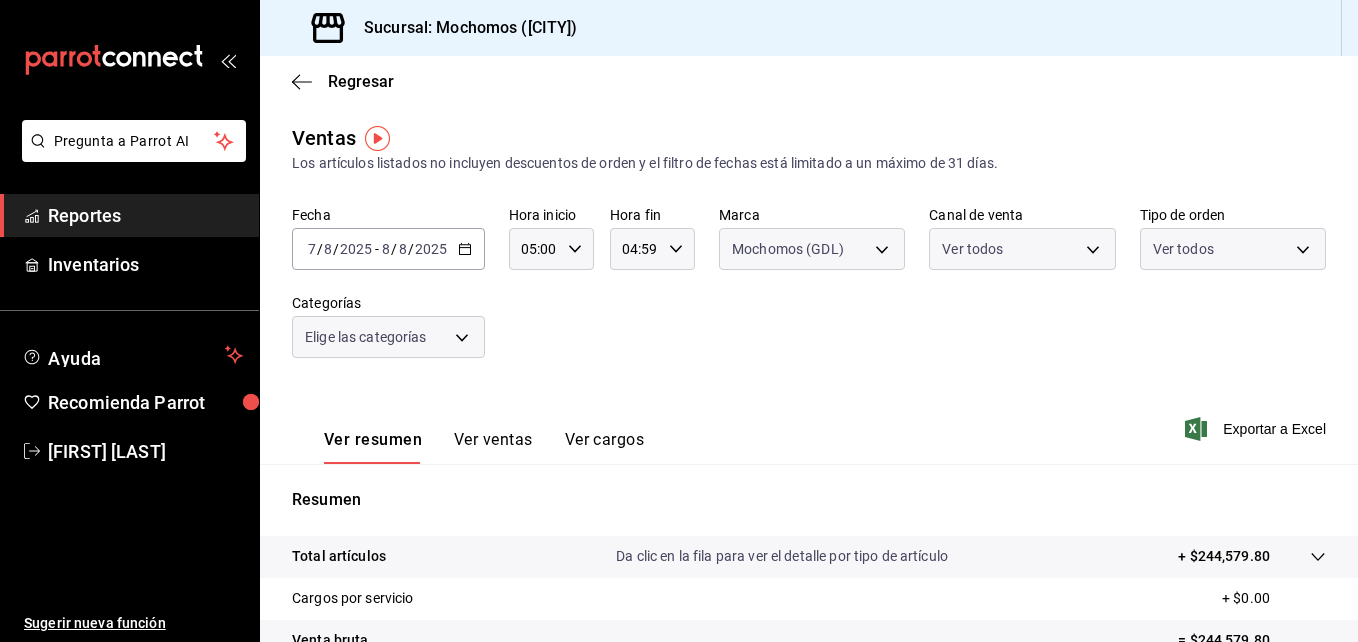 click on "Ver resumen Ver ventas Ver cargos Exportar a Excel" at bounding box center (809, 423) 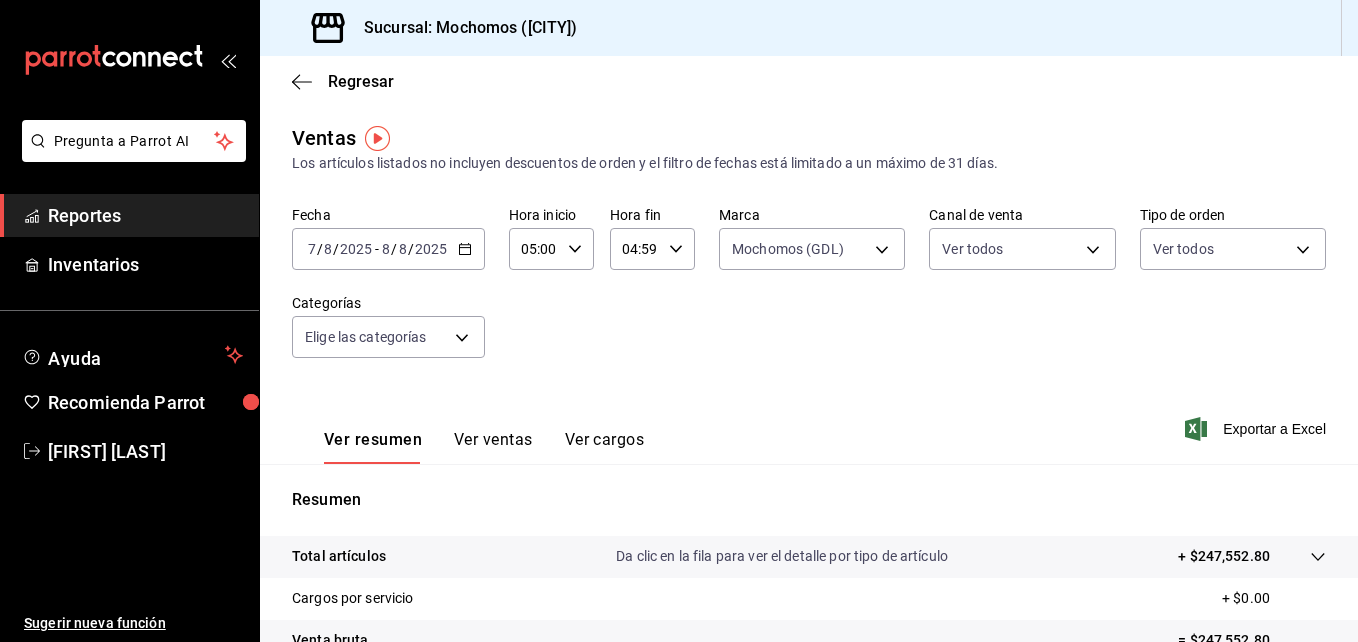 click 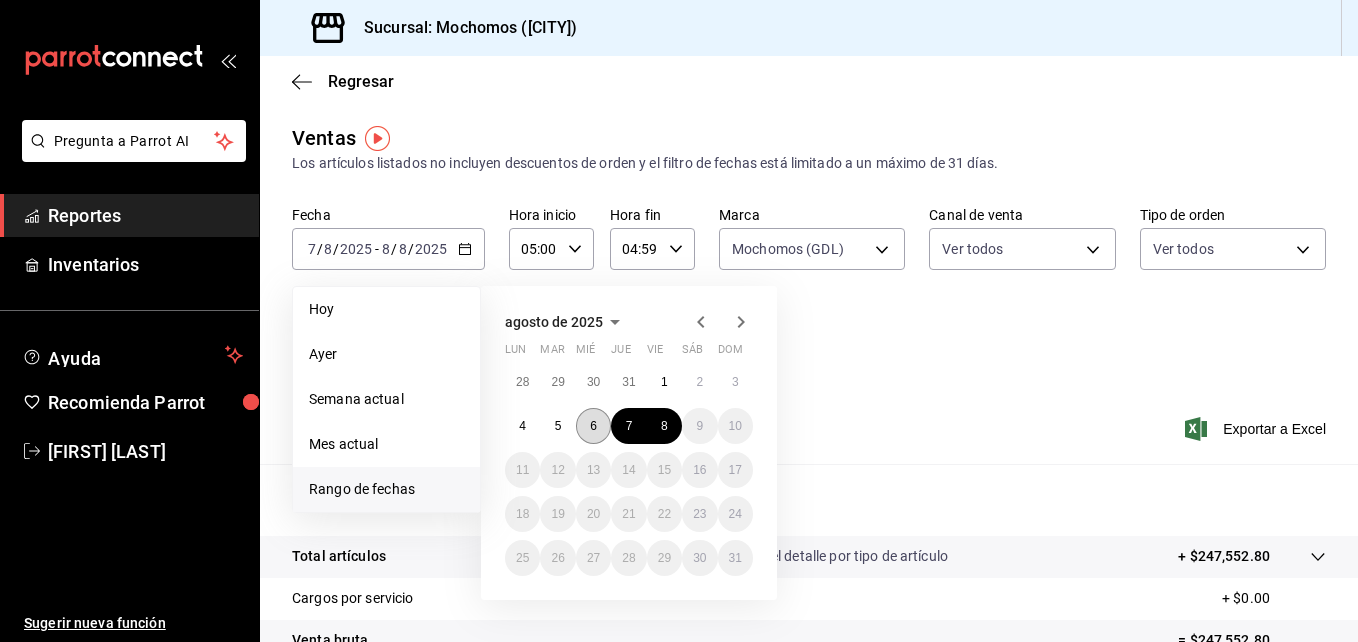 click on "6" at bounding box center [593, 426] 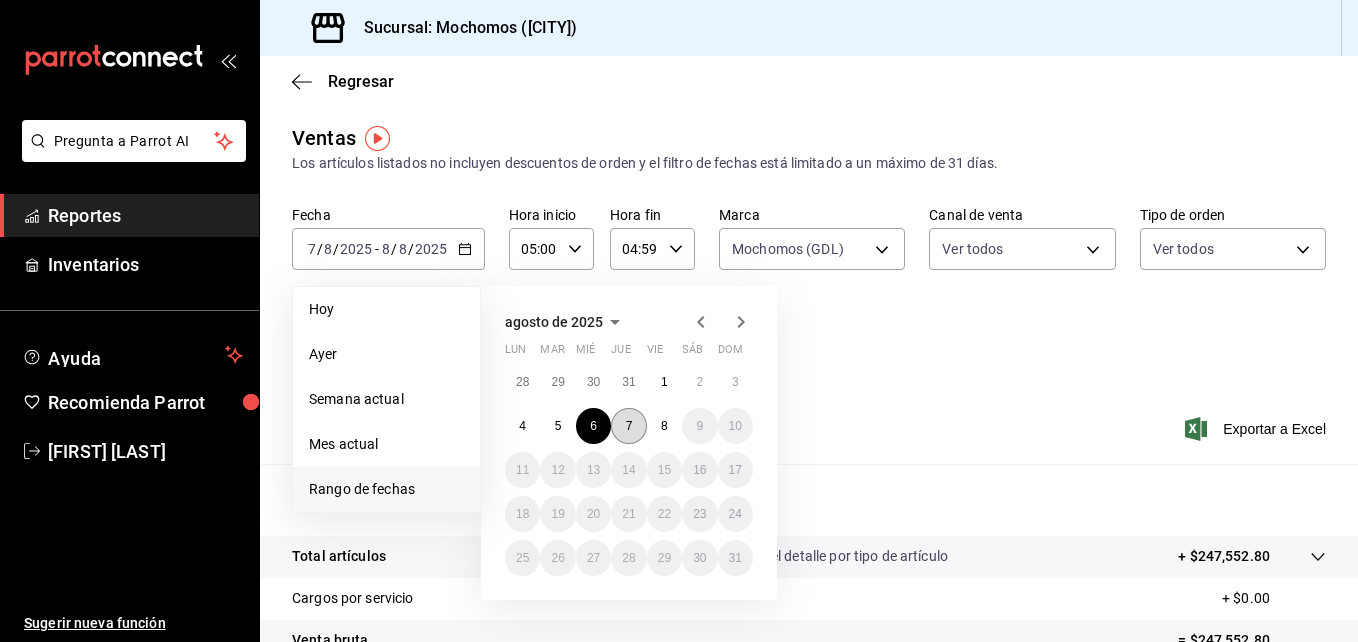click on "7" at bounding box center (629, 426) 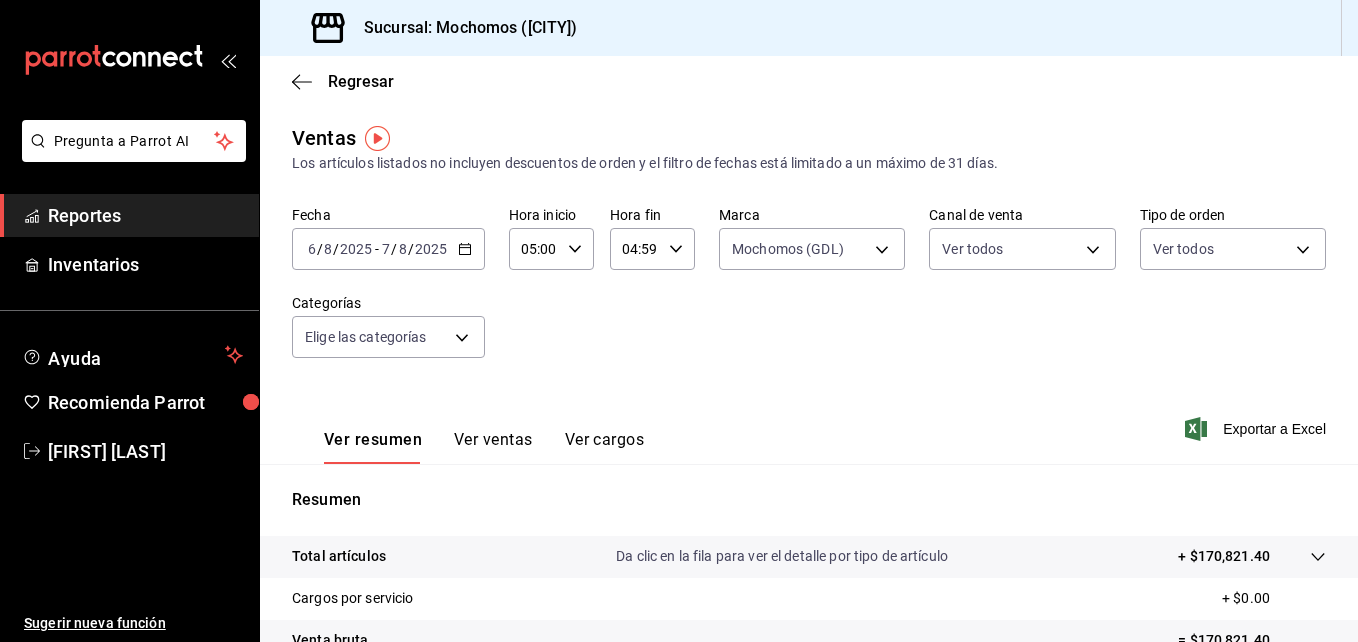 click 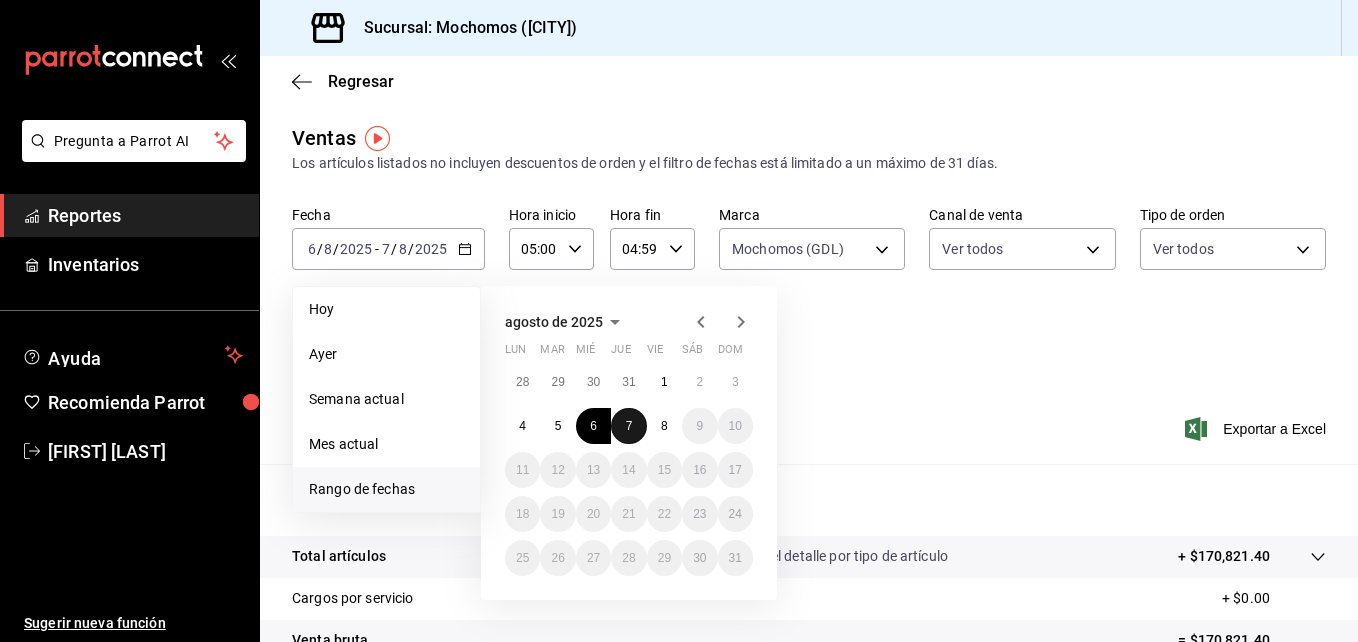 click on "7" at bounding box center (628, 426) 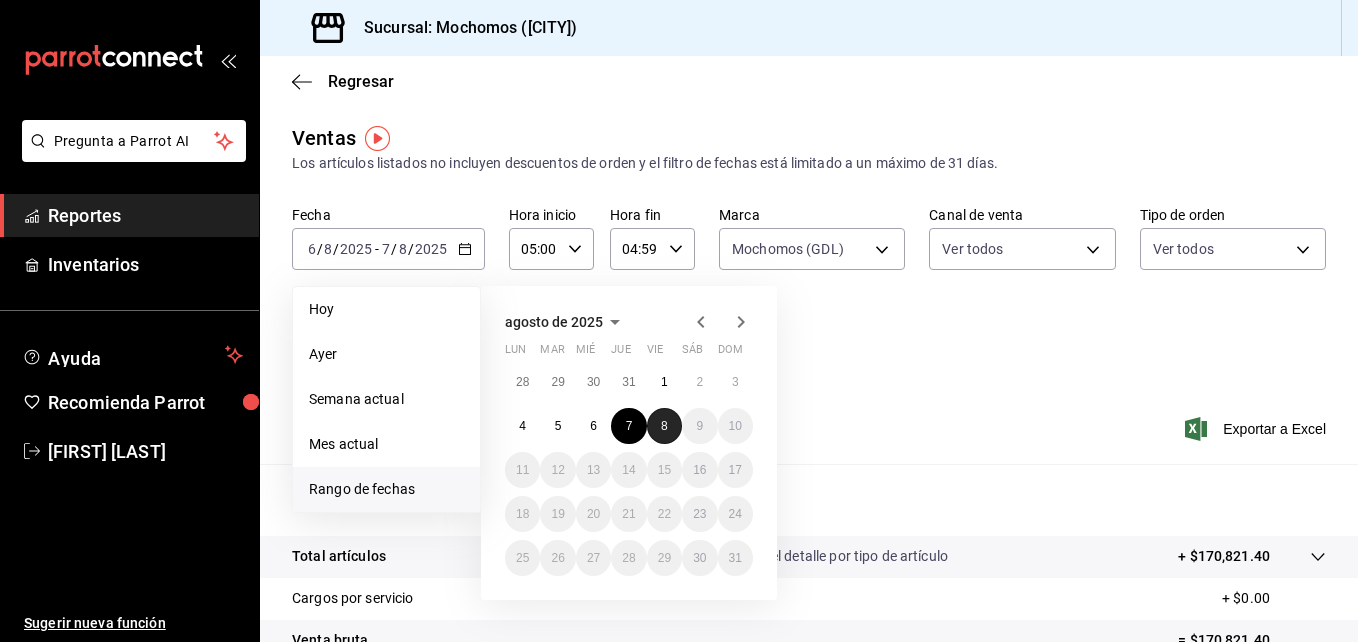 click on "8" at bounding box center (664, 426) 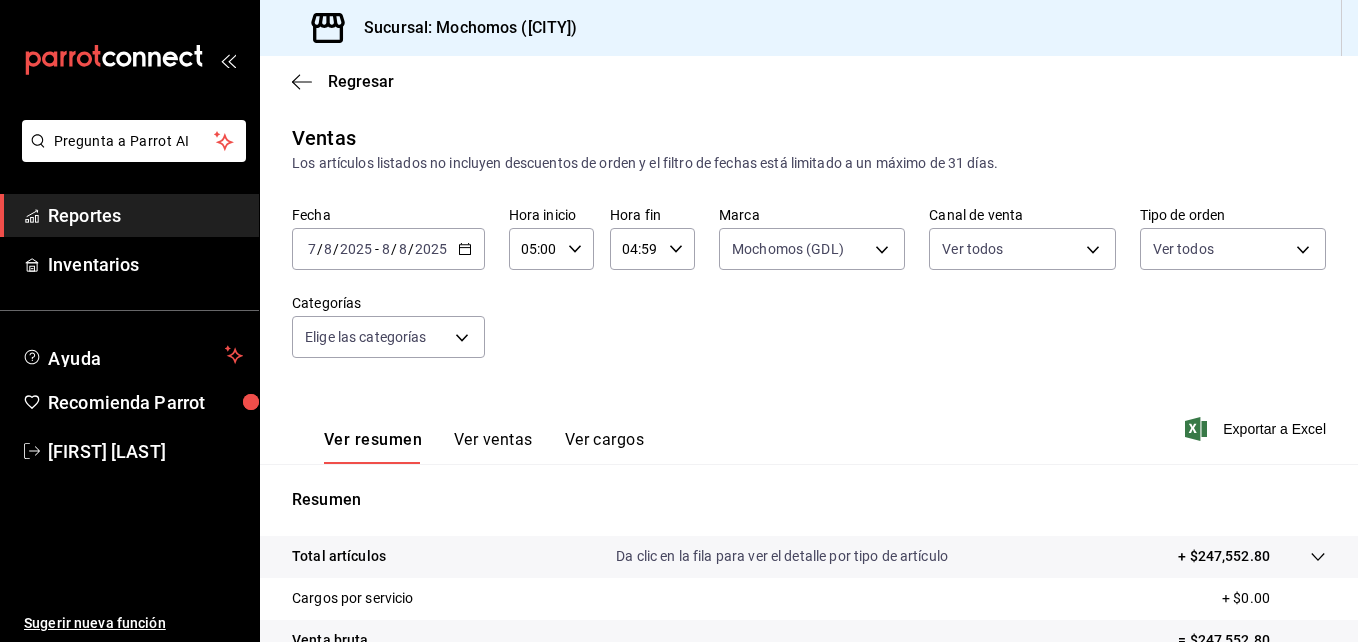 scroll, scrollTop: 316, scrollLeft: 0, axis: vertical 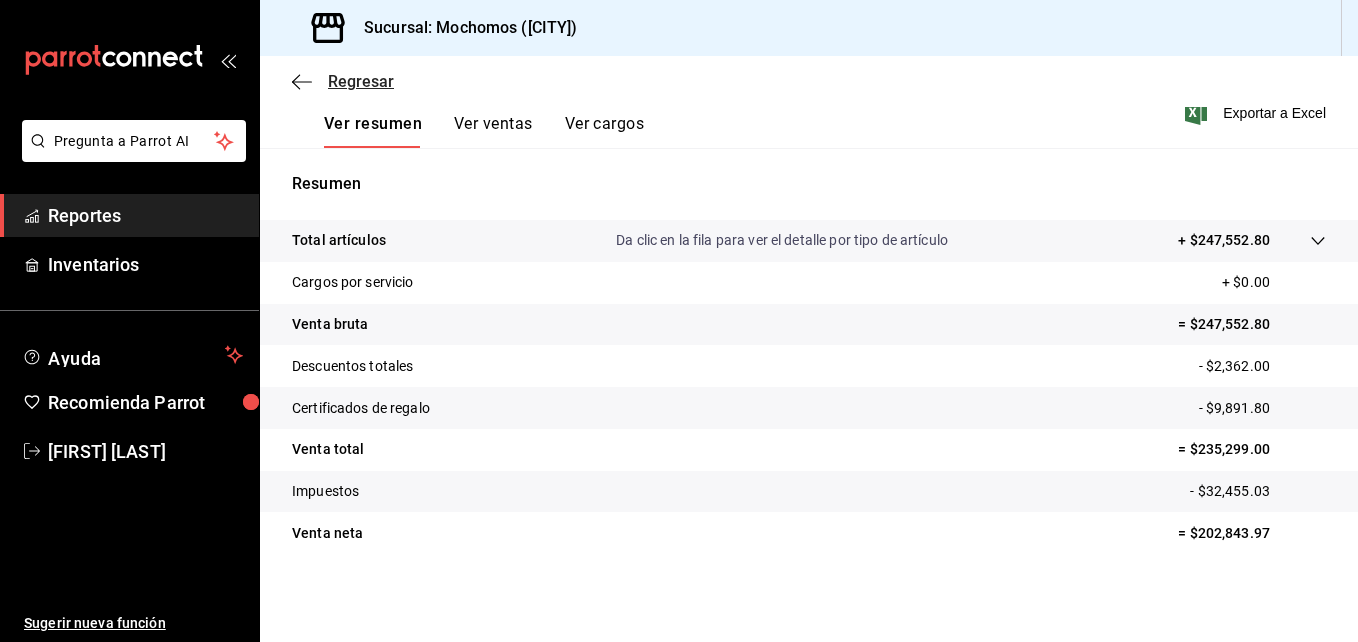 click on "Regresar" at bounding box center [361, 81] 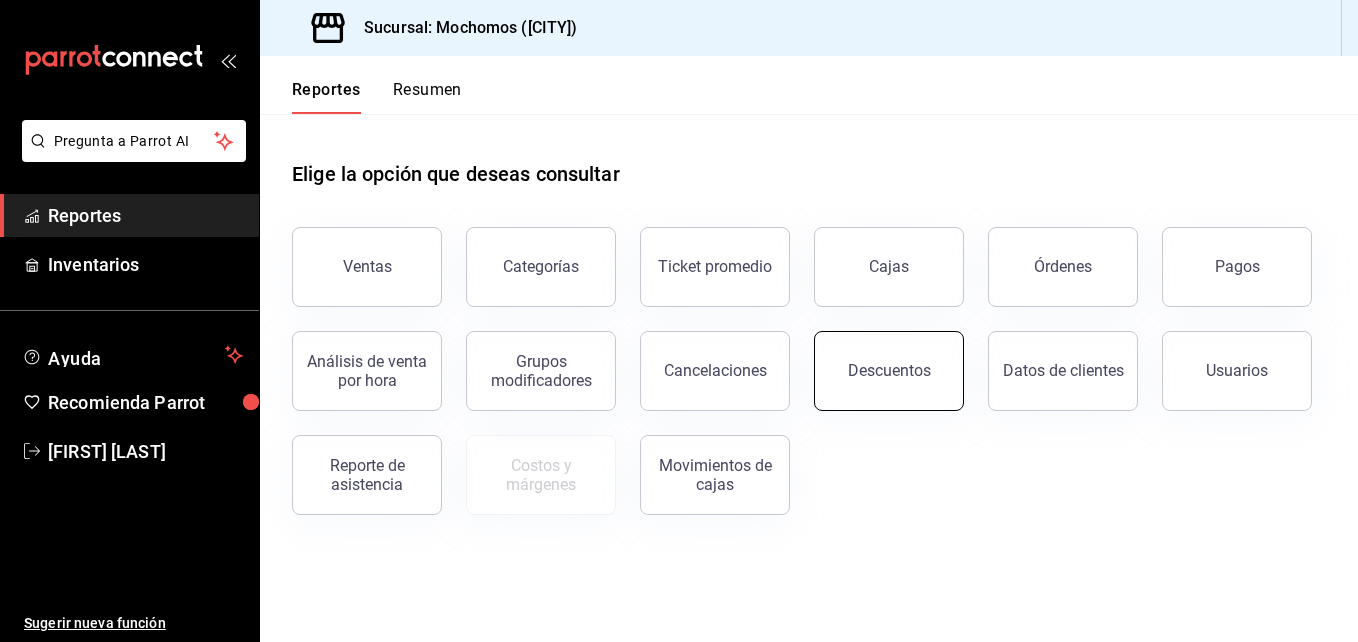 click on "Descuentos" at bounding box center [889, 370] 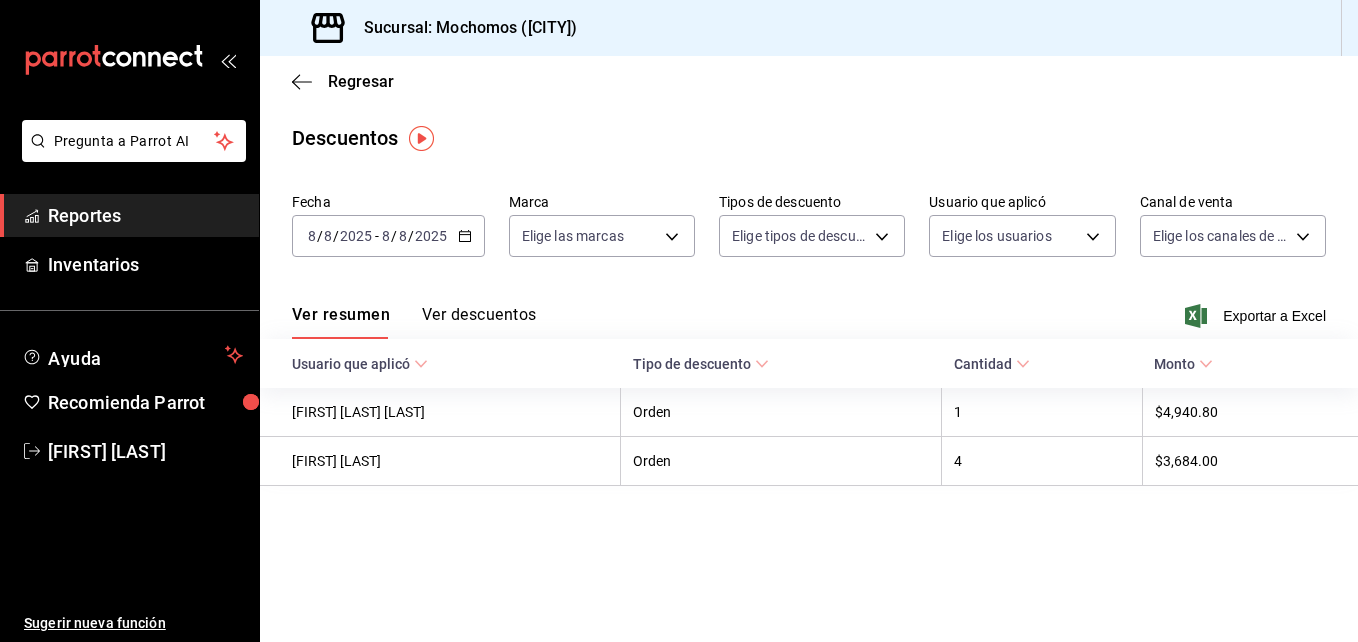 click 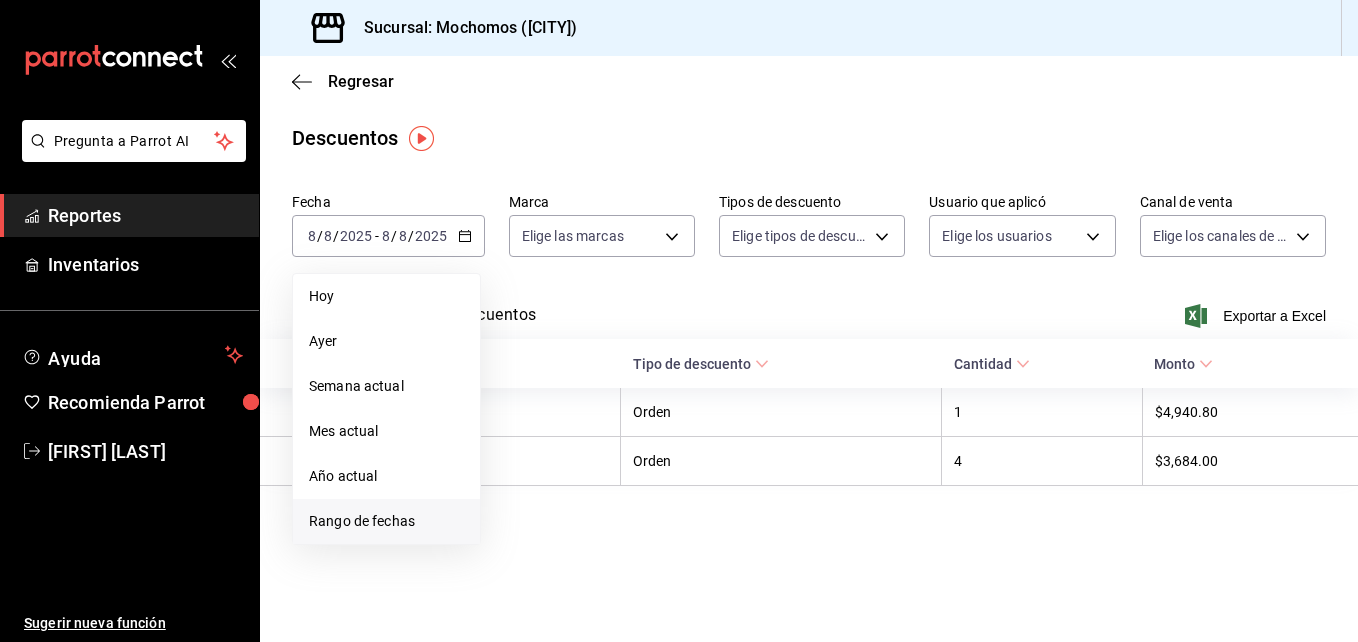 click on "Rango de fechas" at bounding box center (386, 521) 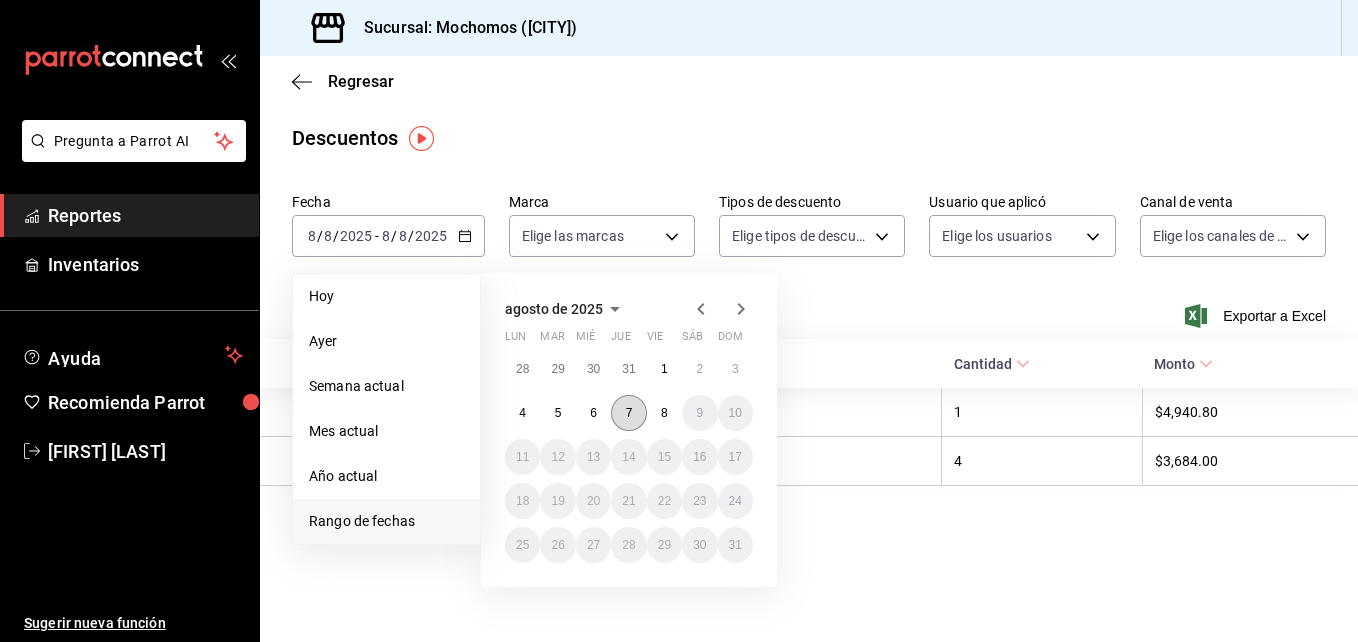click on "7" at bounding box center (628, 413) 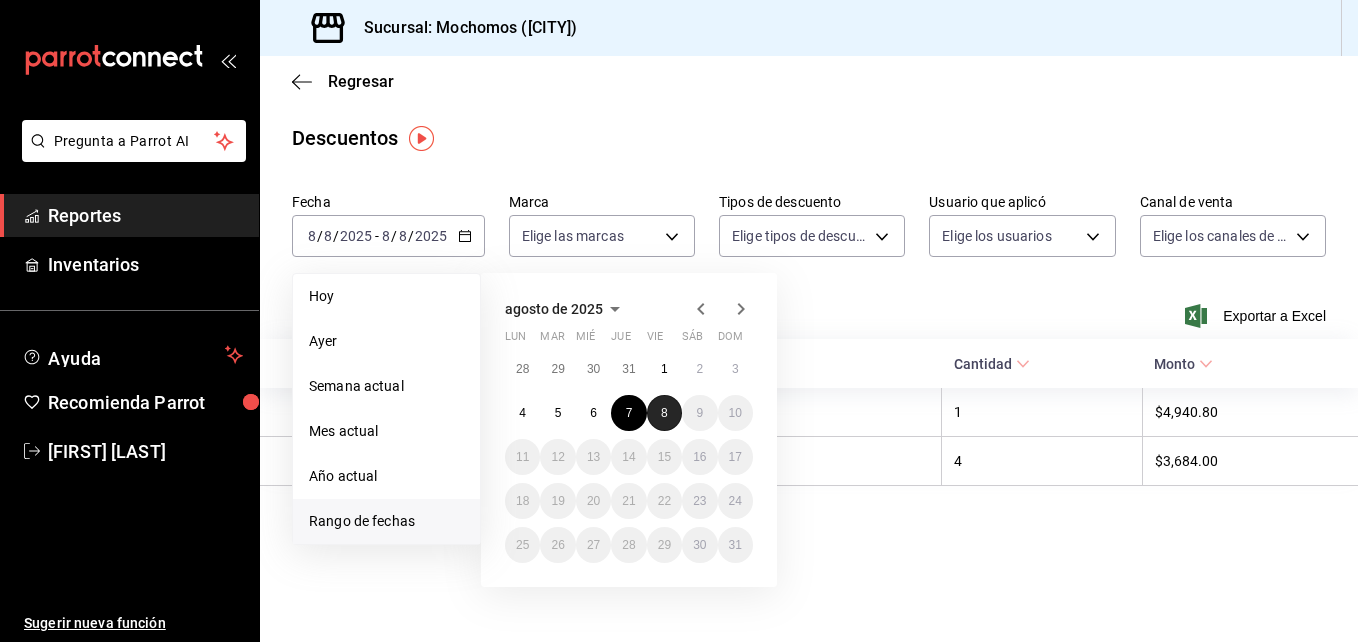 click on "8" at bounding box center (664, 413) 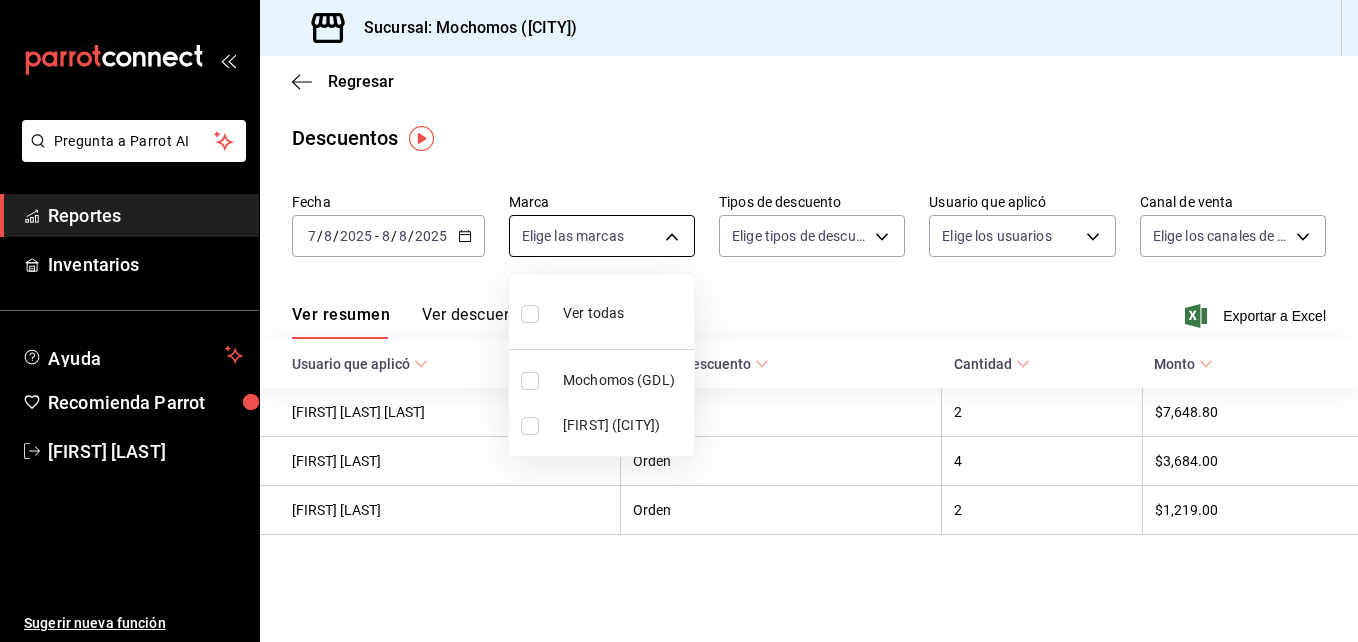 click on "Pregunta a Parrot AI Reportes Inventarios Ayuda Recomienda Parrot [FIRST] [LAST] Sugerir nueva función Sucursal: [LOCATION] ([LOCATION]) Regresar Descuentos Fecha [DATE] [DATE] [DATE] - [DATE] [DATE] Marca Elige las marcas Tipos de descuento Elige tipos de descuento Usuario que aplicó Elige los usuarios Canal de venta Elige los canales de venta Ver resumen Ver descuentos Exportar a Excel Usuario que aplicó Tipo de descuento Cantidad Monto [FIRST] [MIDDLE] [LAST] Orden [NUMBER] [PRICE] [FIRST] [LAST] Orden [NUMBER] [PRICE] [FIRST] [LAST] Orden [NUMBER] [PRICE] Pregunta a Parrot AI Reportes Inventarios Ayuda Recomienda Parrot [FIRST] [LAST] Sugerir nueva función GANA 1 MES GRATIS EN TU SUSCRIPCIÓN AQUÍ ¿Recuerdas cómo empezó tu restaurante? Hoy puedes ayudar a un colega a tener el mismo cambio que tú viviste. Recomienda Parrot directamente desde tu Portal Administrador. Es fácil y rápido. 🎁 Por cada restaurante que se una, ganas 1 mes gratis. Ver video tutorial Ir a video ([PHONE])" at bounding box center [679, 321] 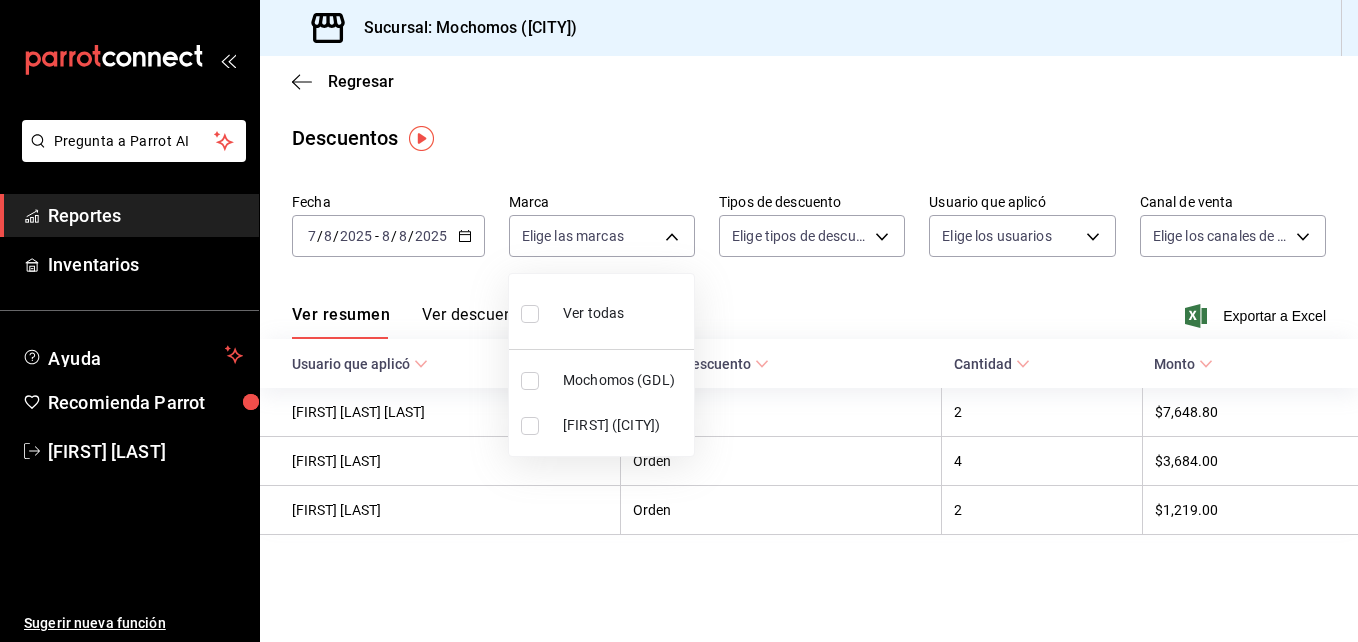 click at bounding box center (530, 381) 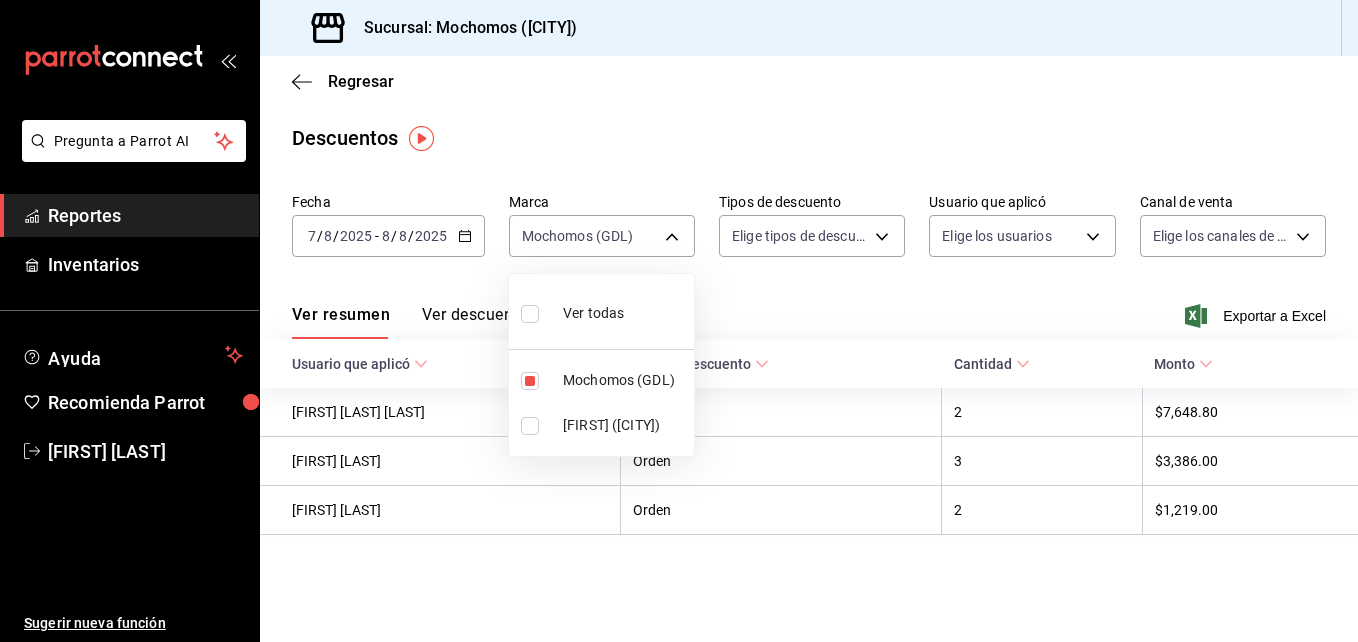 click at bounding box center (679, 321) 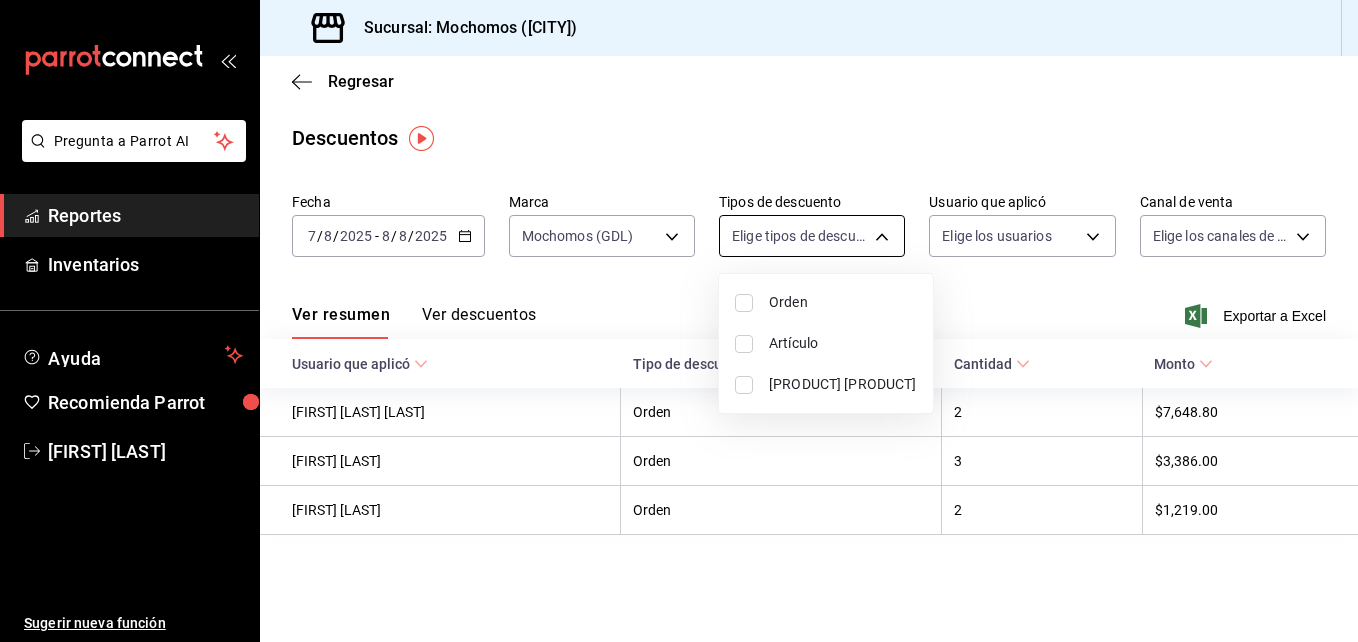 click on "Pregunta a Parrot AI Reportes   Inventarios   Ayuda Recomienda Parrot   [FIRST] [LAST]   Sugerir nueva función   Sucursal: Mochomos (GDL) Regresar Descuentos Fecha 2025-08-07 7 / 8 / 2025 - 2025-08-08 8 / 8 / 2025 Marca Mochomos (GDL) 36c25d4a-7cb0-456c-a434-e981d54830bc Tipos de descuento Elige tipos de descuento Usuario que aplicó Elige los usuarios Canal de venta Elige los canales de venta Ver resumen Ver descuentos Exportar a Excel Usuario que aplicó Tipo de descuento Cantidad Monto [FIRST] [LAST] Orden 2 $7,648.80 [FIRST] [LAST] Orden 3 $3,386.00 [FIRST] [LAST] Orden 2 $1,219.00 Pregunta a Parrot AI Reportes   Inventarios   Ayuda Recomienda Parrot   [FIRST] [LAST]   Sugerir nueva función   GANA 1 MES GRATIS EN TU SUSCRIPCIÓN AQUÍ ¿Recuerdas cómo empezó tu restaurante?
Hoy puedes ayudar a un colega a tener el mismo cambio que tú viviste.
Recomienda Parrot directamente desde tu Portal Administrador.
Es fácil y rápido.
🎁 Por cada restaurante que se una, ganas 1 mes gratis. Orden" at bounding box center (679, 321) 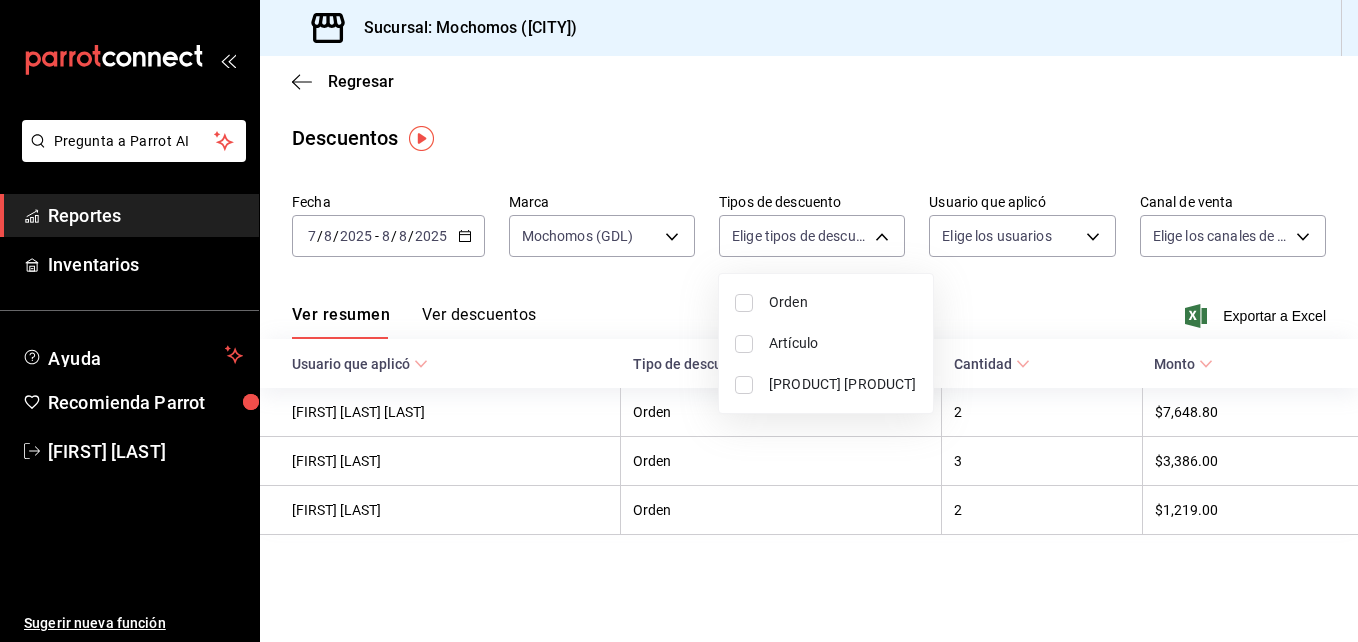 click at bounding box center (744, 303) 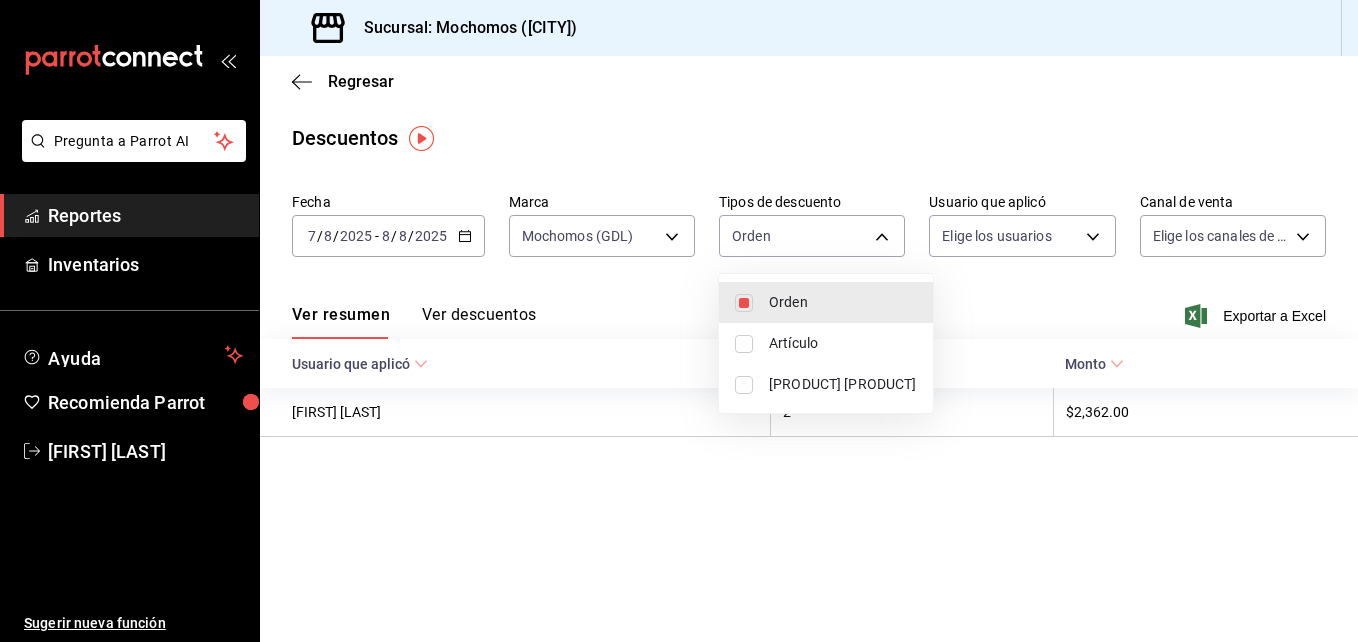 click on "Artículo" at bounding box center (826, 343) 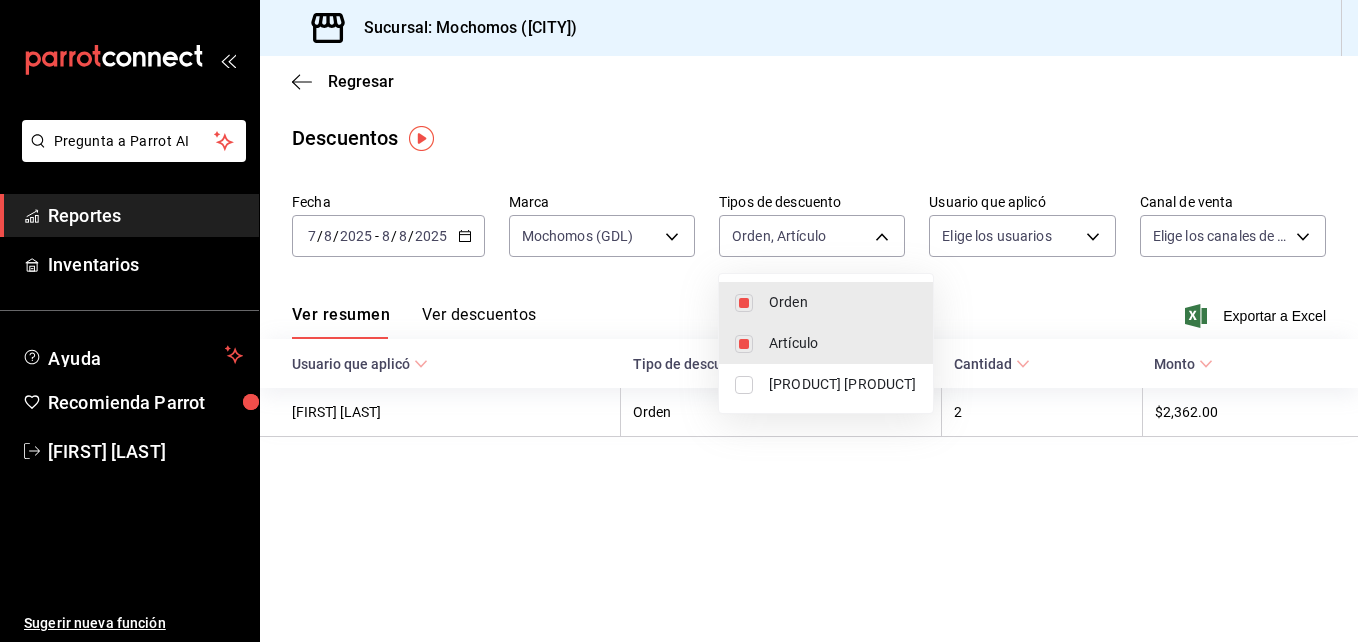 click at bounding box center (744, 385) 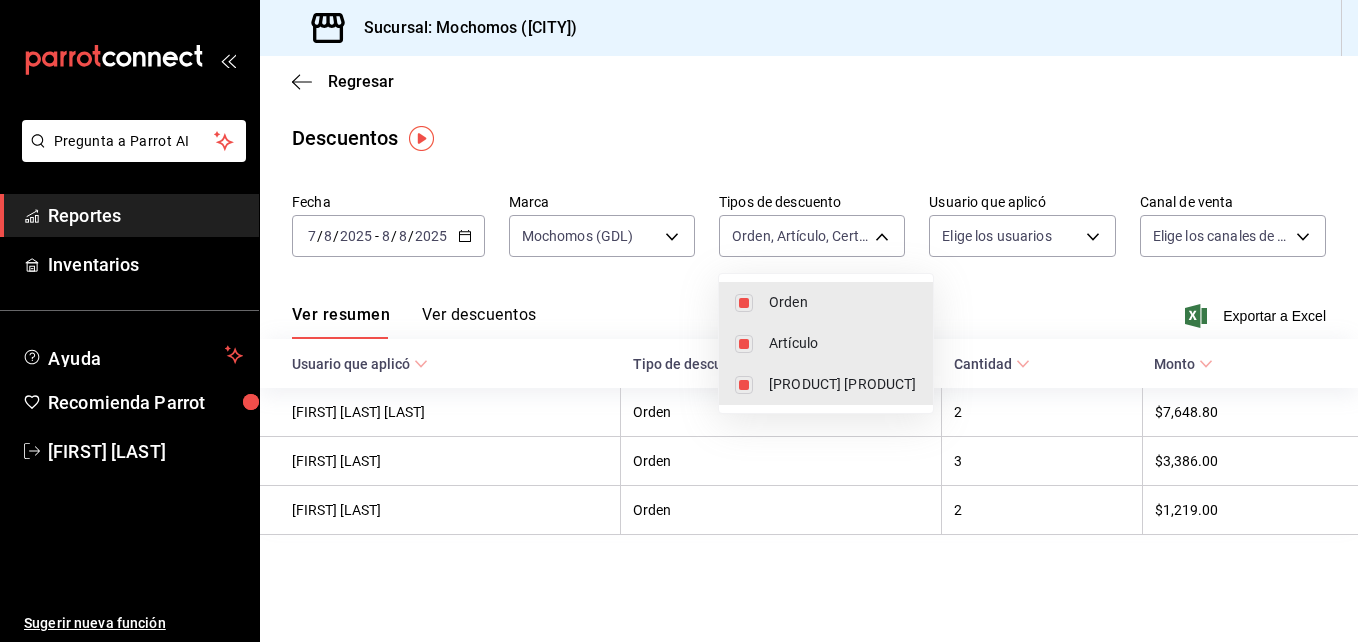 click at bounding box center (679, 321) 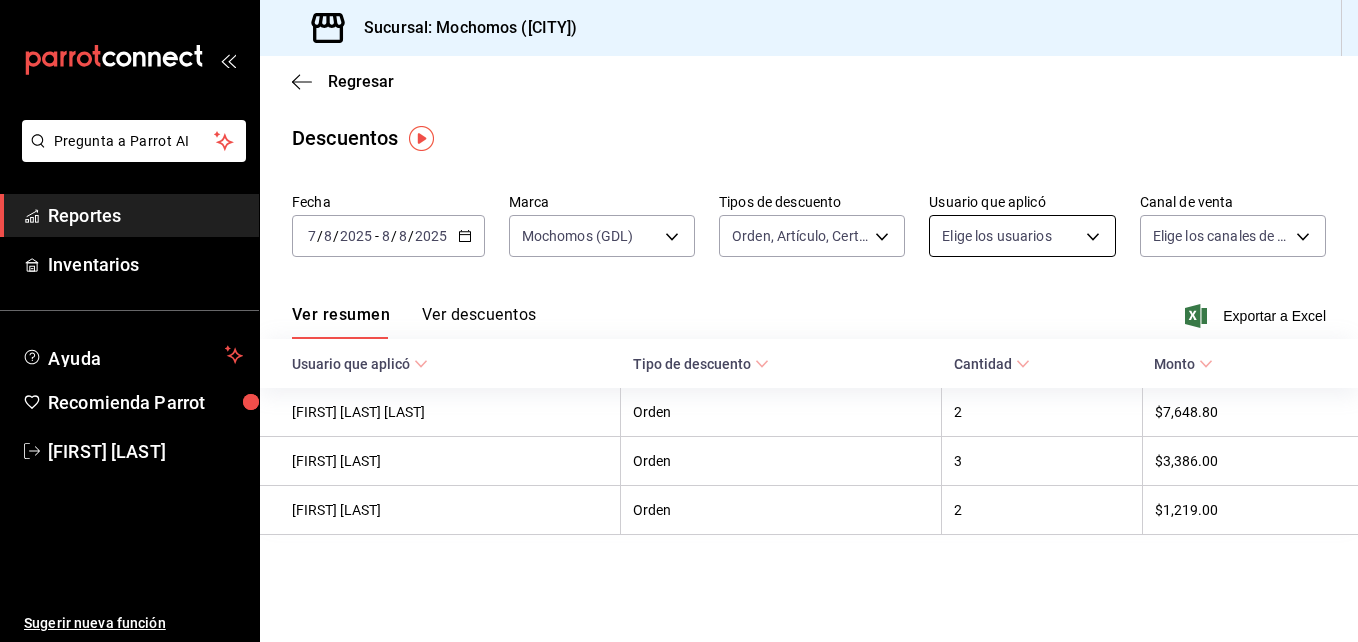 click on "Pregunta a Parrot AI Reportes   Inventarios   Ayuda Recomienda Parrot   [FIRST] [LAST]   Sugerir nueva función   Sucursal: Mochomos ([CITY]) Regresar Descuentos Fecha [DATE] [DATE] - [DATE] [DATE] Marca Mochomos ([CITY]) [UUID] Tipos de descuento Orden, Artículo, Certificado de regalo ORDER,ORDER_ITEM,CARD_REWARD Usuario que aplicó Elige los usuarios Canal de venta Elige los canales de venta Ver resumen Ver descuentos Exportar a Excel Usuario que aplicó Tipo de descuento Cantidad Monto [FIRST] [LAST] Orden 2 [PRICE] Joe Avila Orden 3 [PRICE] Maria Serrano Orden 2 [PRICE] Pregunta a Parrot AI Reportes   Inventarios   Ayuda Recomienda Parrot   [FIRST] [LAST]   Sugerir nueva función   GANA 1 MES GRATIS EN TU SUSCRIPCIÓN AQUÍ Ver video tutorial Ir a video Visitar centro de ayuda ([PHONE]) [EMAIL] Visitar centro de ayuda ([PHONE]) [EMAIL]" at bounding box center [679, 321] 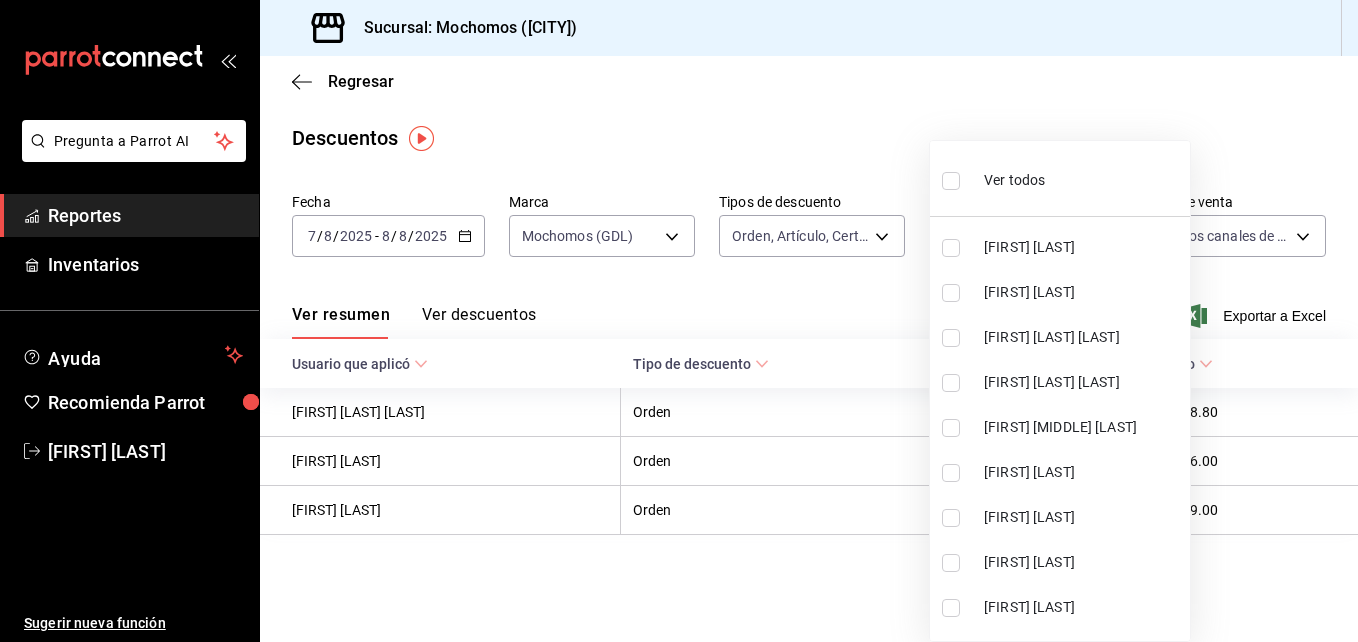 click on "[FIRST] [LAST]" at bounding box center (1060, 247) 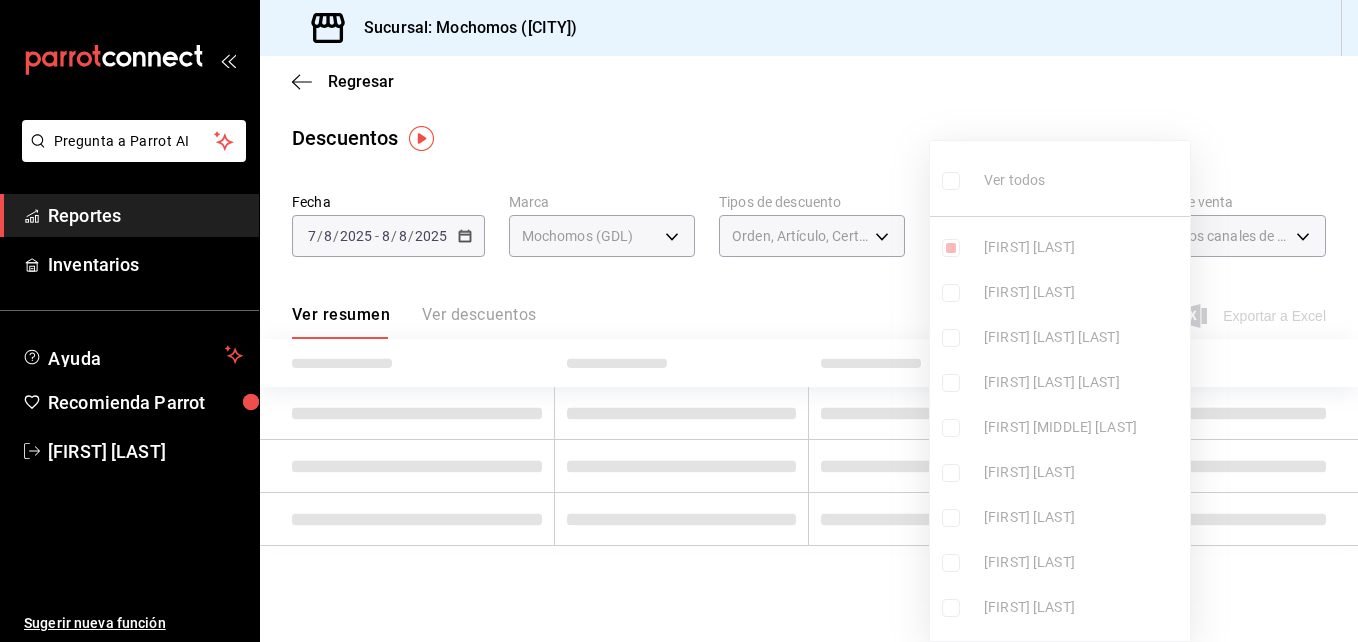 type on "[UUID]" 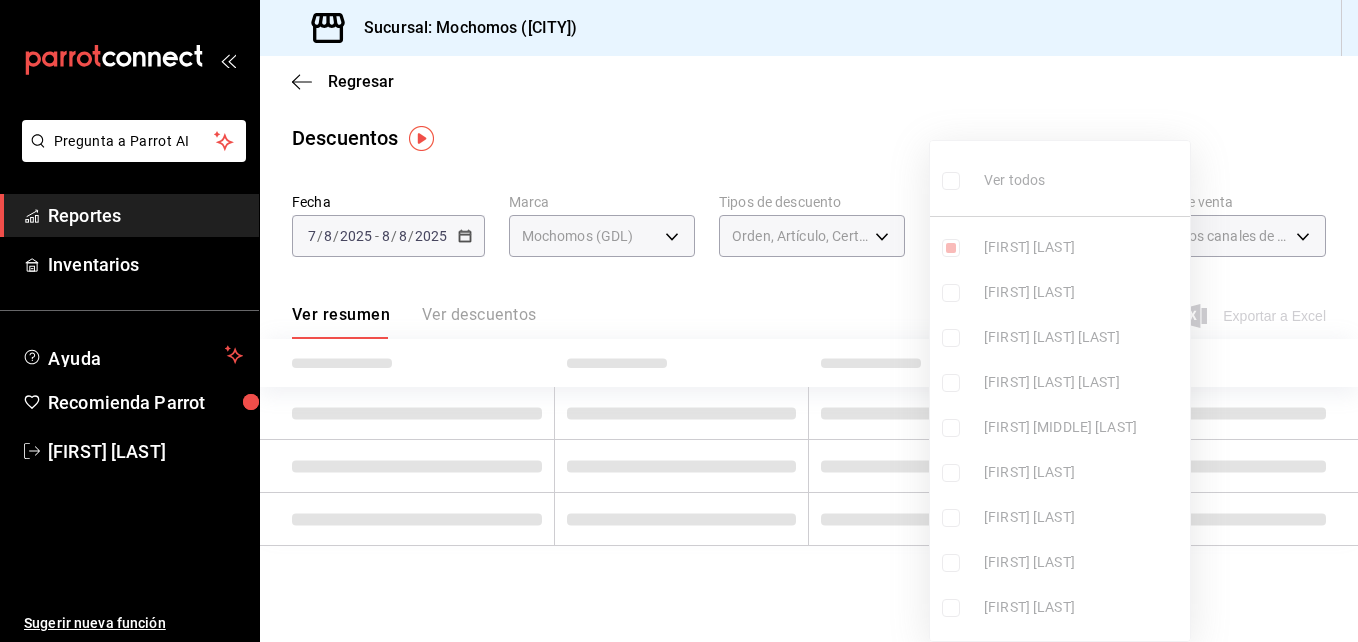 checkbox on "true" 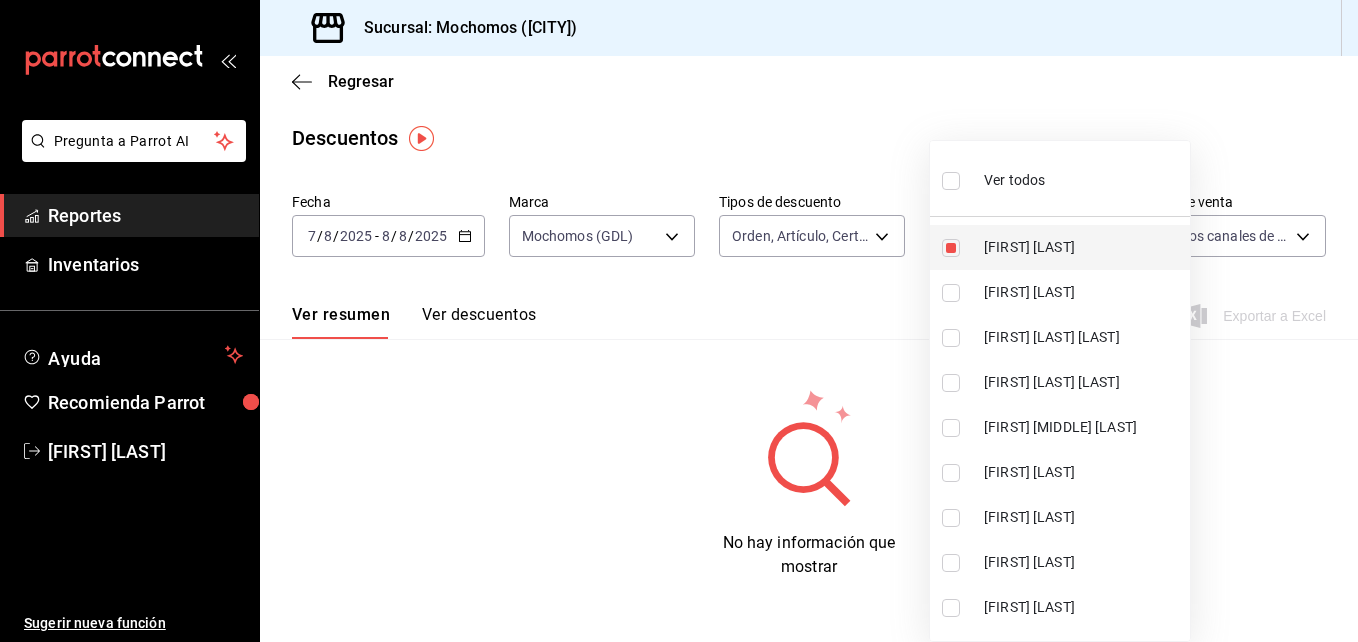 click on "[FIRST] [LAST]" at bounding box center [1060, 247] 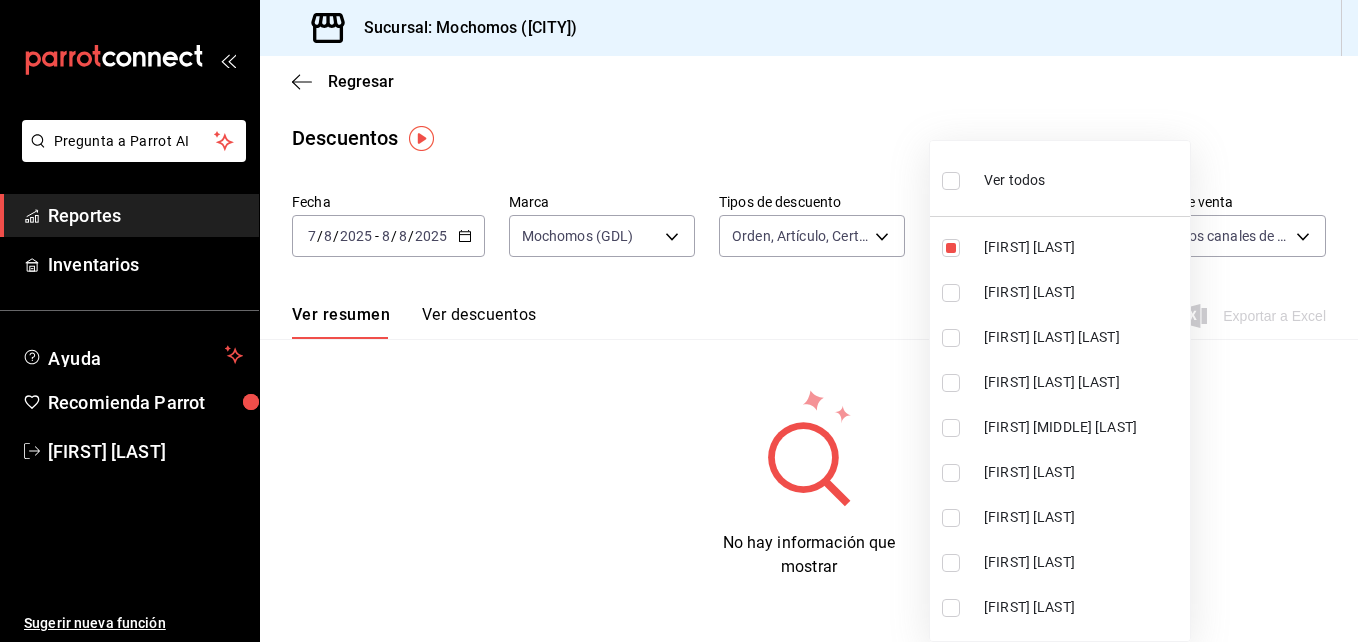 type 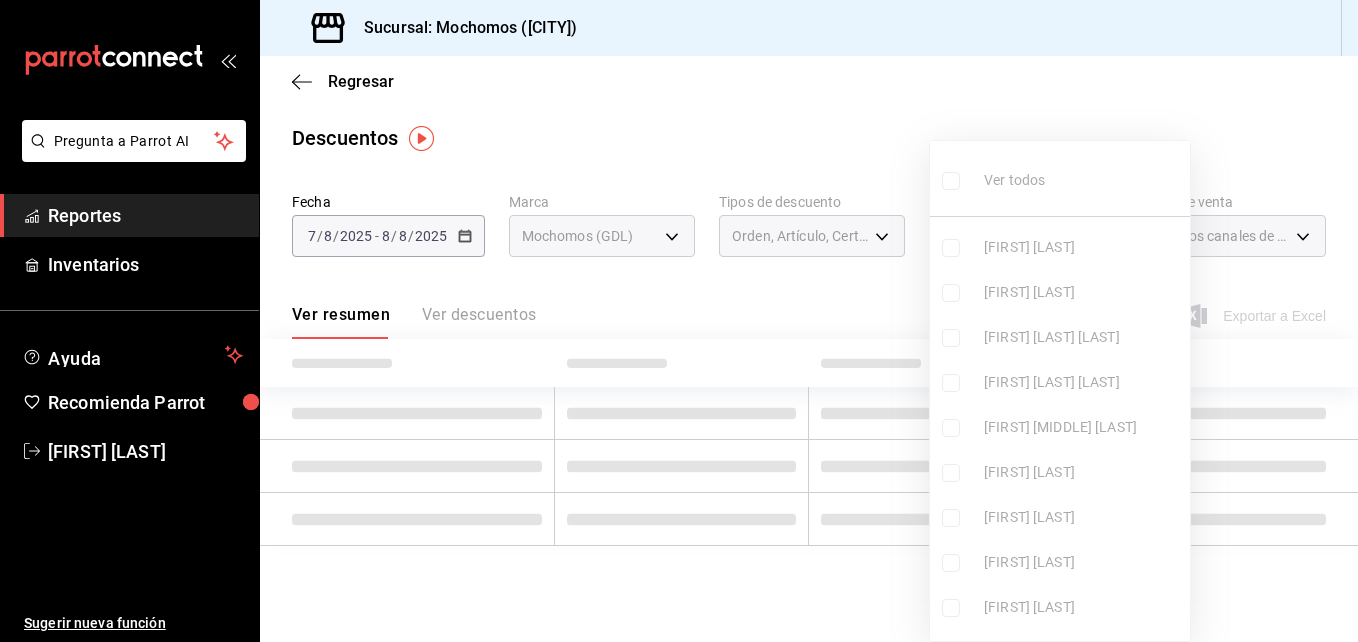 click at bounding box center [679, 321] 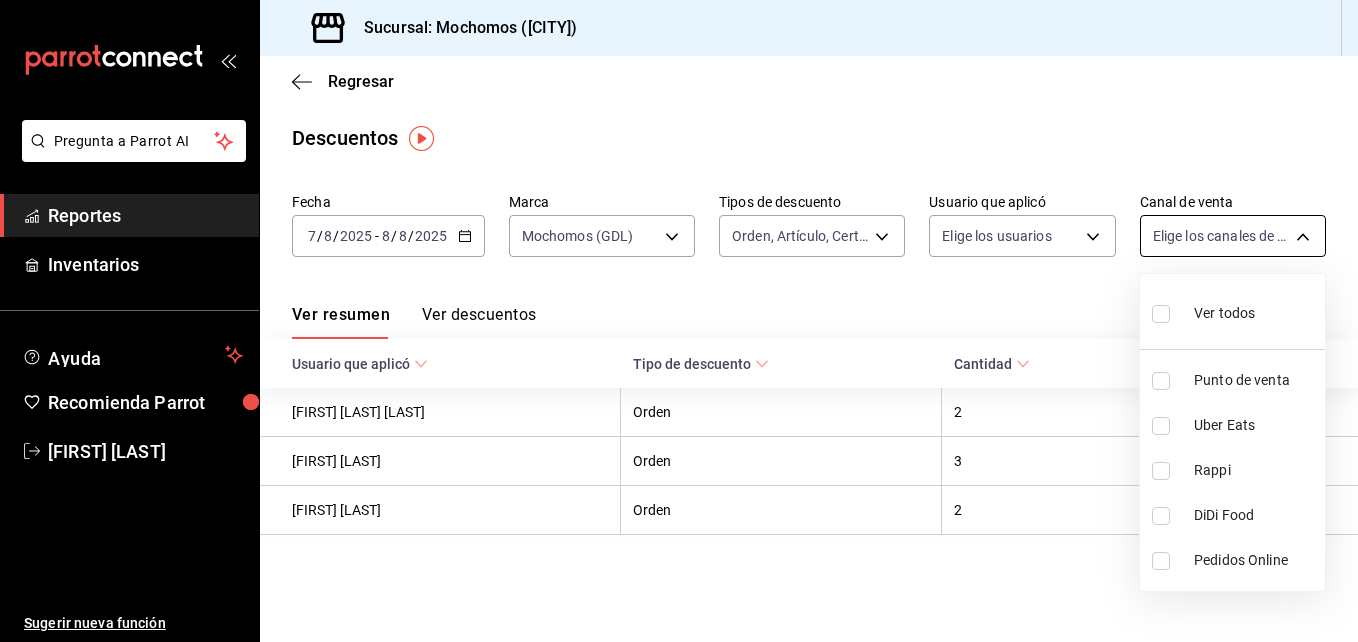 click on "Pregunta a Parrot AI Reportes   Inventarios   Ayuda Recomienda Parrot   [FIRST] [LAST]   Sugerir nueva función   Sucursal: Mochomos (GDL) Regresar Descuentos Fecha 2025-08-07 7 / 8 / 2025 - 2025-08-08 8 / 8 / 2025 Marca Mochomos (GDL) 36c25d4a-7cb0-456c-a434-e981d54830bc Tipos de descuento Orden, Artículo, Certificado de regalo ORDER,ORDER_ITEM,CARD_REWARD Usuario que aplicó Elige los usuarios Canal de venta Elige los canales de venta Ver resumen Ver descuentos Exportar a Excel Usuario que aplicó Tipo de descuento Cantidad Monto [FIRST] [LAST] Orden 2 $7,648.80 [FIRST] [LAST] Orden 3 $3,386.00 [FIRST] [LAST] Orden 2 $1,219.00 Pregunta a Parrot AI Reportes   Inventarios   Ayuda Recomienda Parrot   [FIRST] [LAST]   Sugerir nueva función   GANA 1 MES GRATIS EN TU SUSCRIPCIÓN AQUÍ Ver video tutorial Ir a video Visitar centro de ayuda (81) 2046 6363 soporte@parrotsoftware.io Visitar centro de ayuda (81) 2046 6363 soporte@parrotsoftware.io Ver todos Punto de venta Uber Eats Rappi DiDi Food" at bounding box center [679, 321] 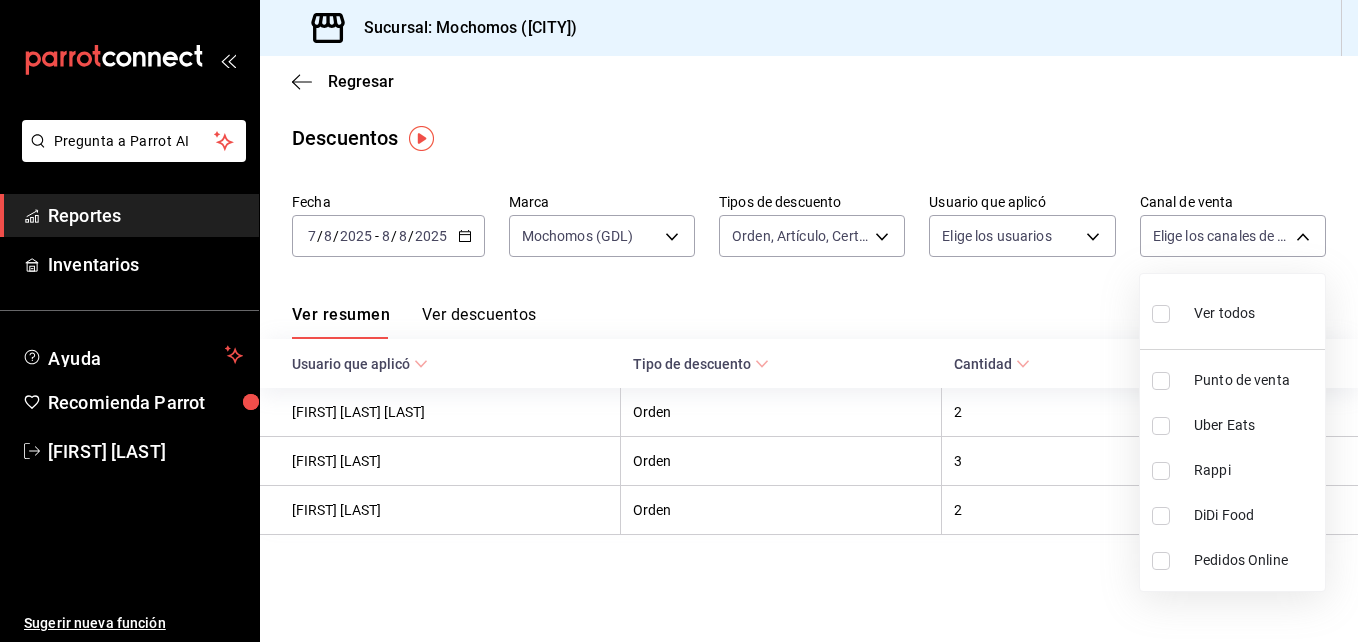 click at bounding box center [1161, 314] 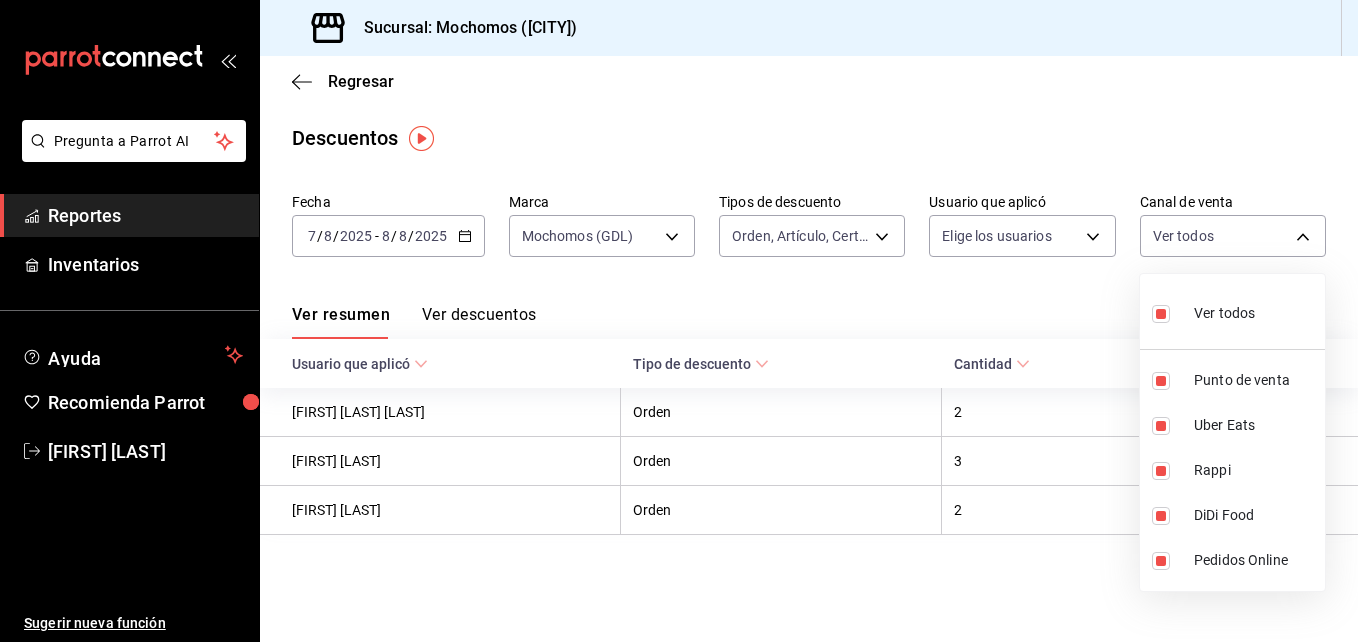 click at bounding box center (679, 321) 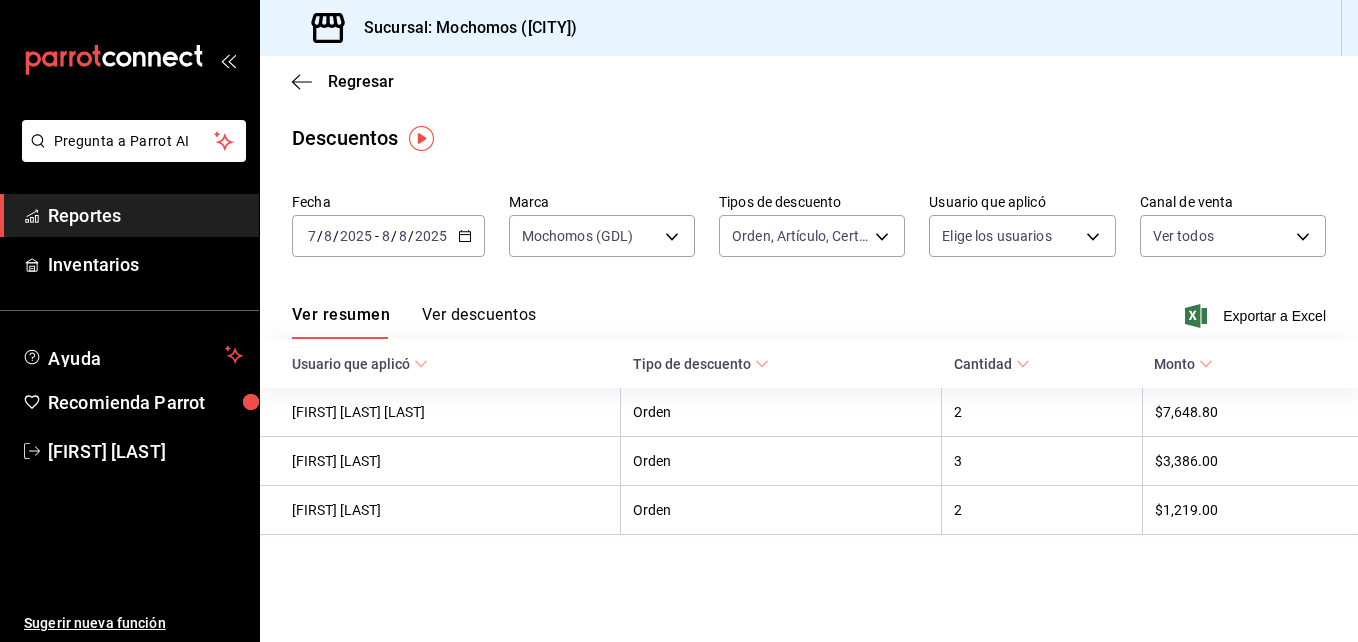 click on "Ver descuentos" at bounding box center (479, 322) 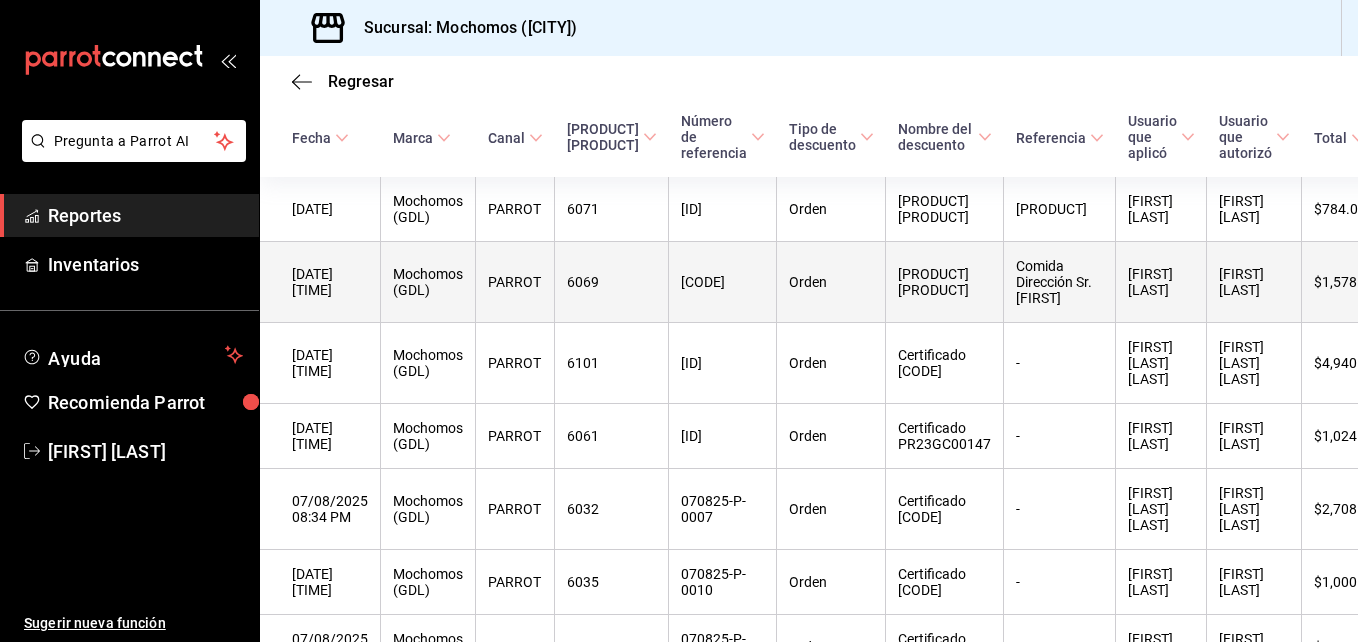 scroll, scrollTop: 243, scrollLeft: 0, axis: vertical 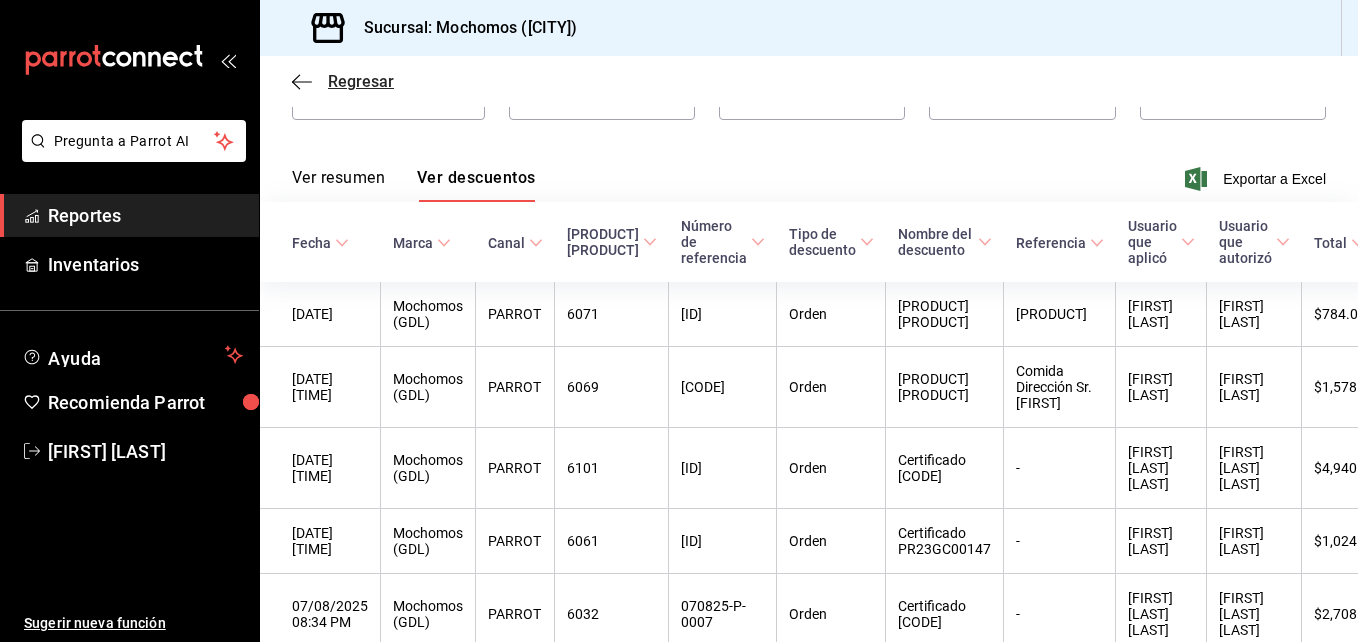 click on "Regresar" at bounding box center (361, 81) 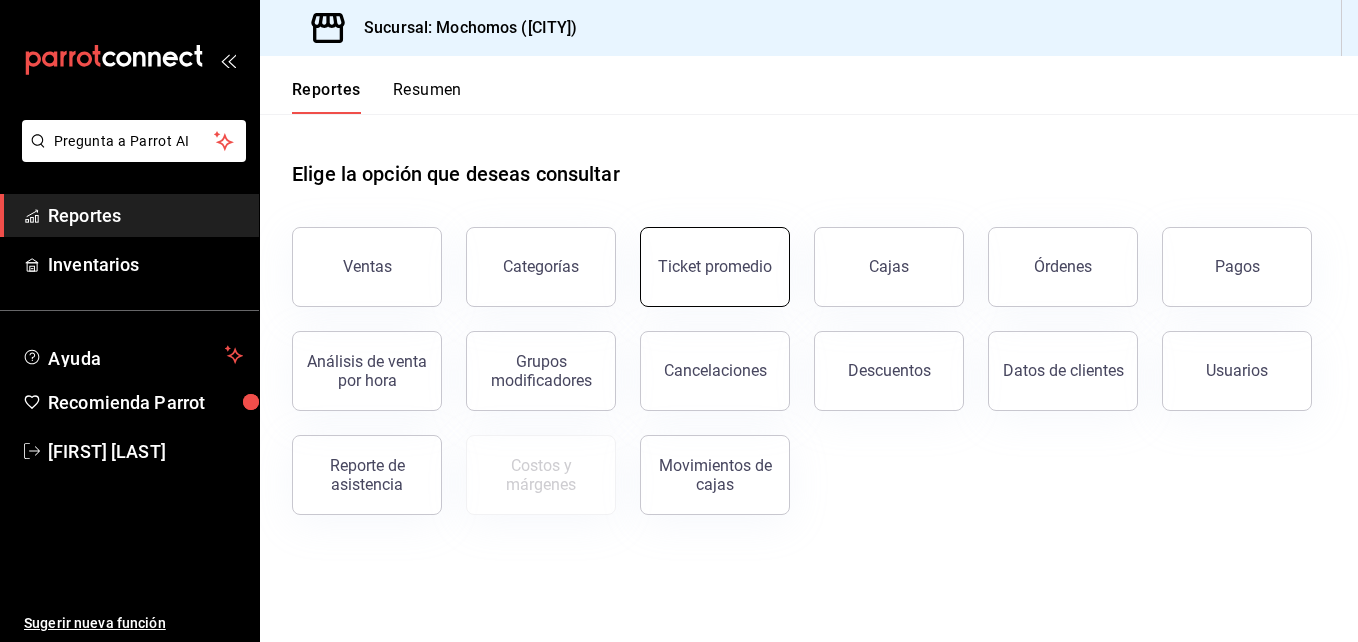 click on "Ticket promedio" at bounding box center (715, 267) 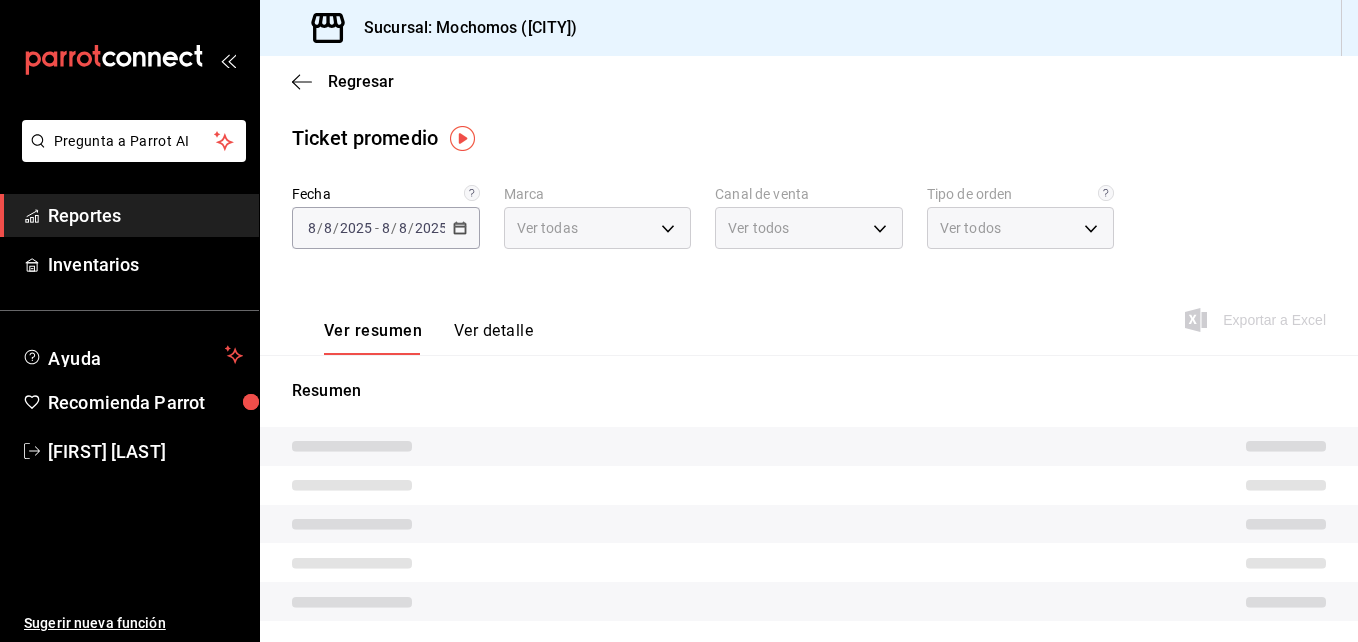 type on "[UUID],[UUID]" 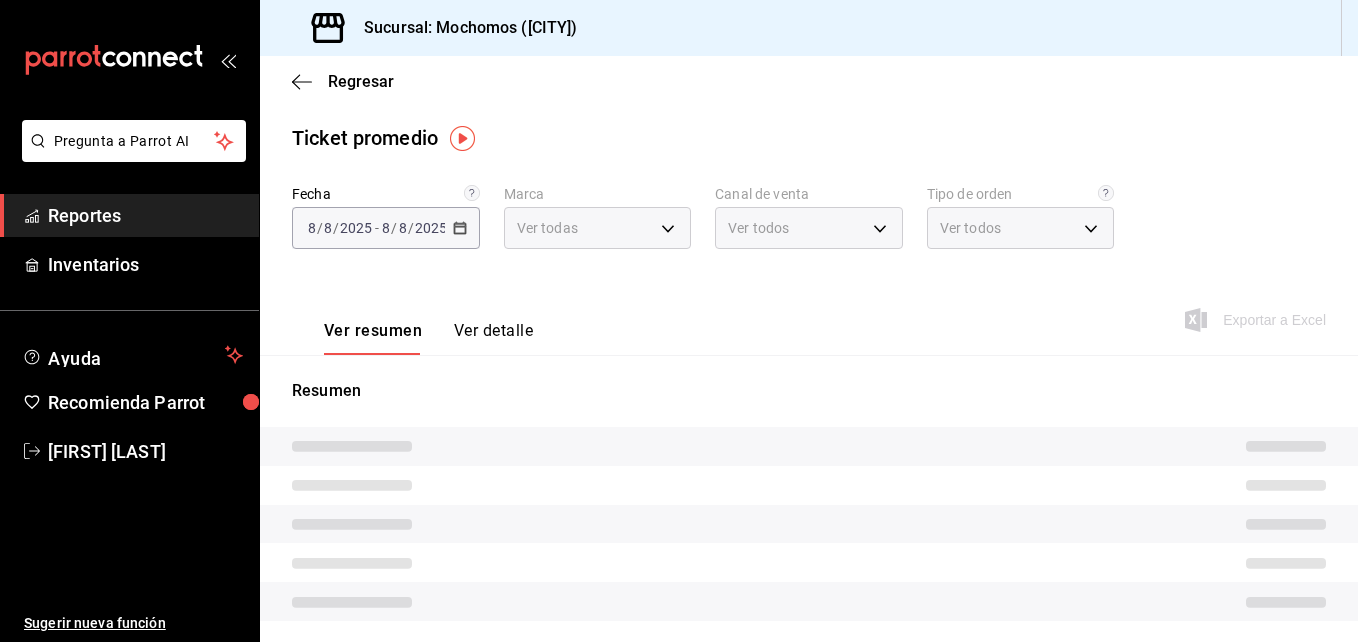 type on "PARROT,UBER_EATS,RAPPI,DIDI_FOOD,ONLINE" 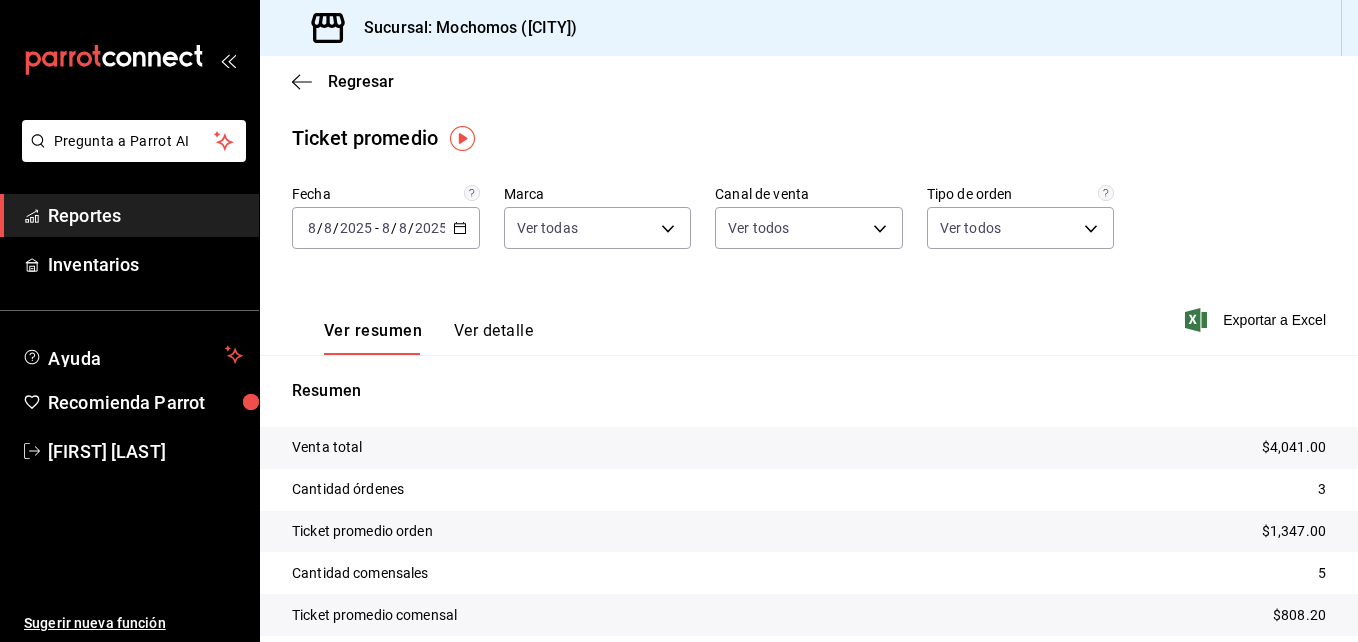 click 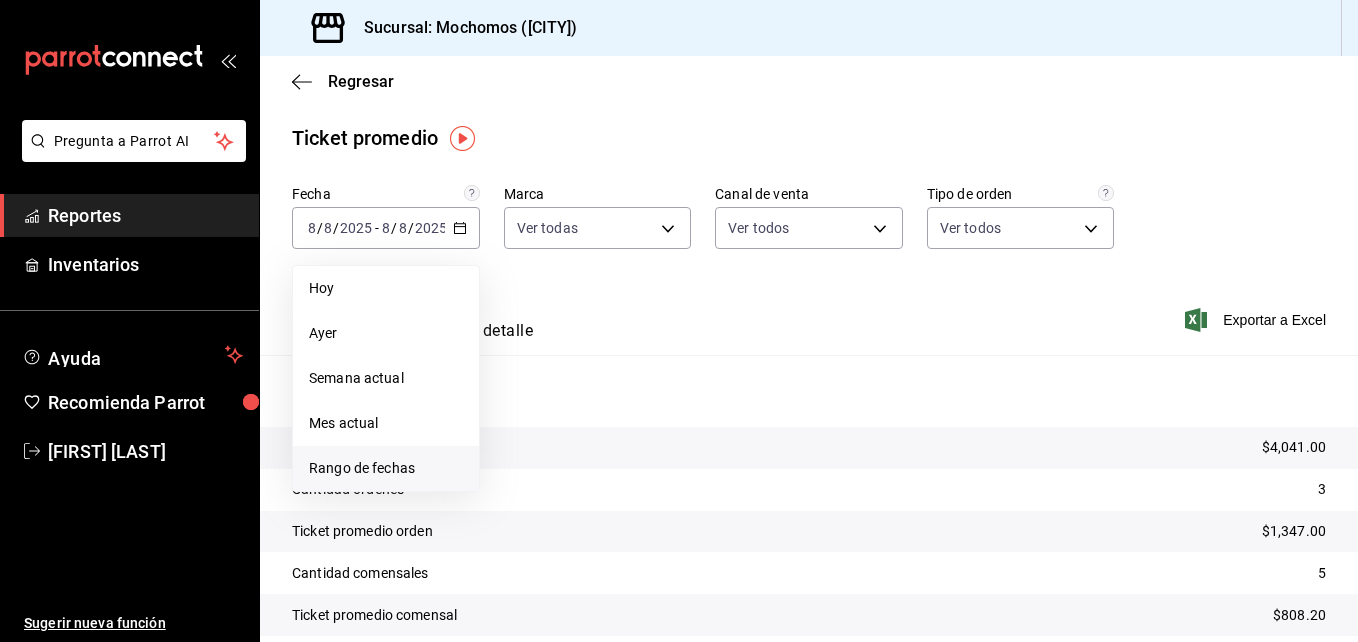 click on "Rango de fechas" at bounding box center (386, 468) 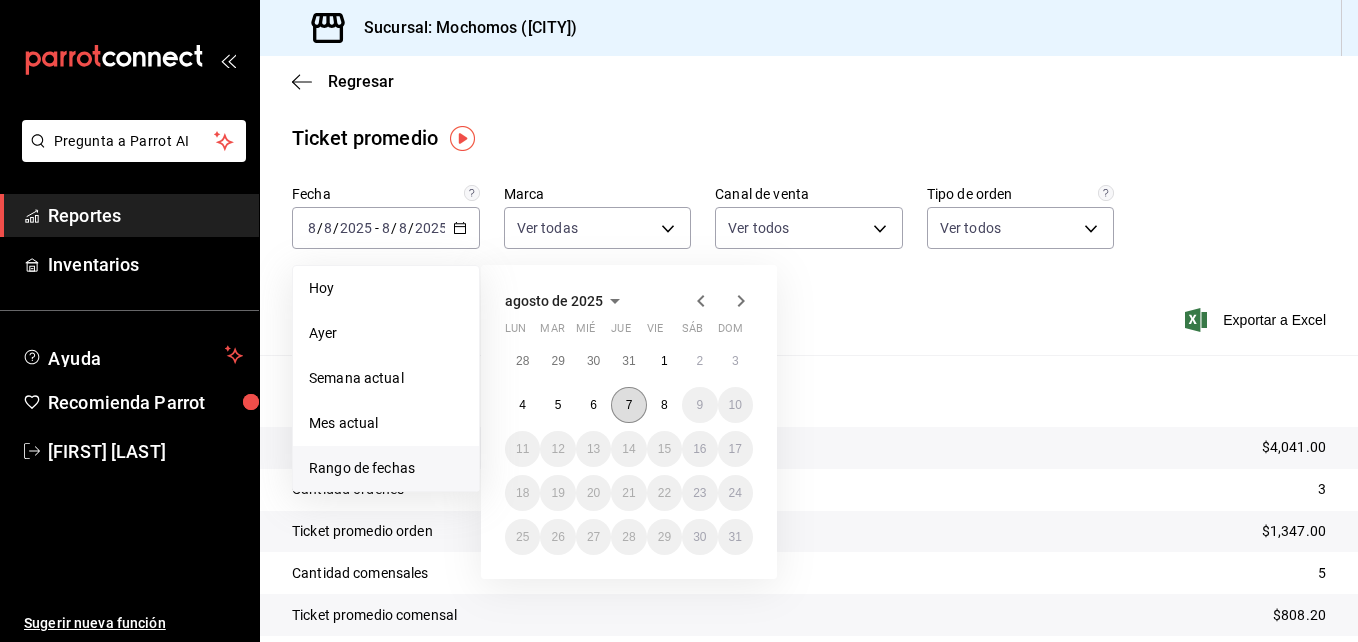 click on "7" at bounding box center (628, 405) 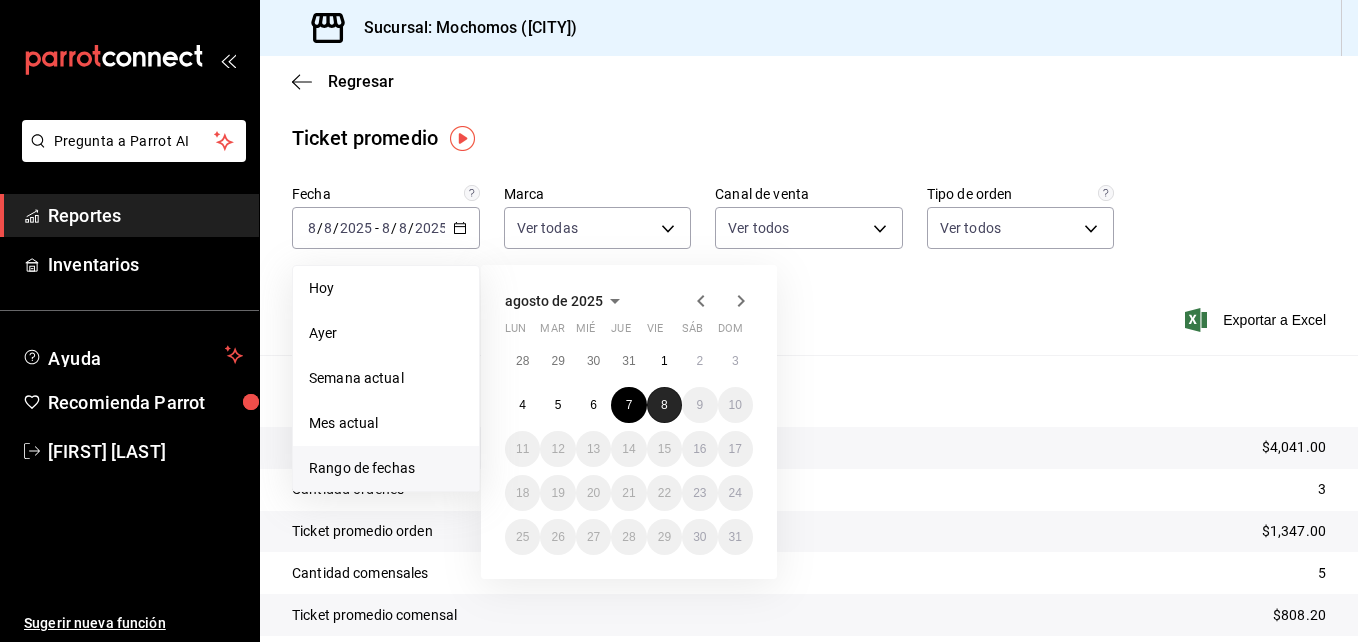 click on "8" at bounding box center (664, 405) 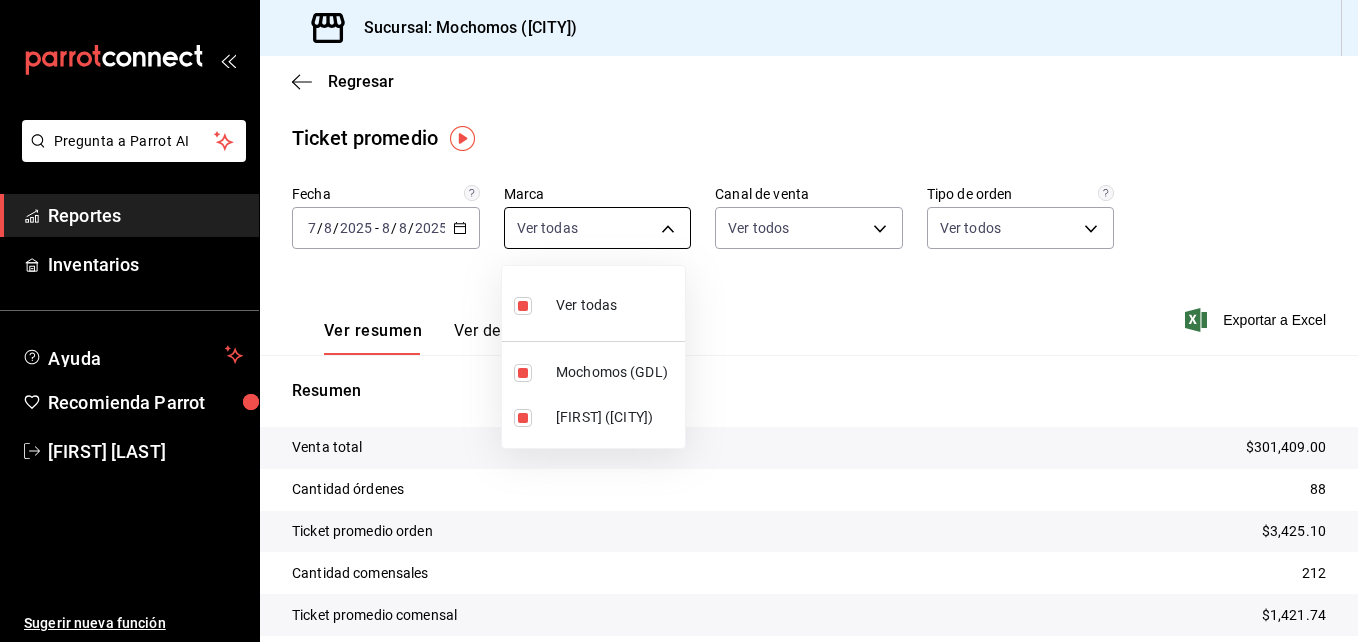 click on "Pregunta a Parrot AI Reportes   Inventarios   Ayuda Recomienda Parrot   [FIRST] [LAST]   Sugerir nueva función   Sucursal: Mochomos ([CITY]) Regresar Ventas Los artículos listados no incluyen descuentos de orden y el filtro de fechas está limitado a un máximo de 31 días. Fecha [DATE] [DATE] - [DATE] [DATE] Hora inicio 05:00 Hora inicio Hora fin 04:59 Hora fin Marca Mochomos ([CITY]) [UUID] Canal de venta Ver todos PARROT,UBER_EATS,RAPPI,DIDI_FOOD,ONLINE   Tipo de orden Ver todos [UUID],[UUID],[UUID],EXTERNAL Ver resumen Ver detalle Exportar a Excel Resumen Venta total [PRICE] Cantidad órdenes 88 Ticket promedio orden [PRICE] Cantidad comensales 212 Ticket promedio comensal [PRICE] Pregunta a Parrot AI Reportes   Inventarios   Ayuda Recomienda Parrot   [FIRST] [LAST]   Sugerir nueva función   GANA 1 MES GRATIS EN TU SUSCRIPCIÓN AQUÍ Ver video tutorial Ir a video Visitar centro de ayuda ([PHONE]) [EMAIL] Visitar centro de ayuda ([PHONE]) [EMAIL]" at bounding box center (679, 321) 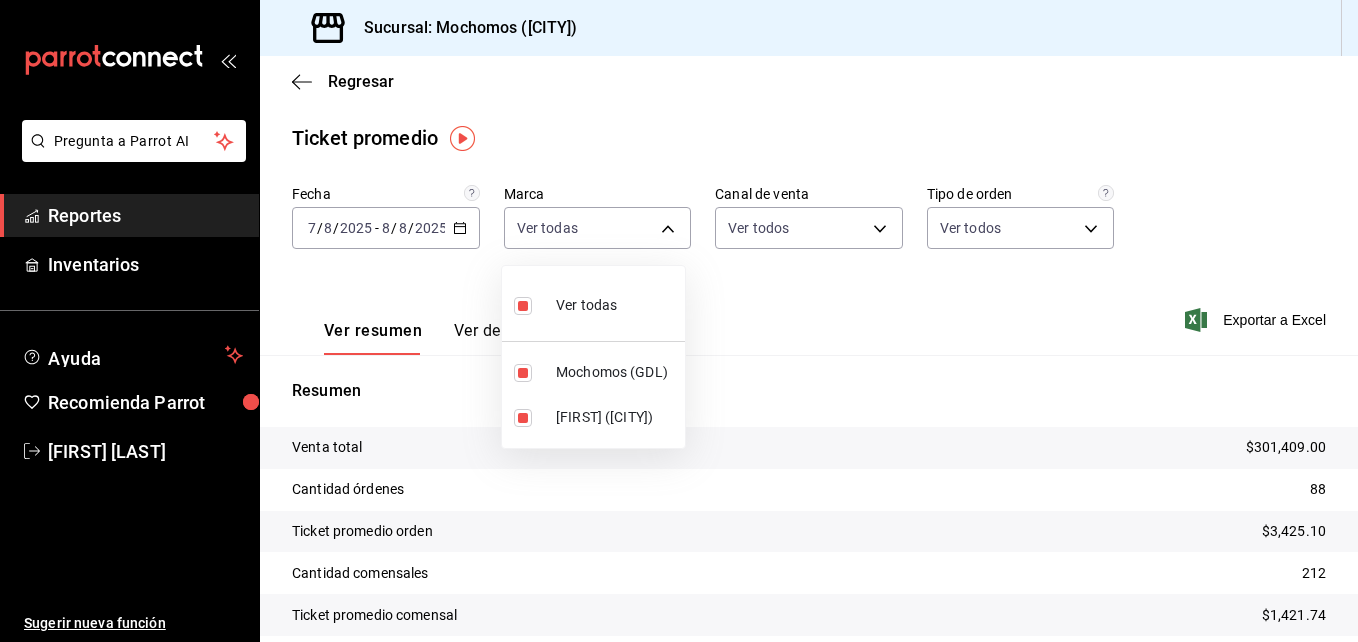 click at bounding box center [679, 321] 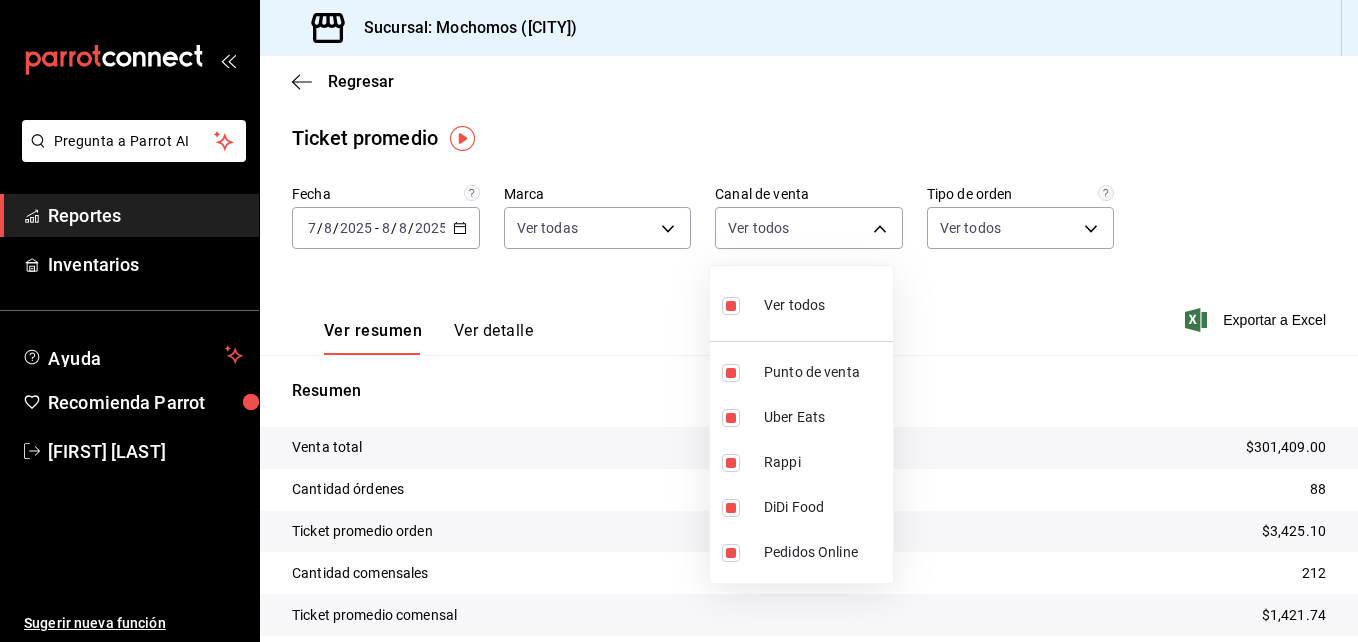 click on "Pregunta a Parrot AI Reportes Inventarios Ayuda Recomienda Parrot [FIRST] [LAST] Sugerir nueva función Sucursal: [LOCATION] ([LOCATION]) Regresar Ticket promedio Fecha [DATE] [DATE] [DATE] - [DATE] [DATE] Marca Ver todas [UUID],[UUID] Canal de venta Ver todos PARROT,UBER_EATS,RAPPI,DIDI_FOOD,ONLINE Tipo de orden Ver todos [UUID],[UUID],[UUID],[EXTERNAL] Ver resumen Ver detalle Exportar a Excel Resumen Venta total [PRICE] Cantidad órdenes [NUMBER] Ticket promedio orden [PRICE] Cantidad comensales [NUMBER] Ticket promedio comensal [PRICE] Pregunta a Parrot AI Reportes Inventarios Ayuda Recomienda Parrot [FIRST] [LAST] Sugerir nueva función GANA 1 MES GRATIS EN TU SUSCRIPCIÓN AQUÍ Ver video tutorial Ir a video Visitar centro de ayuda ([PHONE]) [EMAIL] Visitar centro de ayuda ([PHONE]) Ver todos Uber Eats" at bounding box center (679, 321) 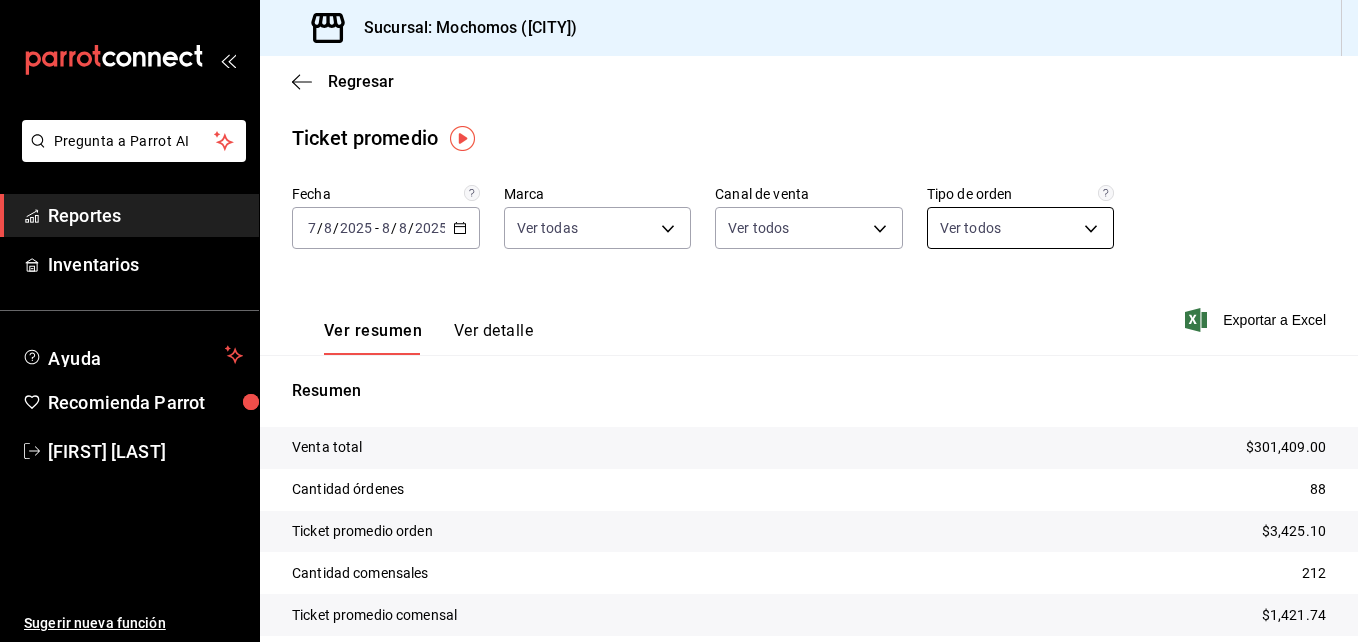 click on "Pregunta a Parrot AI Reportes   Inventarios   Ayuda Recomienda Parrot   [FIRST] [LAST]   Sugerir nueva función   Sucursal: Mochomos (GDL) Regresar Ticket promedio   Fecha 2025-08-07 7 / 8 / 2025 - 2025-08-08 8 / 8 / 2025 Marca Ver todas [UUID],[UUID] Canal de venta Ver todos PARROT,UBER_EATS,RAPPI,DIDI_FOOD,ONLINE   Tipo de orden Ver todos c3d0baef-30c0-4718-9d76-caab43e27316,13c4cc4a-99d2-42c0-ba96-c3de8c08c13d,7b7918ed-1db5-442d-955d-303d5b4c53c3,EXTERNAL Ver resumen Ver detalle Exportar a Excel Resumen Venta total $301,409.00 Cantidad órdenes 88 Ticket promedio orden $3,425.10 Cantidad comensales 212 Ticket promedio comensal $1,421.74 Pregunta a Parrot AI Reportes   Inventarios   Ayuda Recomienda Parrot   [FIRST] [LAST]   Sugerir nueva función   GANA 1 MES GRATIS EN TU SUSCRIPCIÓN AQUÍ Ver video tutorial Ir a video Visitar centro de ayuda (81) 2046 6363 soporte@parrotsoftware.io Visitar centro de ayuda (81) 2046 6363" at bounding box center (679, 321) 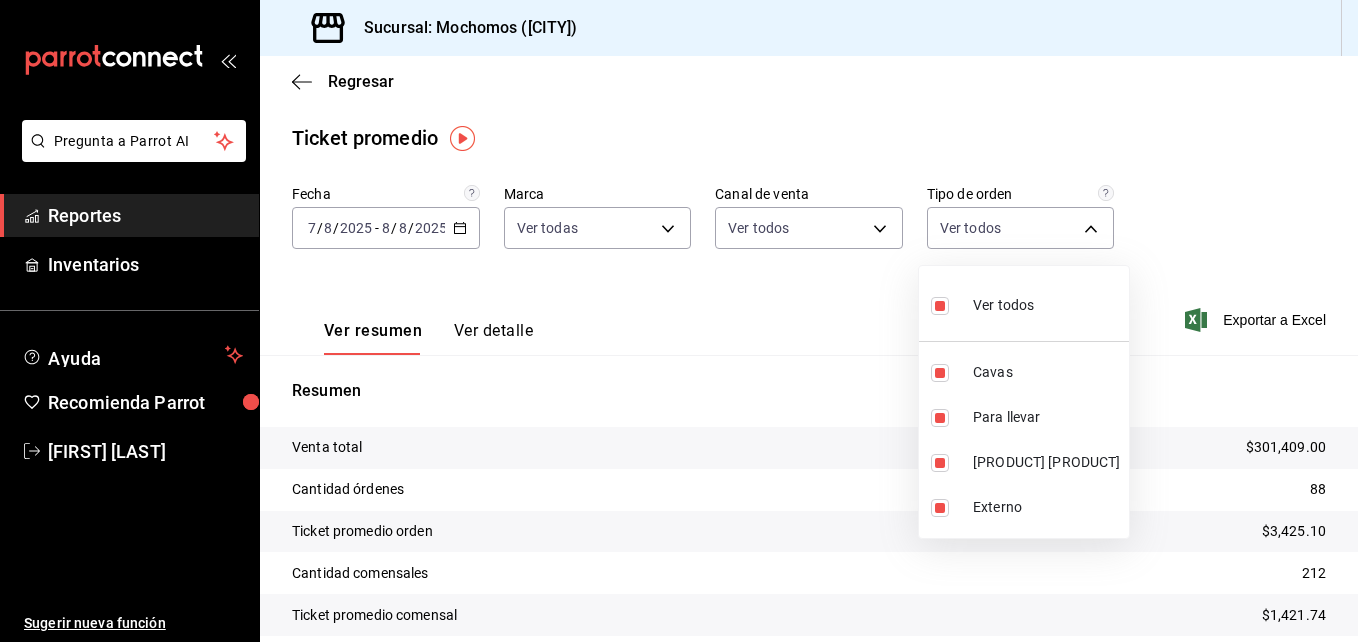 click at bounding box center (679, 321) 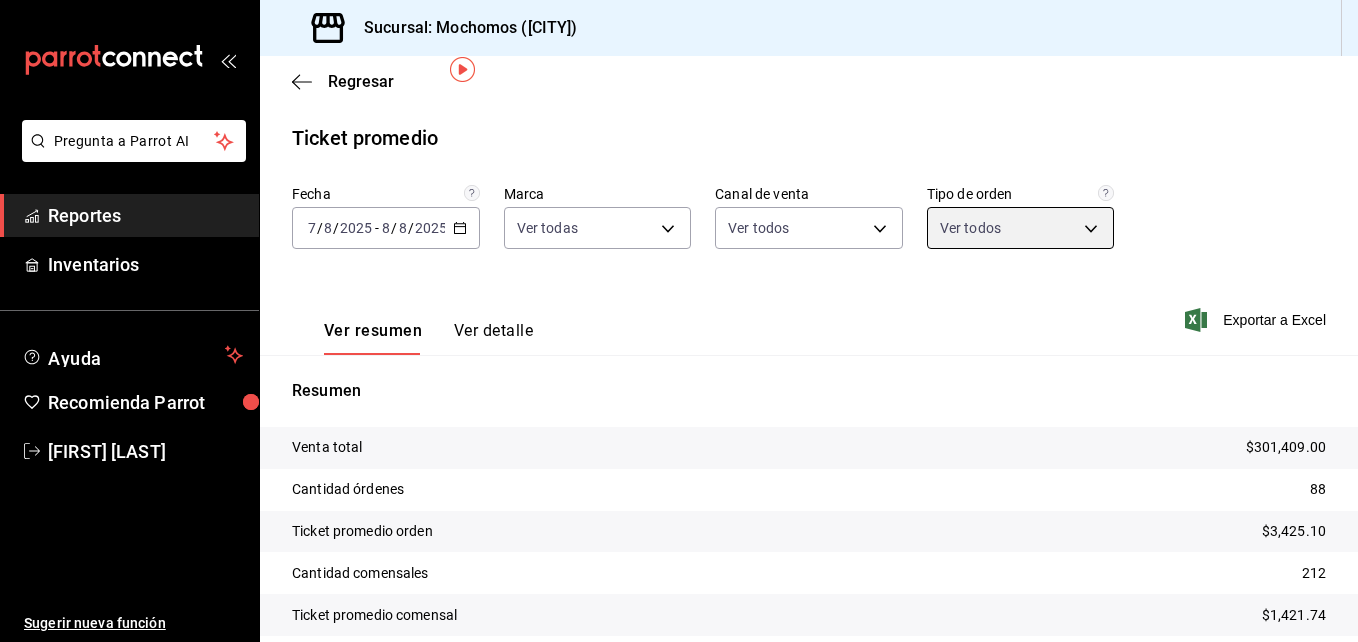 scroll, scrollTop: 82, scrollLeft: 0, axis: vertical 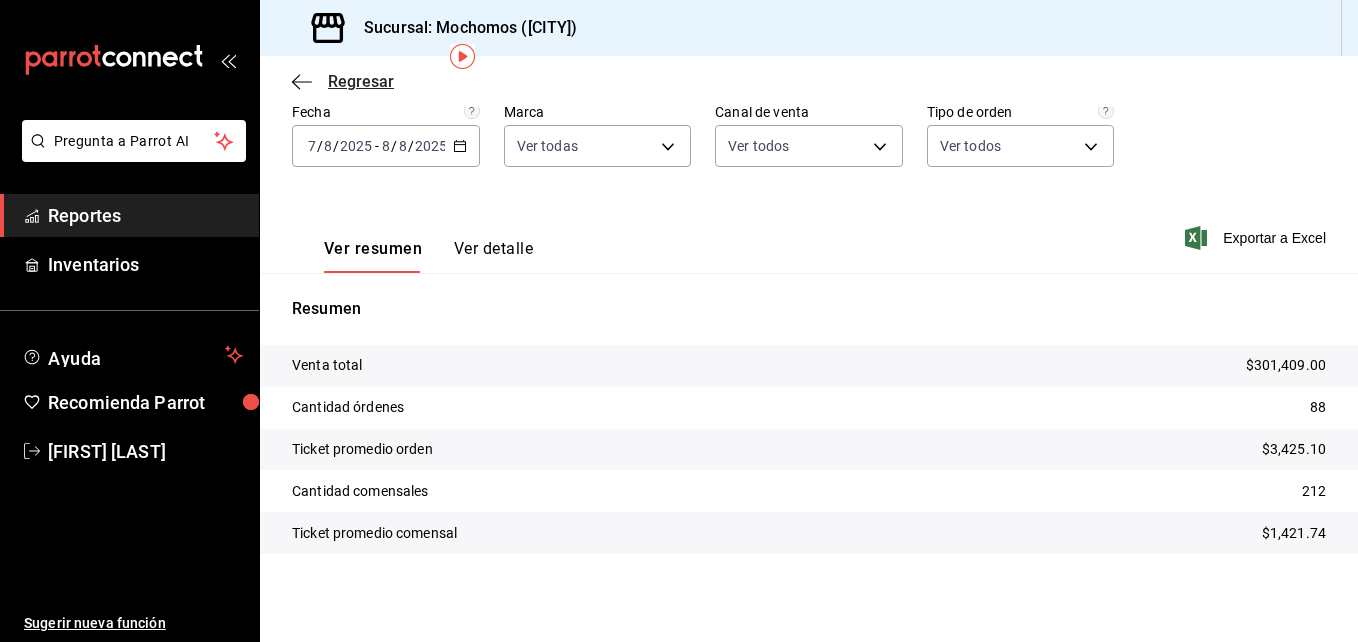 click on "Regresar" at bounding box center (361, 81) 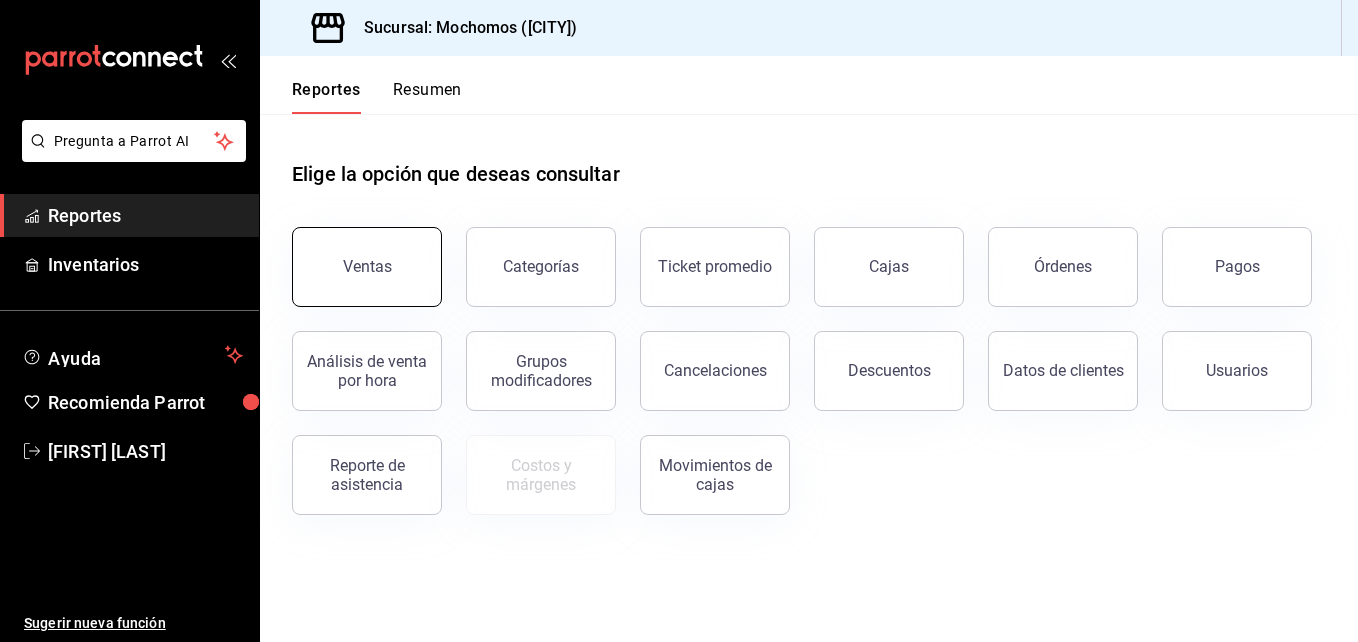 click on "Ventas" at bounding box center (367, 267) 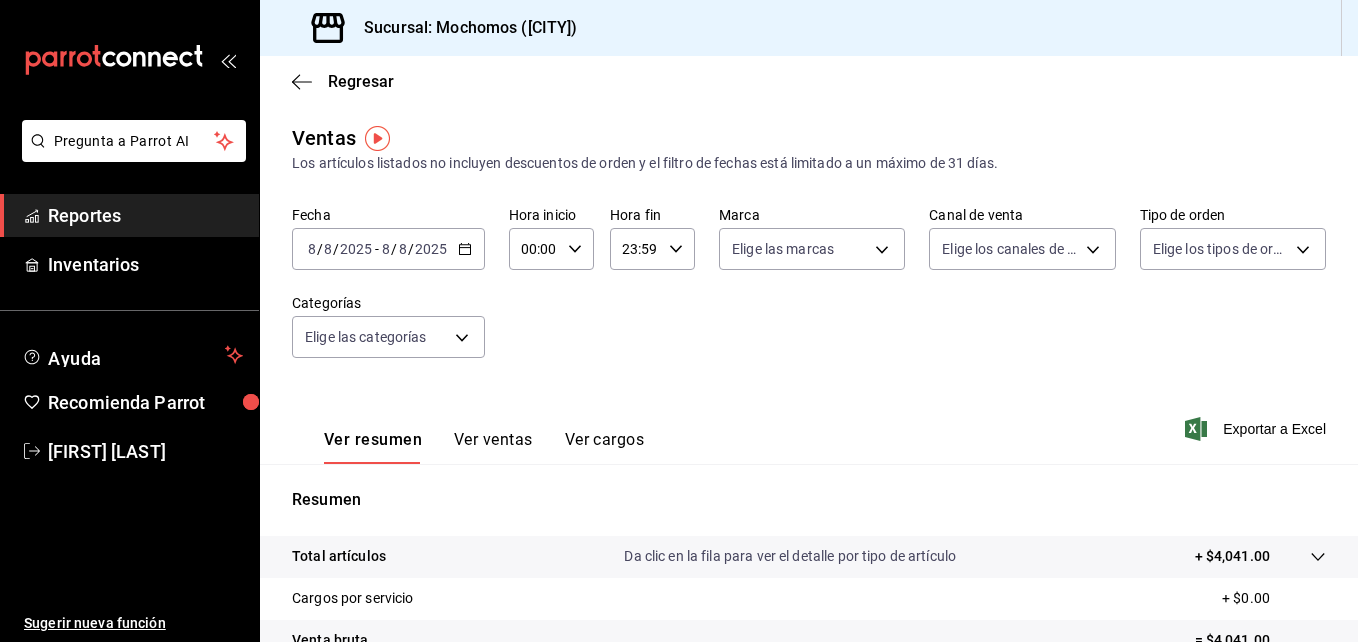 click on "2025-08-08 8 / 8 / 2025 - 2025-08-08 8 / 8 / 2025" at bounding box center (388, 249) 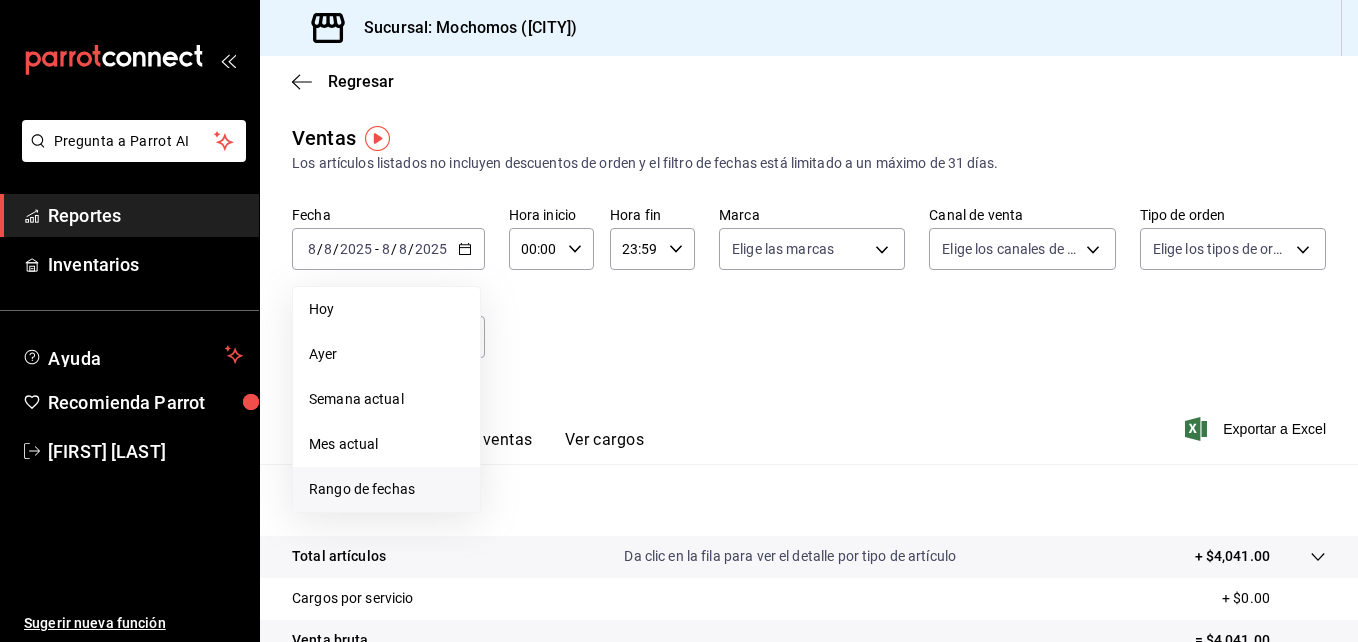click on "Rango de fechas" at bounding box center [386, 489] 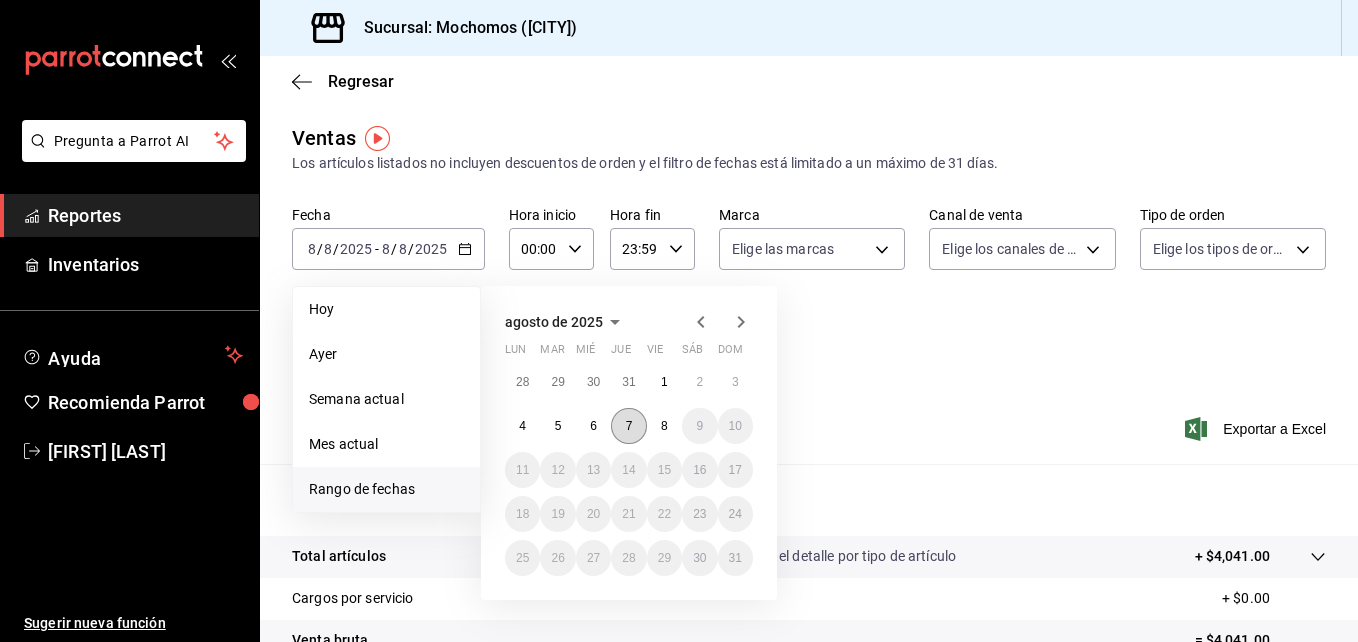click on "7" at bounding box center (628, 426) 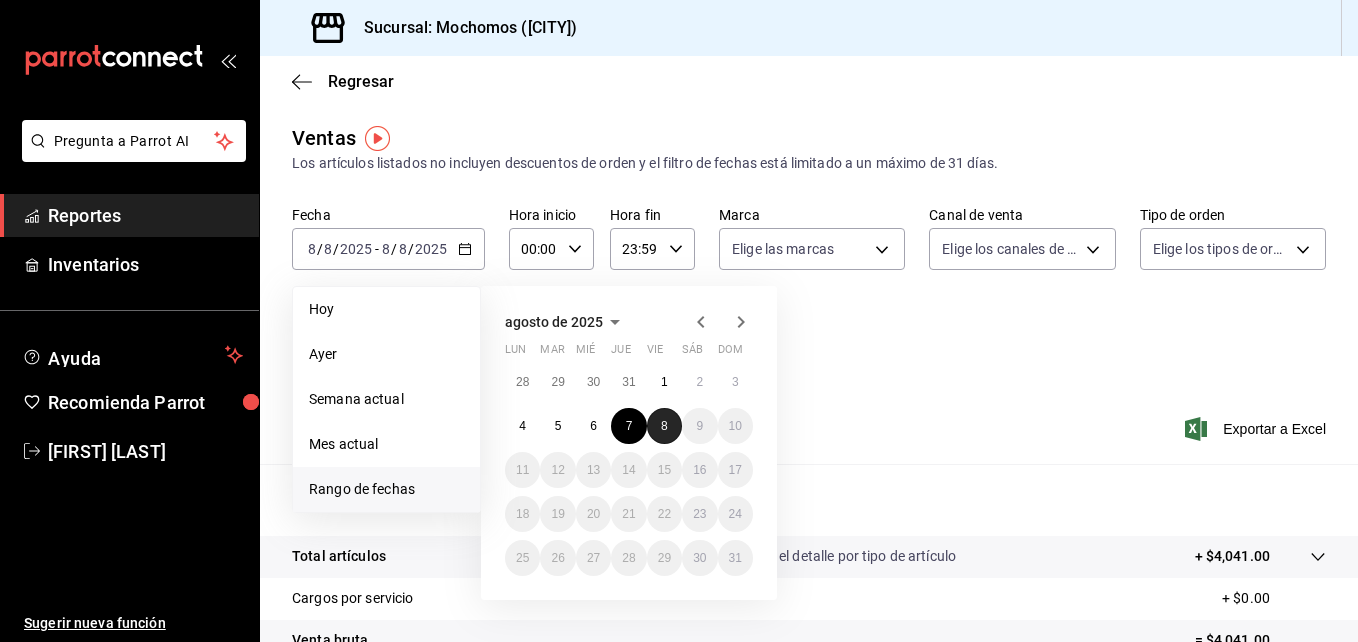 click on "8" at bounding box center [664, 426] 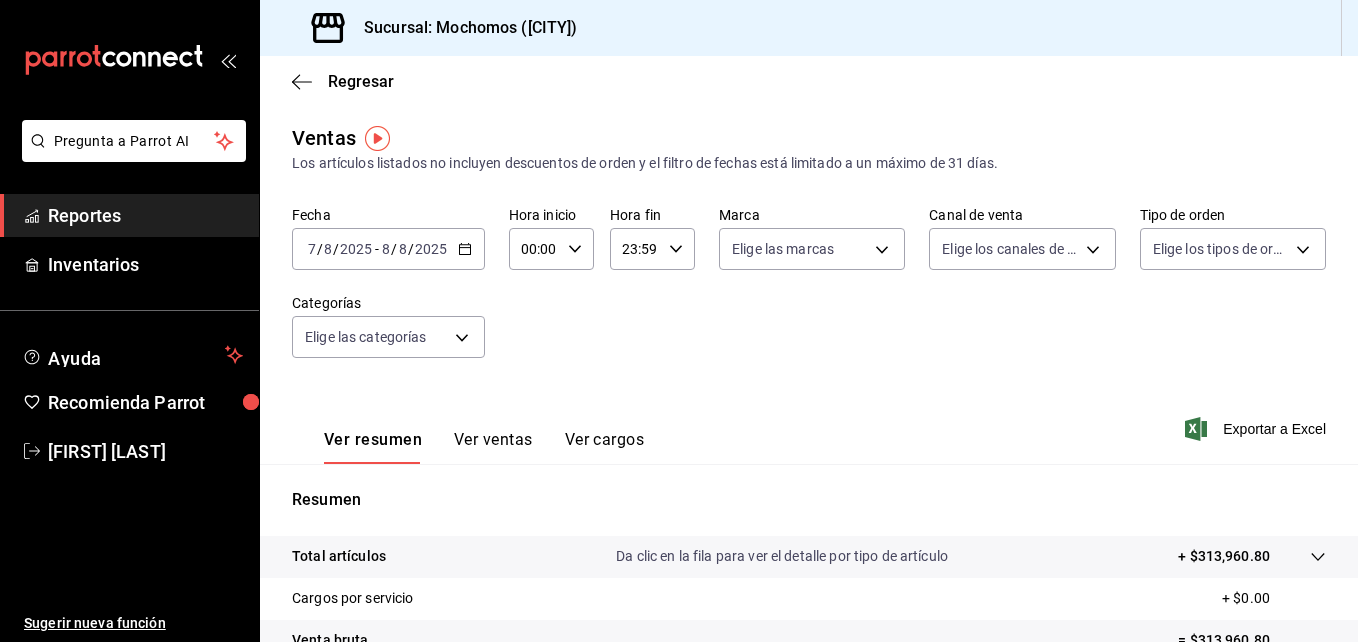 click 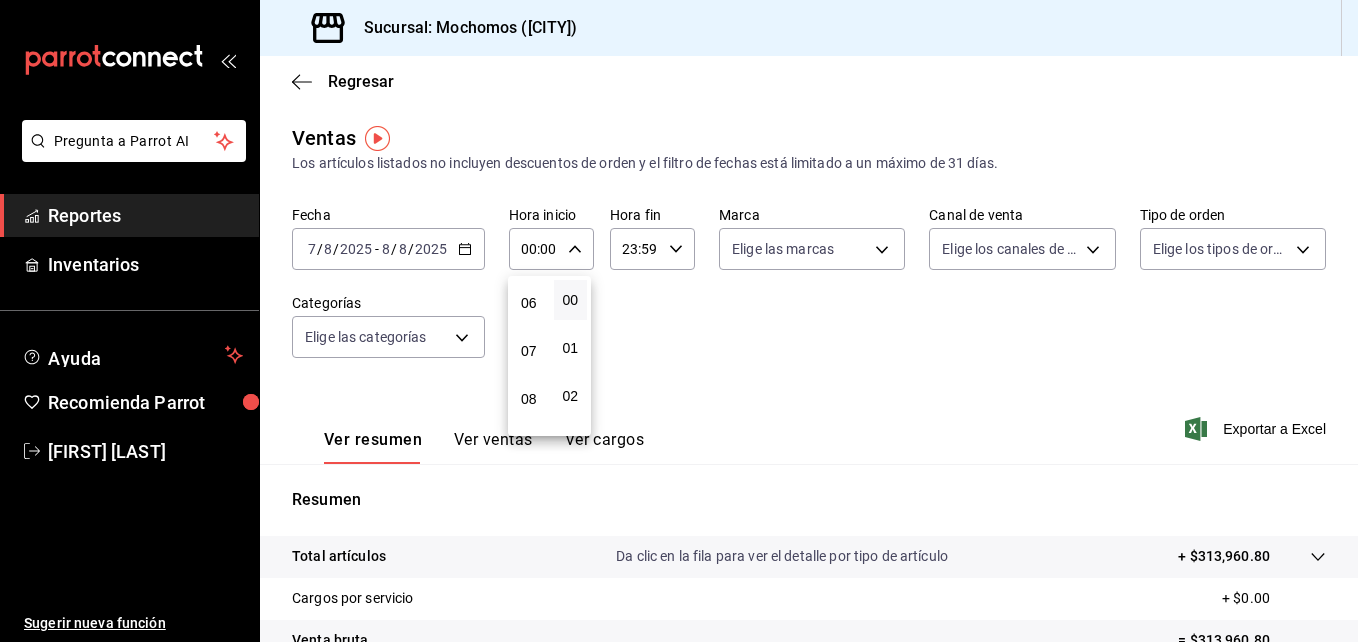 scroll, scrollTop: 226, scrollLeft: 0, axis: vertical 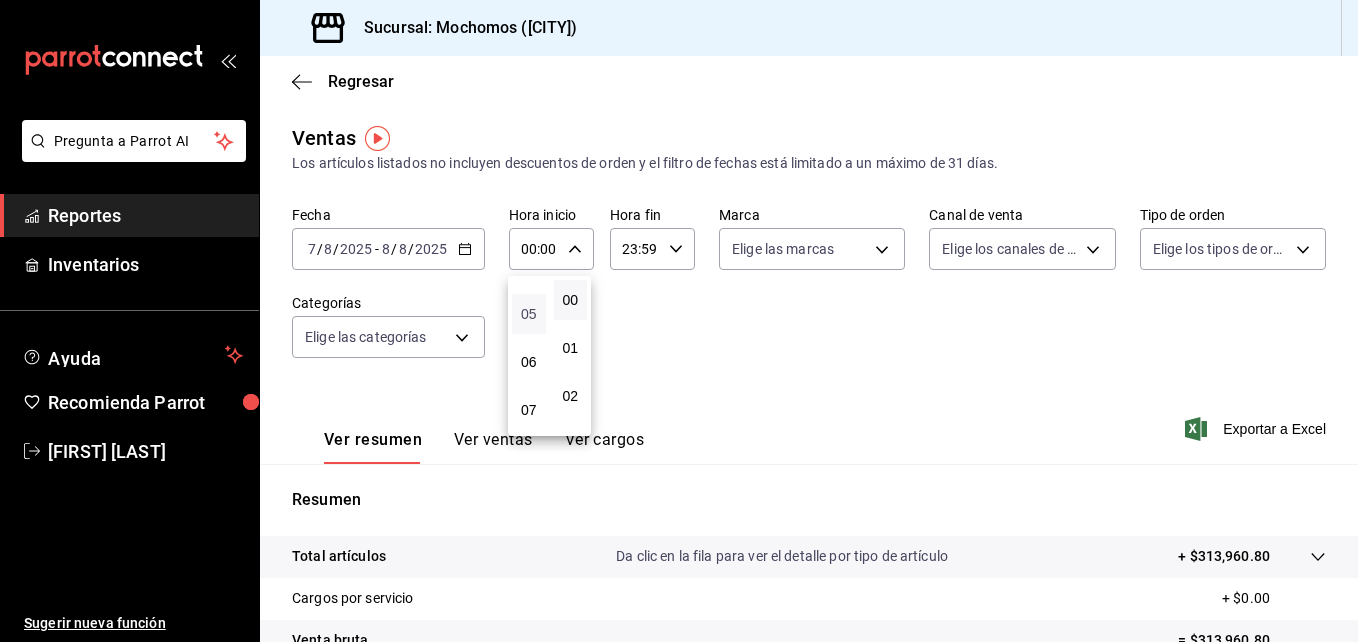 click on "05" at bounding box center [529, 314] 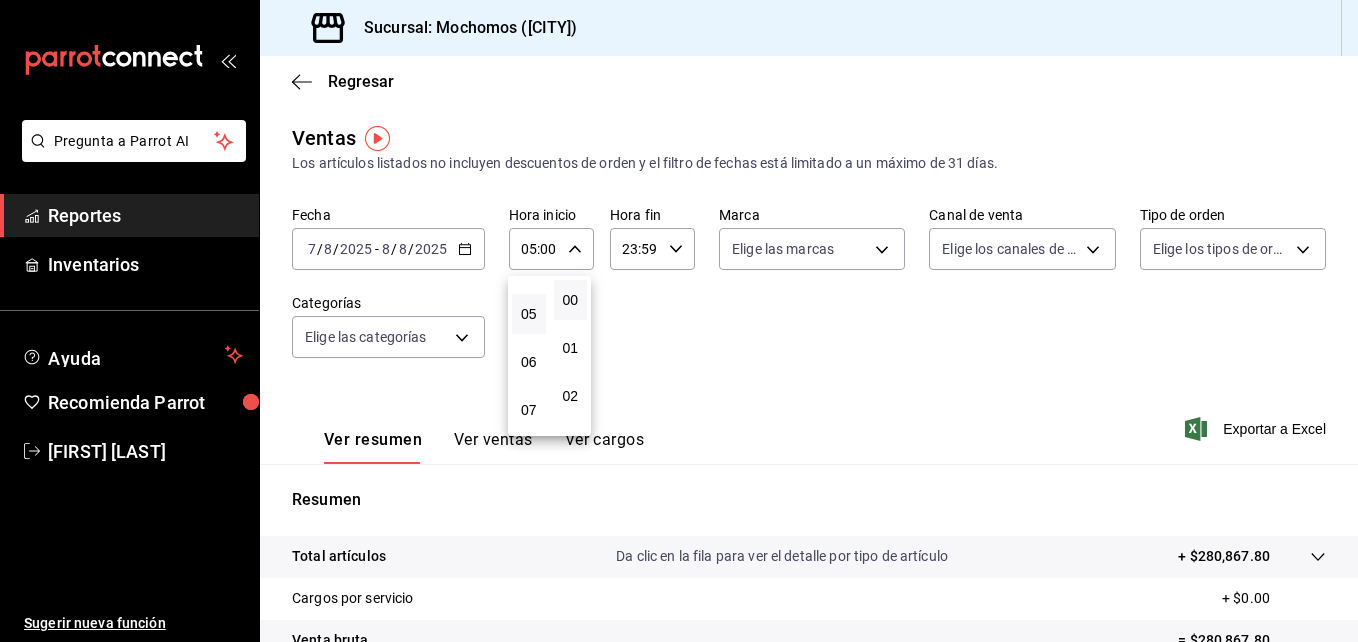 click at bounding box center [679, 321] 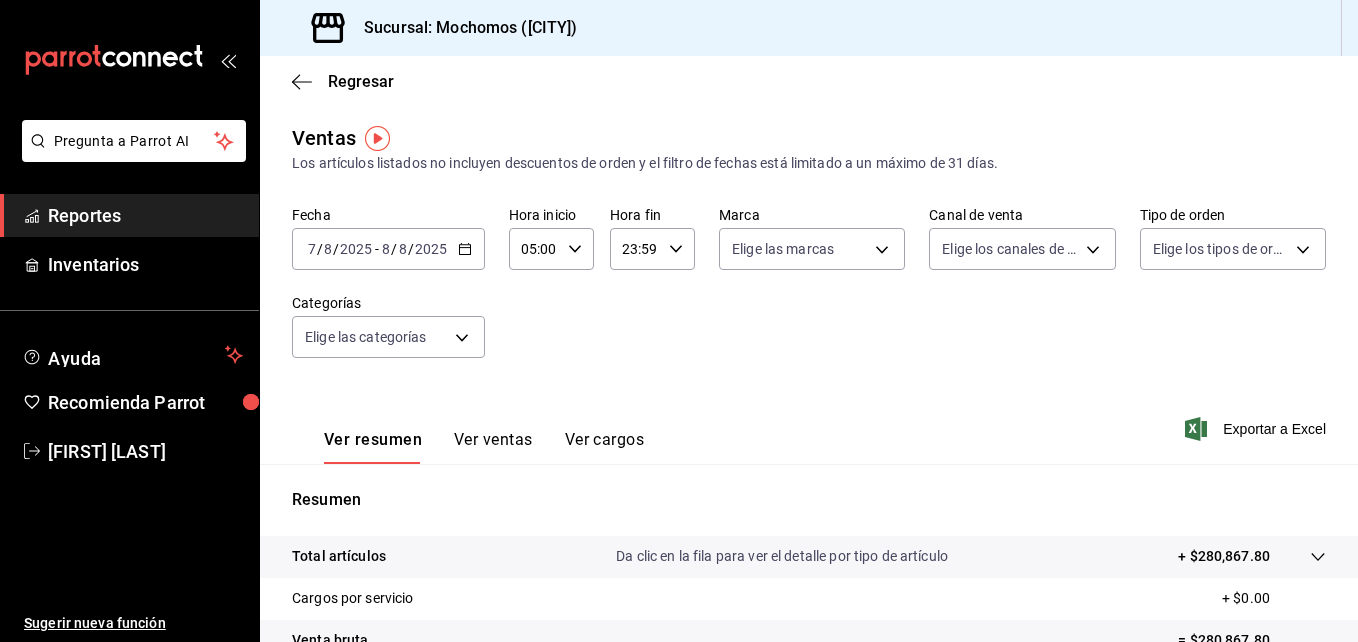 click 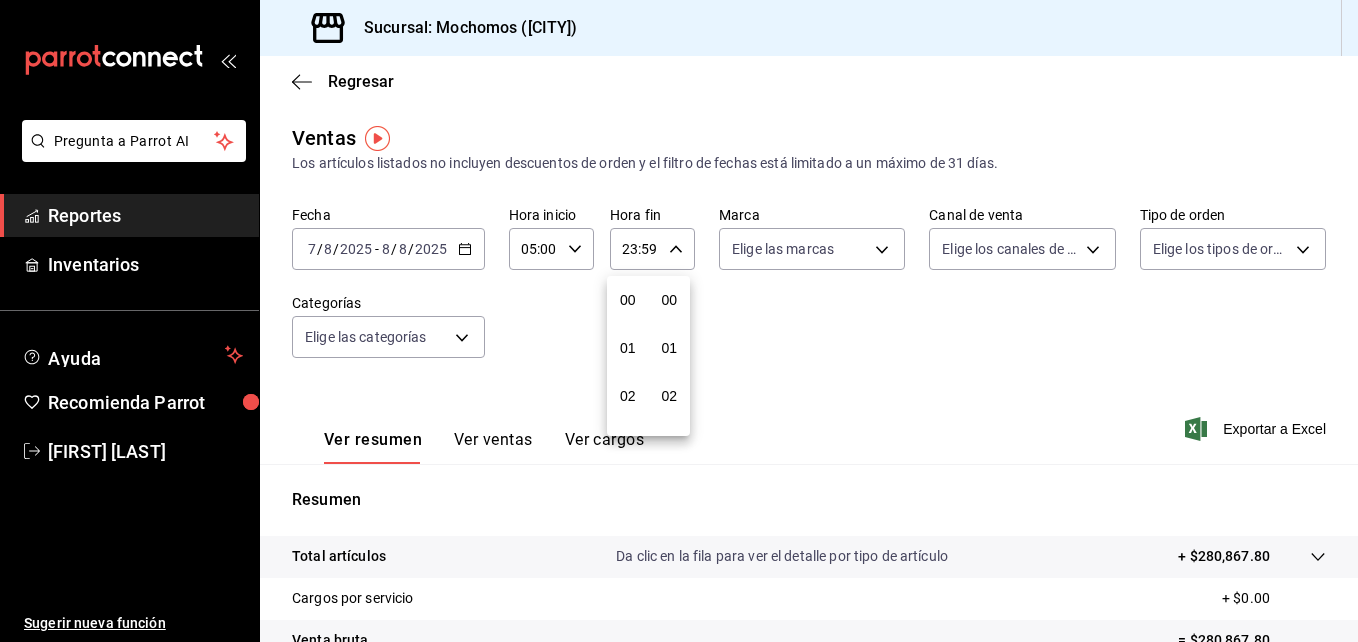 scroll, scrollTop: 992, scrollLeft: 0, axis: vertical 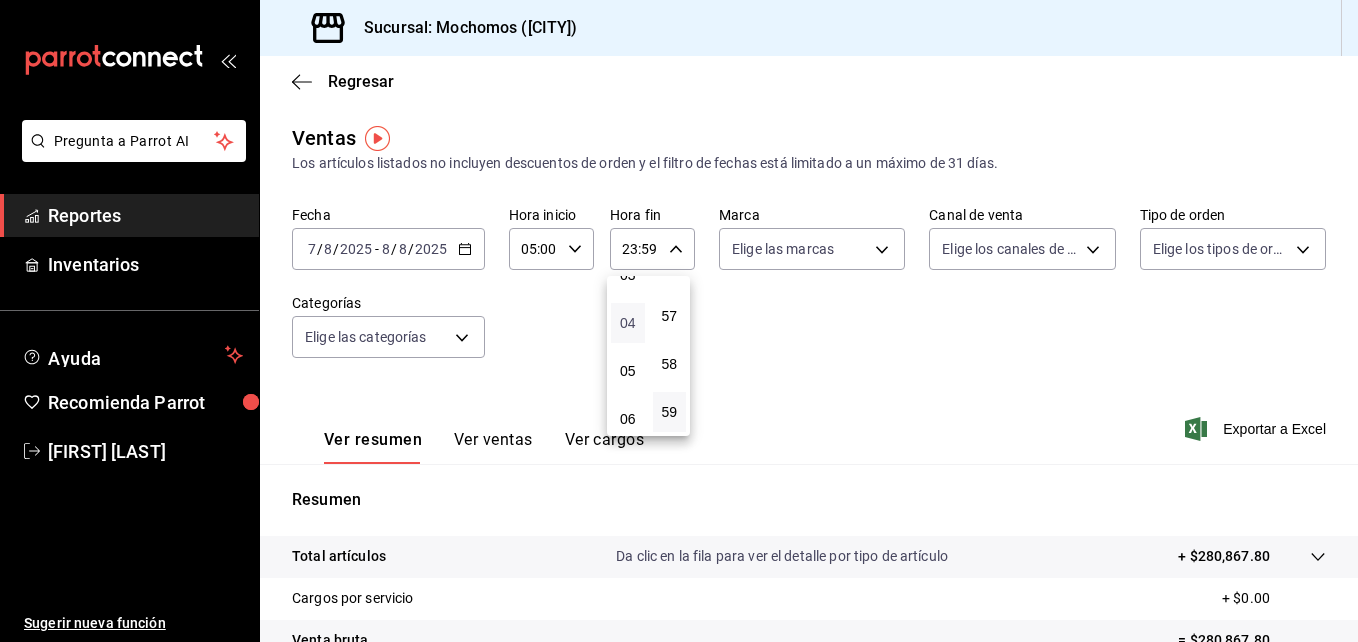 click on "04" at bounding box center [628, 323] 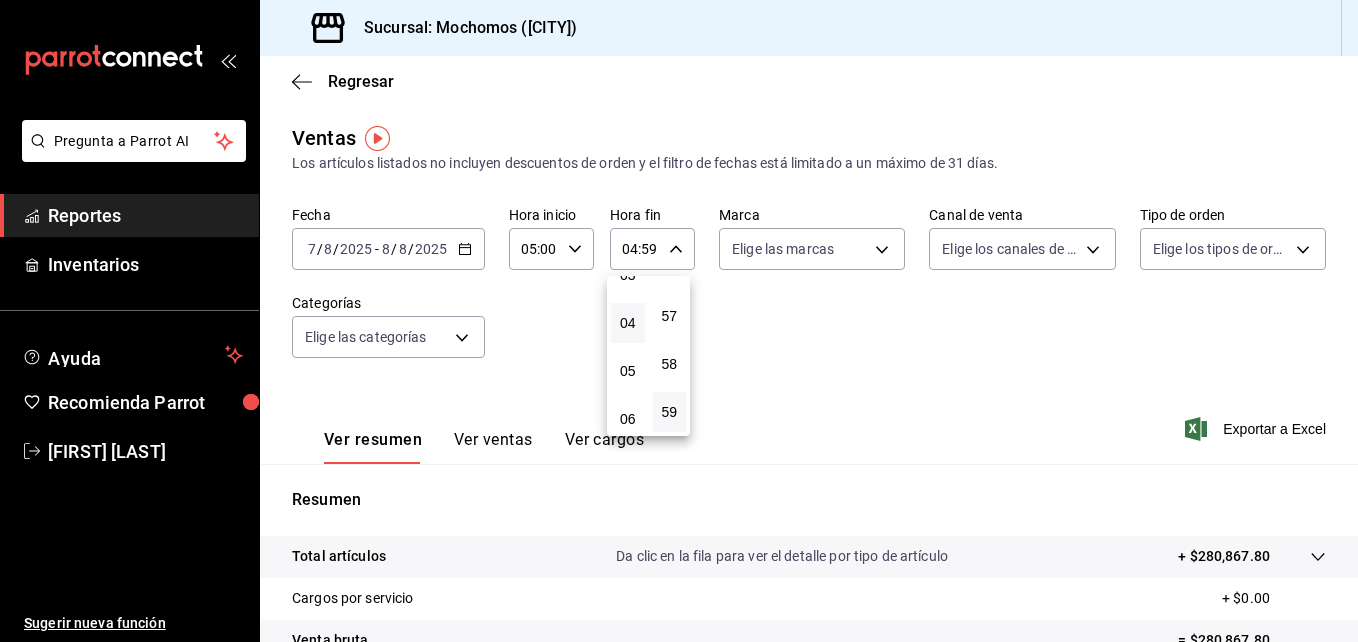 click at bounding box center (679, 321) 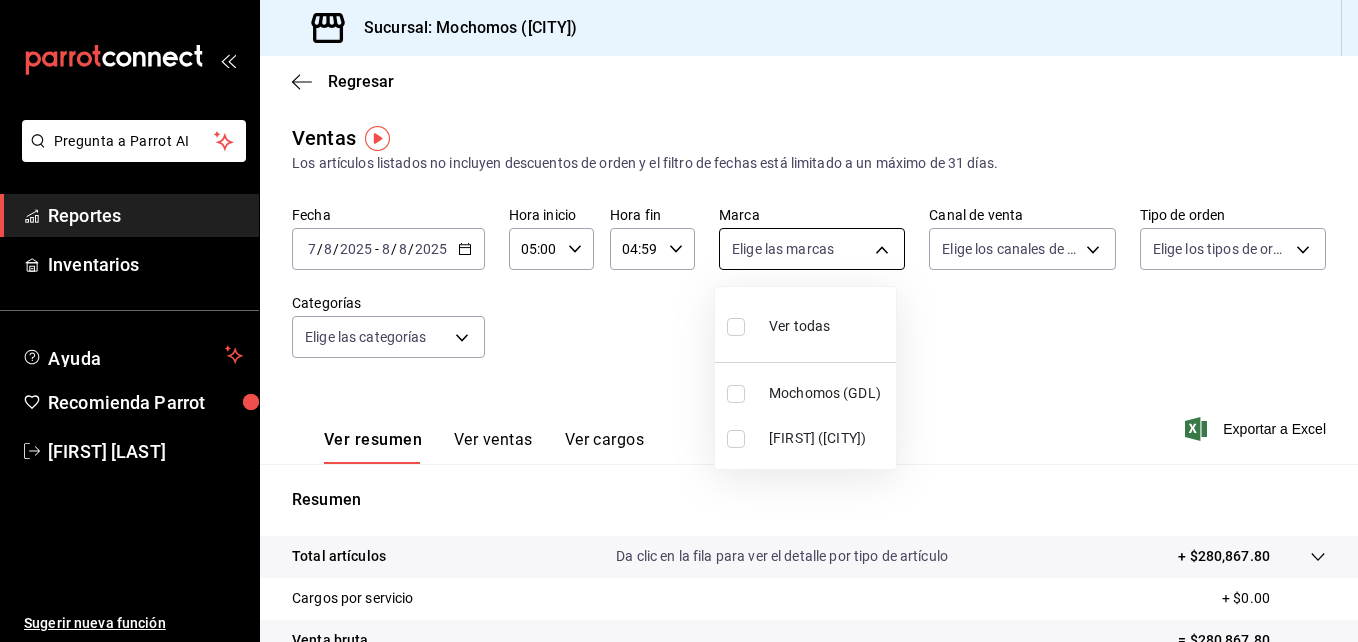 click on "Pregunta a Parrot AI Reportes   Inventarios   Ayuda Recomienda Parrot   [FIRST] [LAST]   Sugerir nueva función   Sucursal: Mochomos (GDL) Regresar Ventas Los artículos listados no incluyen descuentos de orden y el filtro de fechas está limitado a un máximo de 31 días. Fecha 2025-08-07 7 / 8 / 2025 - 2025-08-08 8 / 8 / 2025 Hora inicio 05:00 Hora inicio Hora fin 04:59 Hora fin Marca Elige las marcas Canal de venta Elige los canales de venta Tipo de orden Elige los tipos de orden Categorías Elige las categorías Ver resumen Ver ventas Ver cargos Exportar a Excel Resumen Total artículos Da clic en la fila para ver el detalle por tipo de artículo + $280,867.80 Cargos por servicio + $0.00 Venta bruta = $280,867.80 Descuentos totales - $2,660.00 Certificados de regalo - $9,891.80 Venta total = $268,316.00 Impuestos - $37,009.10 Venta neta = $231,306.90 Pregunta a Parrot AI Reportes   Inventarios   Ayuda Recomienda Parrot   [FIRST] [LAST]   Sugerir nueva función   Ver video tutorial Ir a video Ver todas" at bounding box center (679, 321) 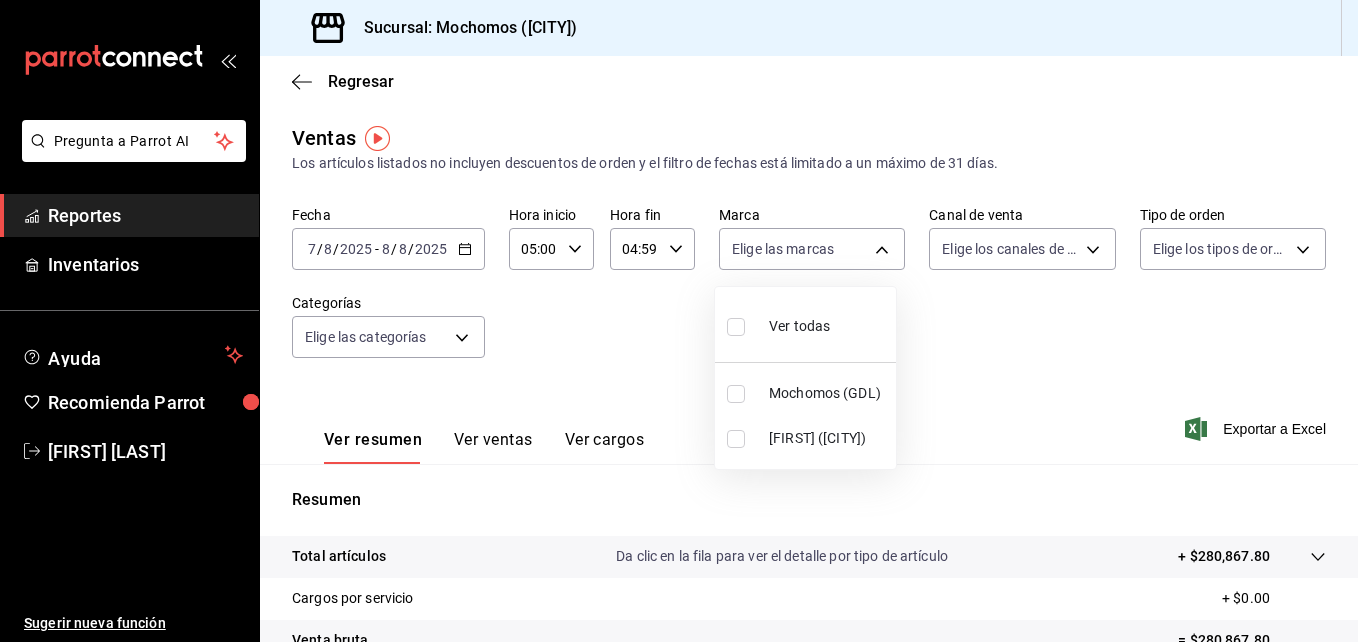 click at bounding box center [736, 394] 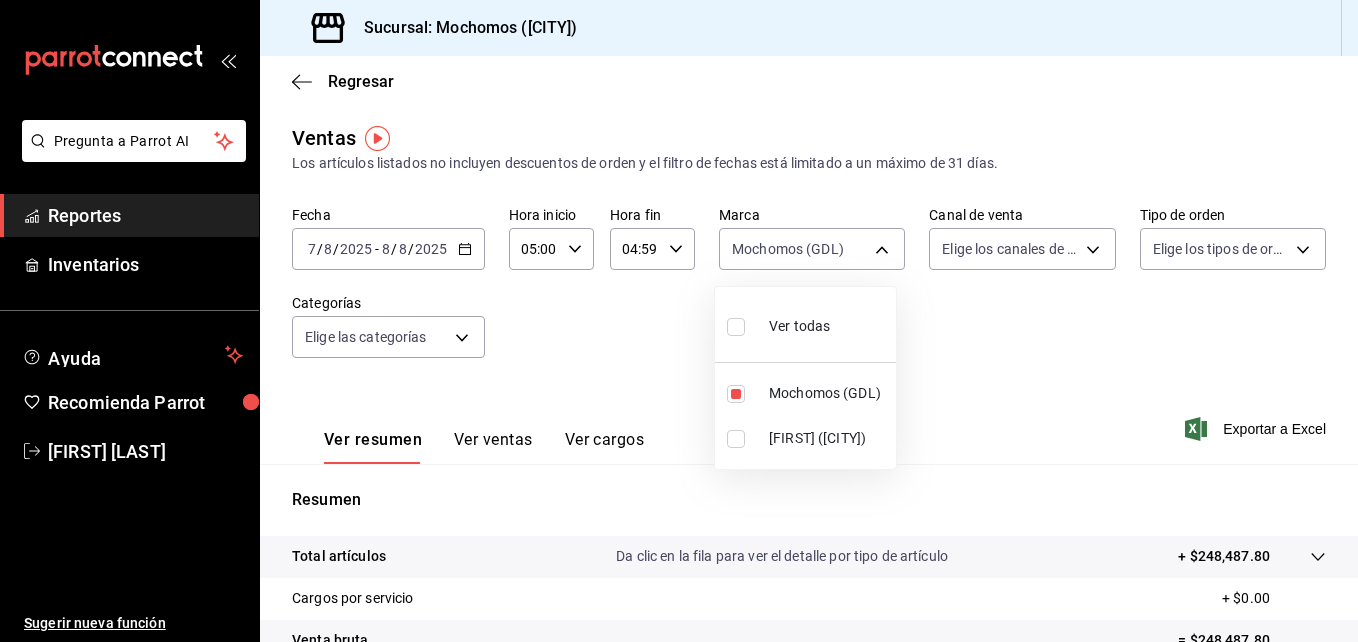 click at bounding box center (679, 321) 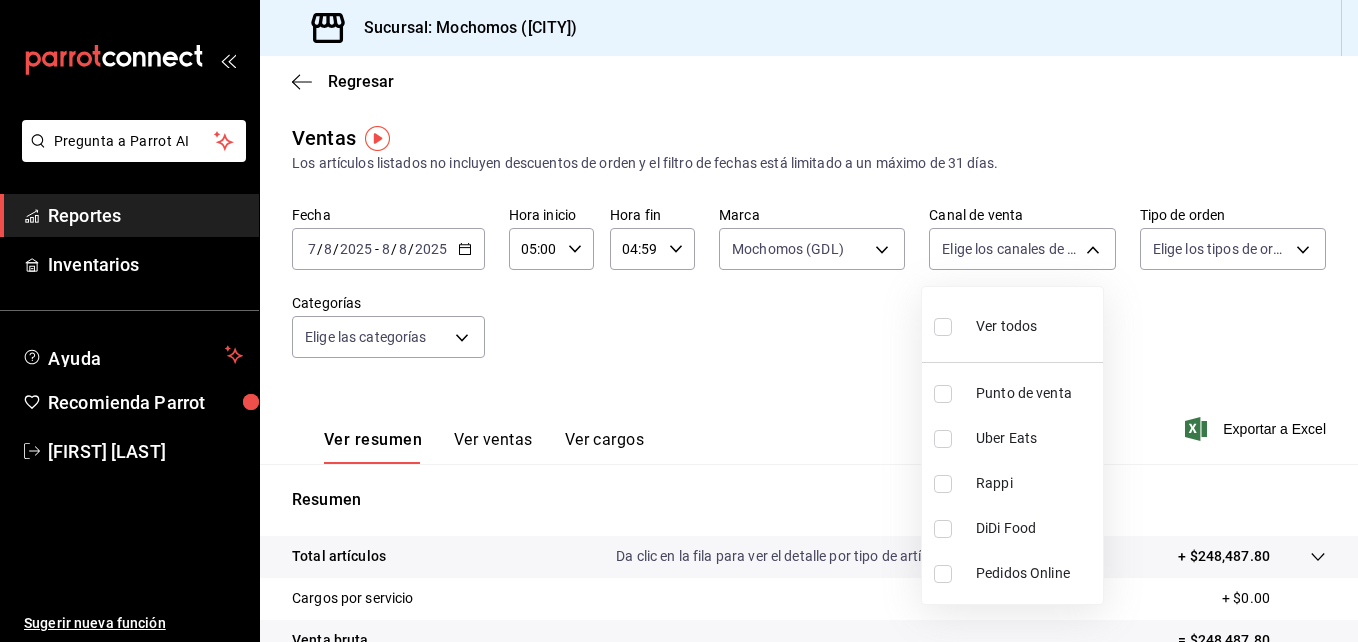 click on "Pregunta a Parrot AI Reportes Inventarios Ayuda Recomienda Parrot [FIRST] [LAST] Sugerir nueva función Sucursal: [LOCATION] ([LOCATION]) Regresar Ventas Los artículos listados no incluyen descuentos de orden y el filtro de fechas está limitado a un máximo de 31 días. Fecha [DATE] [DATE] - [DATE] [DATE] Hora inicio [TIME] Hora inicio Hora fin [TIME] Hora fin Marca [LOCATION] ([LOCATION]) [UUID] Canal de venta Elige los canales de venta Tipo de orden Elige los tipos de orden Categorías Elige las categorías Ver resumen Ver ventas Ver cargos Exportar a Excel Resumen Total artículos Da clic en la fila para ver el detalle por tipo de artículo + [PRICE] Cargos por servicio + [PRICE] Venta bruta = [PRICE] Descuentos totales - [PRICE] Certificados de regalo - [PRICE] Venta total = [PRICE] Impuestos - [PRICE] Venta neta = [PRICE] Pregunta a Parrot AI Reportes Inventarios Ayuda Recomienda Parrot [FIRST] [LAST] Sugerir nueva función" at bounding box center [679, 321] 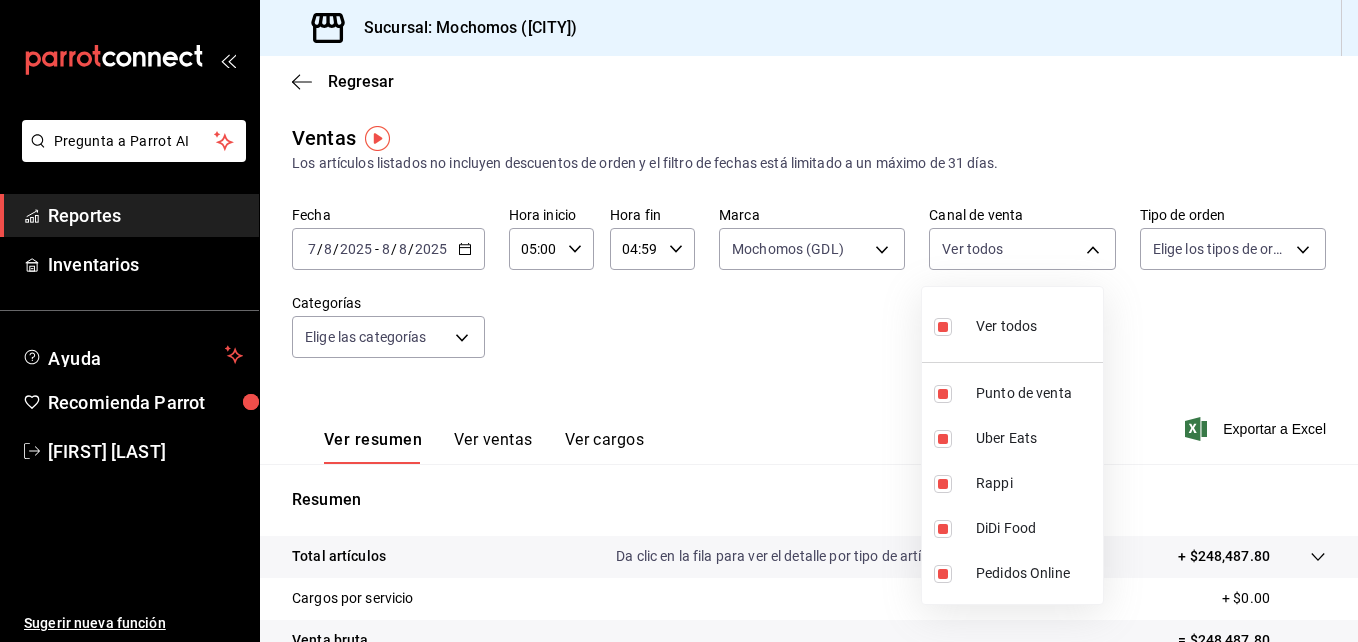click at bounding box center (679, 321) 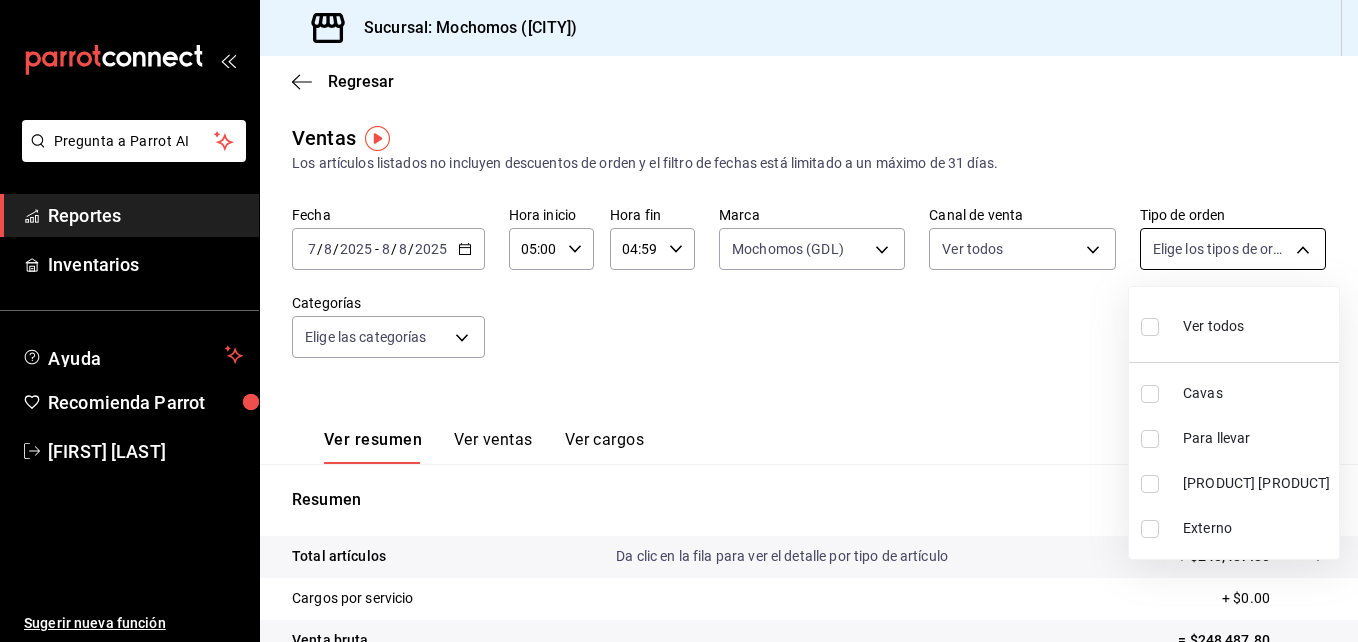 click on "Pregunta a Parrot AI Reportes   Inventarios   Ayuda Recomienda Parrot   [FIRST] [LAST]   Sugerir nueva función   Sucursal: Mochomos (GDL) Regresar Ventas Los artículos listados no incluyen descuentos de orden y el filtro de fechas está limitado a un máximo de 31 días. Fecha 2025-08-07 7 / 8 / 2025 - 2025-08-08 8 / 8 / 2025 Hora inicio 05:00 Hora inicio Hora fin 04:59 Hora fin Marca Mochomos (GDL) [UUID] Canal de venta Ver todos PARROT,UBER_EATS,RAPPI,DIDI_FOOD,ONLINE Tipo de orden Elige los tipos de orden Categorías Elige las categorías Ver resumen Ver ventas Ver cargos Exportar a Excel Resumen Total artículos Da clic en la fila para ver el detalle por tipo de artículo + $248,487.80 Cargos por servicio + $0.00 Venta bruta = $248,487.80 Descuentos totales - $2,362.00 Certificados de regalo - $9,891.80 Venta total = $236,234.00 Impuestos - $32,584.00 Venta neta = $203,650.00 Pregunta a Parrot AI Reportes   Inventarios   Ayuda Recomienda Parrot   [FIRST] [LAST]" at bounding box center [679, 321] 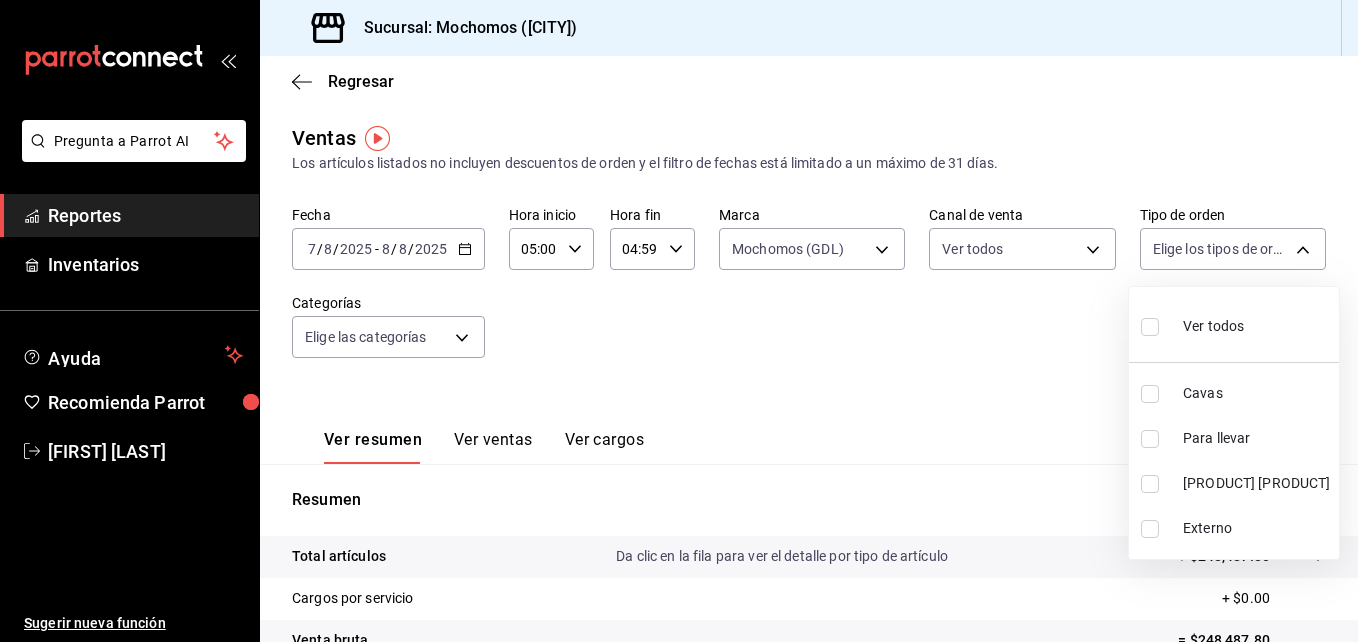 click at bounding box center (1150, 327) 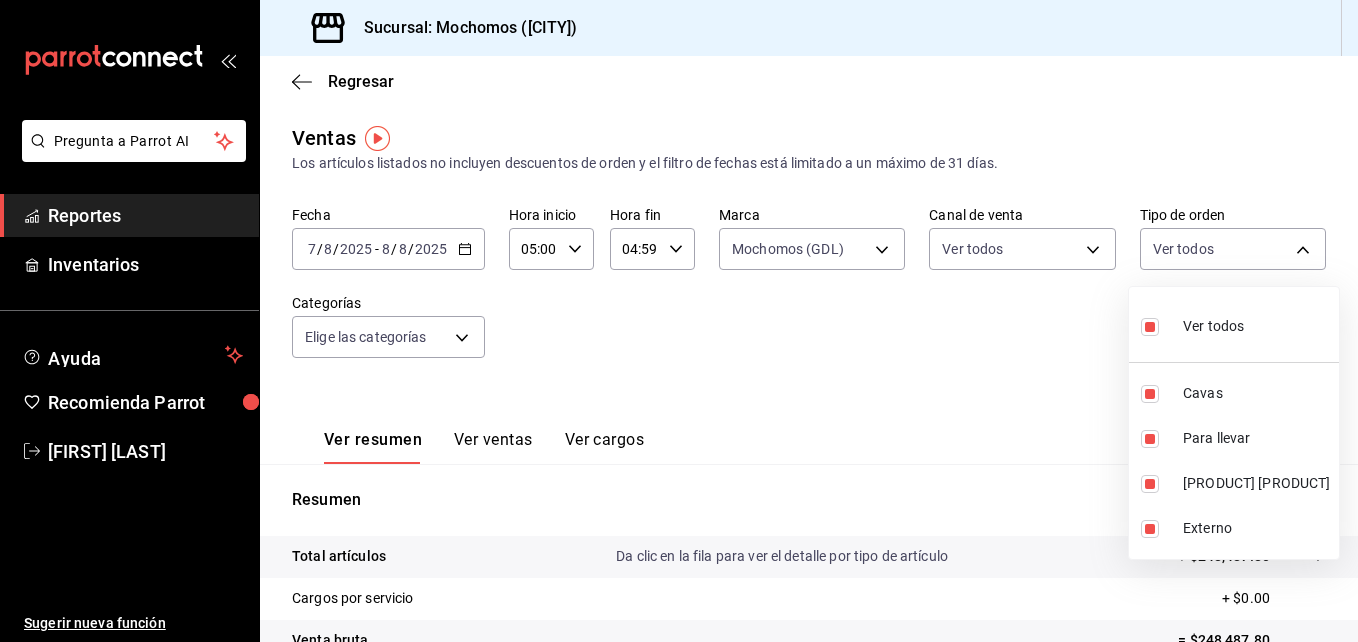 click at bounding box center [679, 321] 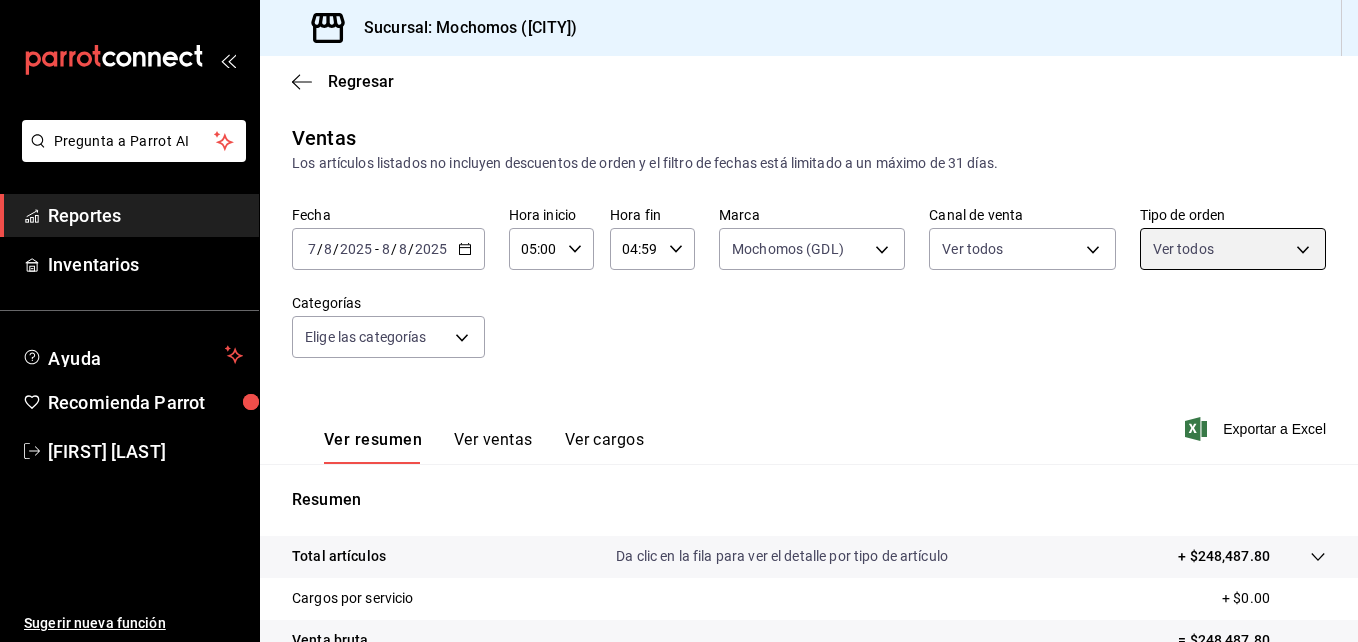 scroll, scrollTop: 316, scrollLeft: 0, axis: vertical 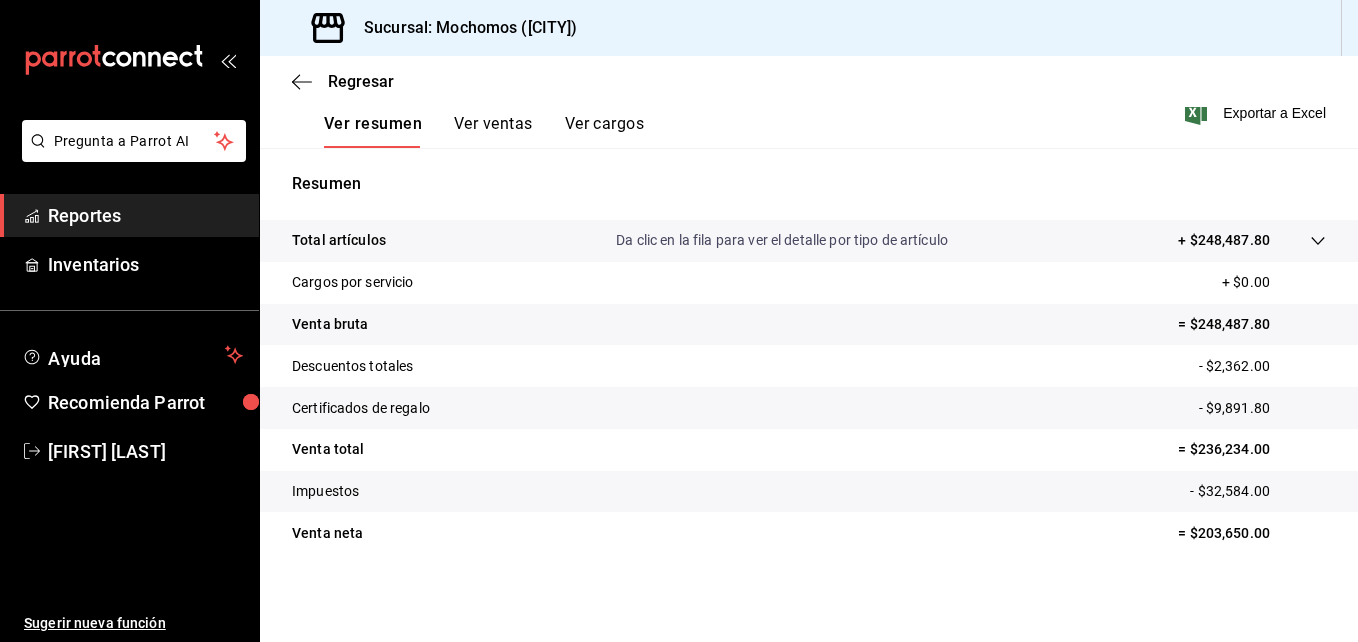 click on "Ver resumen Ver ventas Ver cargos Exportar a Excel" at bounding box center (809, 107) 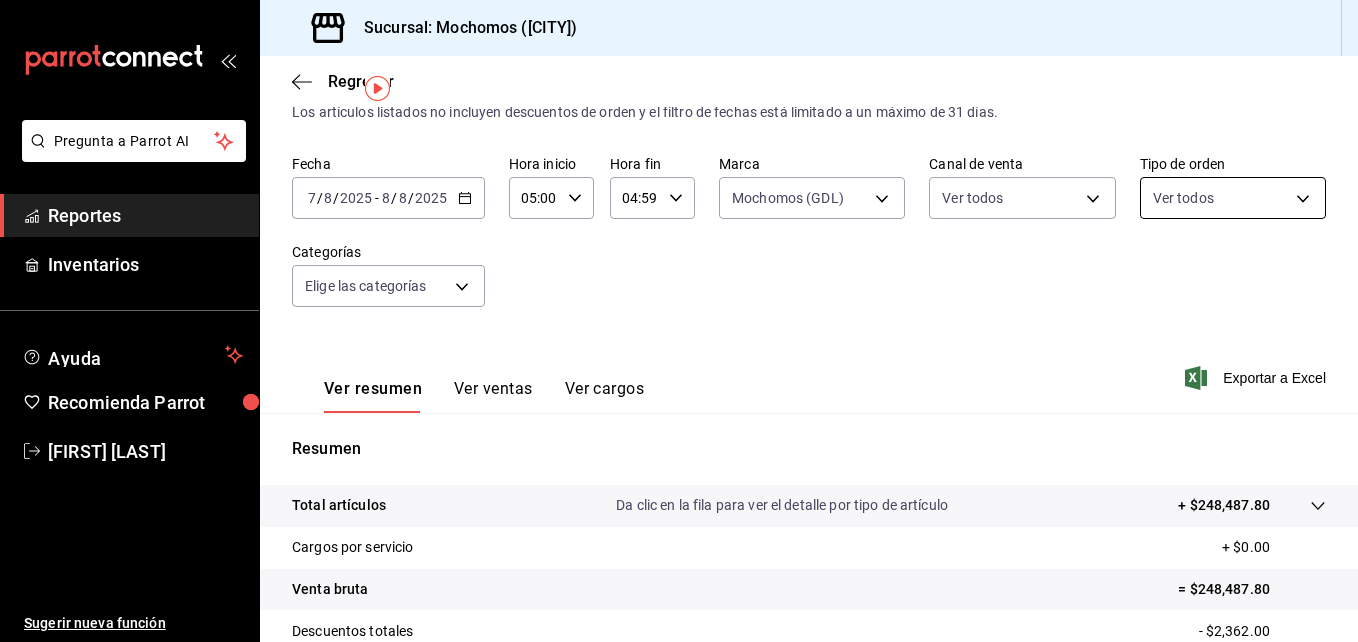 scroll, scrollTop: 50, scrollLeft: 0, axis: vertical 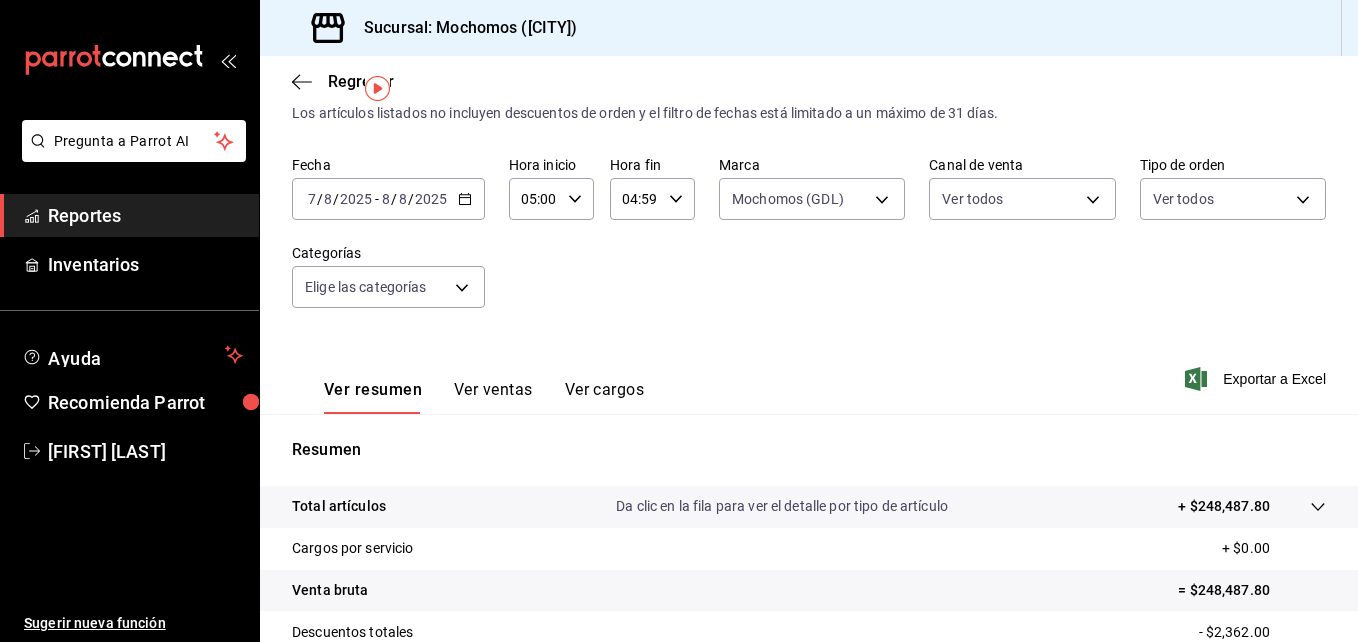 click on "2025-08-07 7 / 8 / 2025 - 2025-08-08 8 / 8 / 2025" at bounding box center (388, 199) 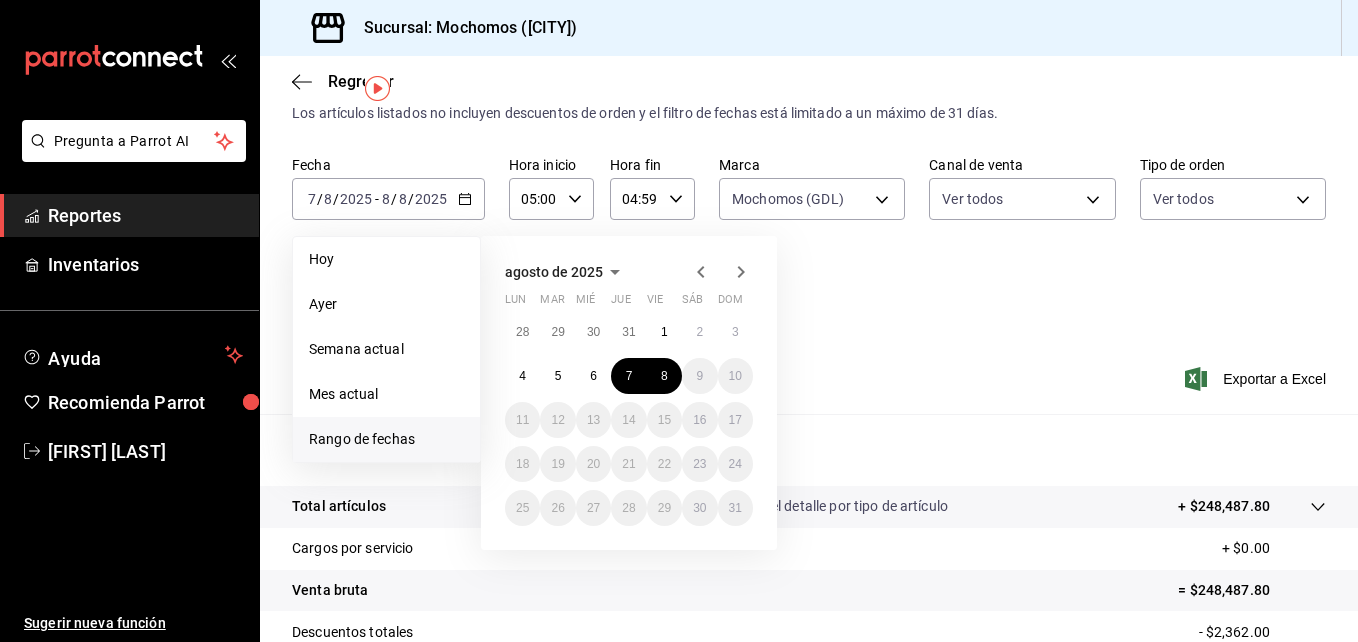 click on "28 29 30 31 1 2 3 4 5 6 7 8 9 10 11 12 13 14 15 16 17 18 19 20 21 22 23 24 25 26 27 28 29 30 31" at bounding box center (629, 420) 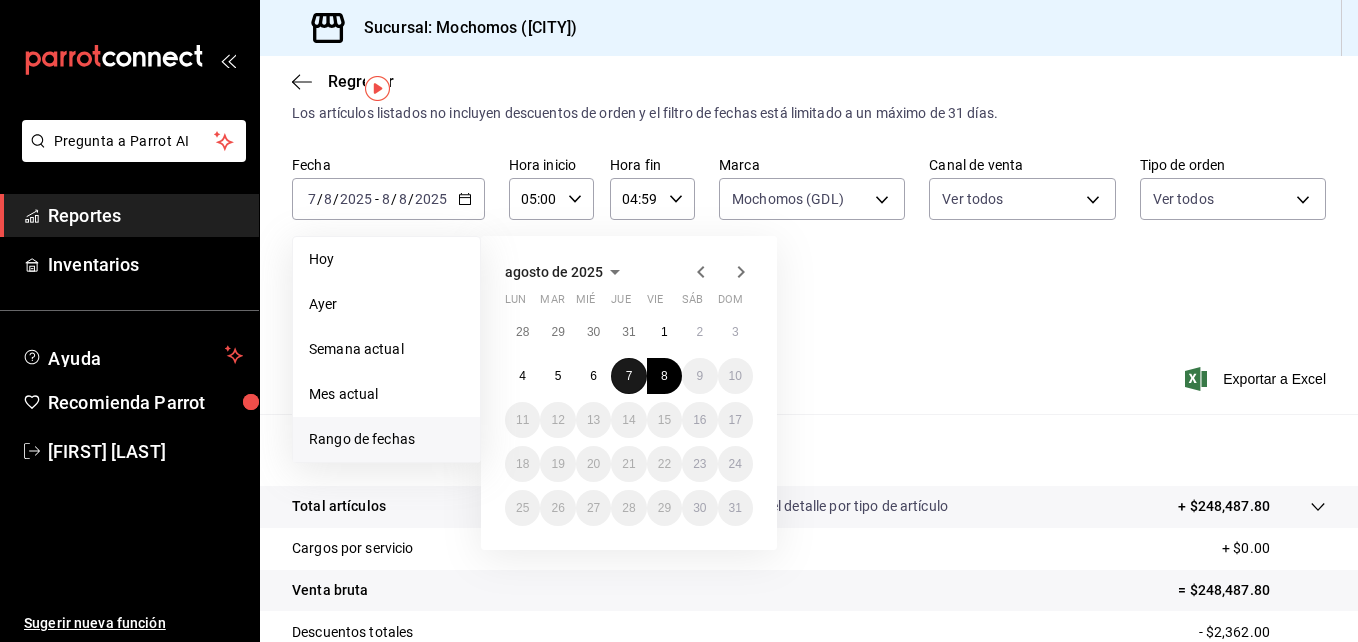 click on "7" at bounding box center (628, 376) 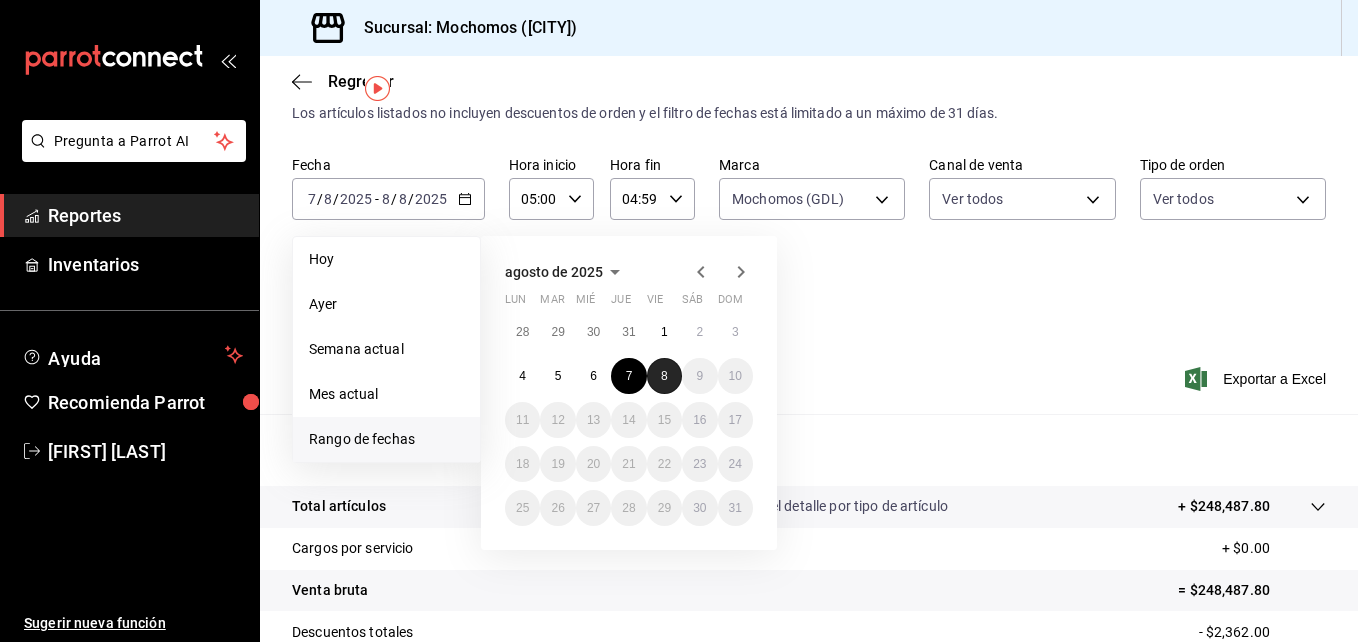 click on "8" at bounding box center (664, 376) 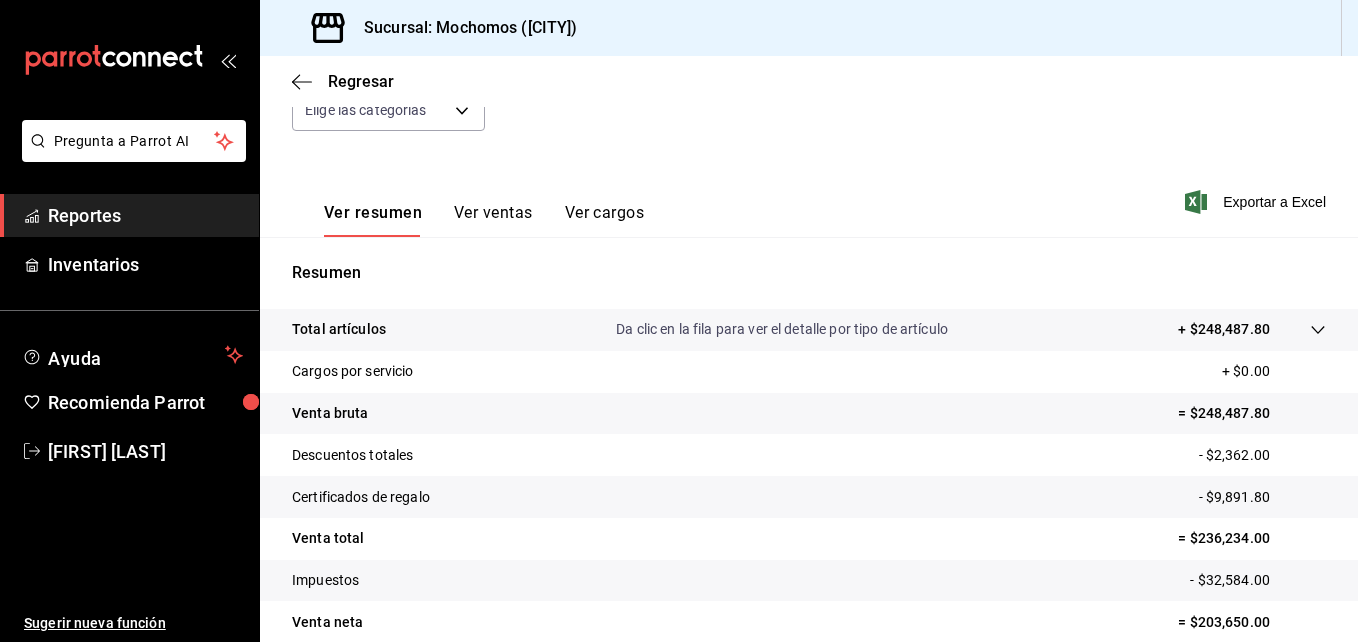scroll, scrollTop: 316, scrollLeft: 0, axis: vertical 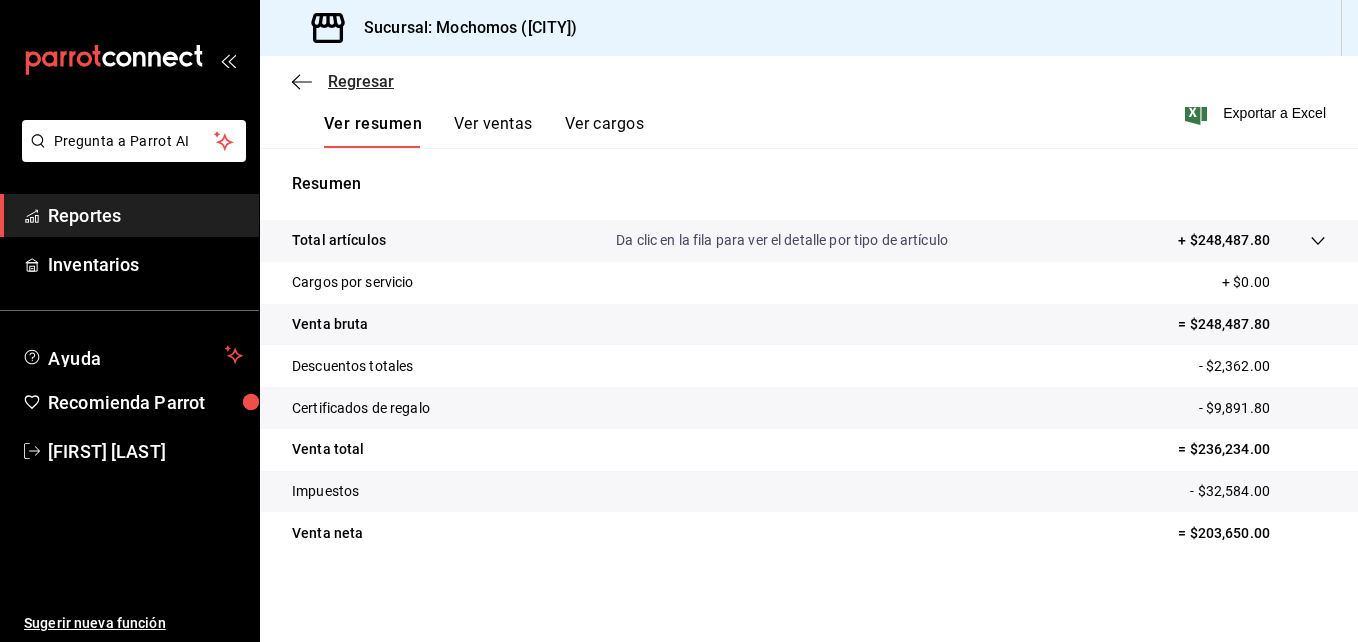 click on "Regresar" at bounding box center (361, 81) 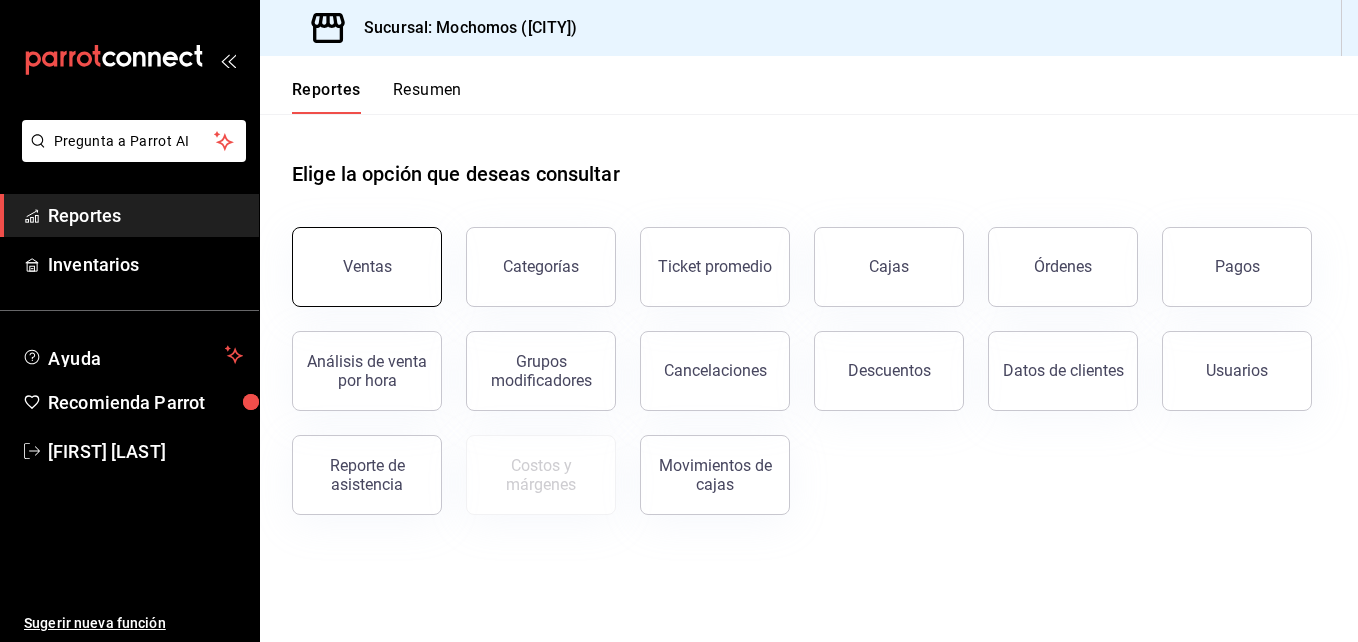 click on "Ventas" at bounding box center [367, 267] 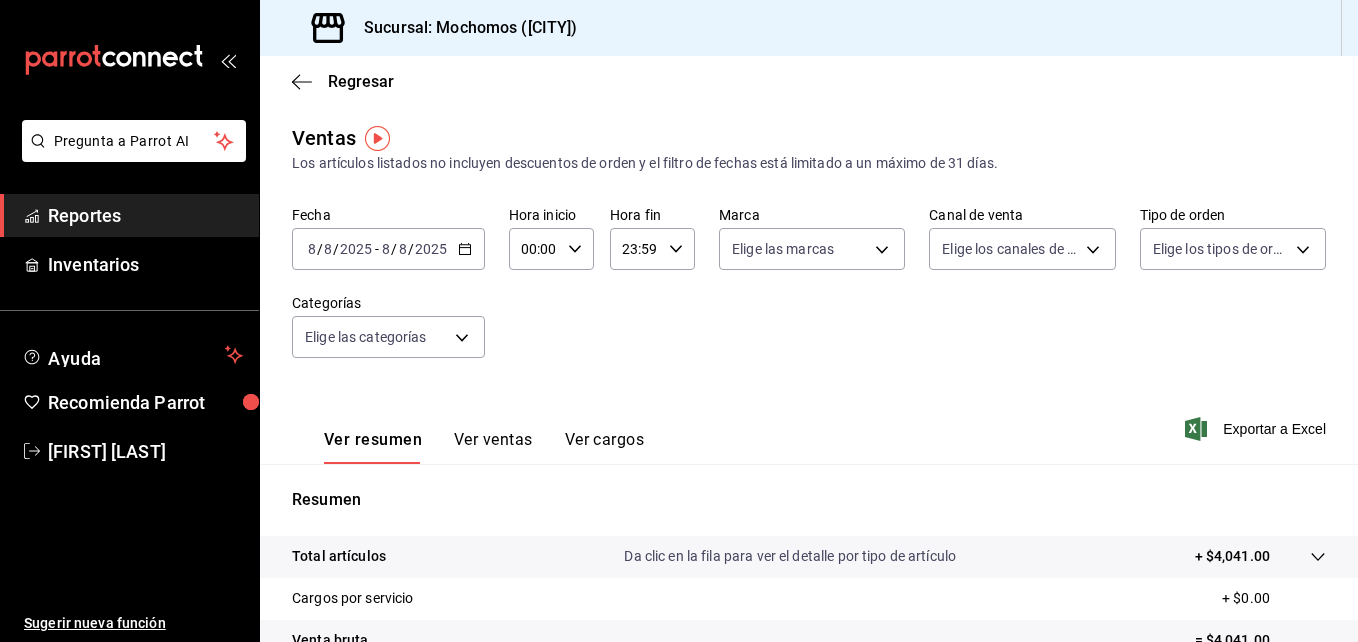 click 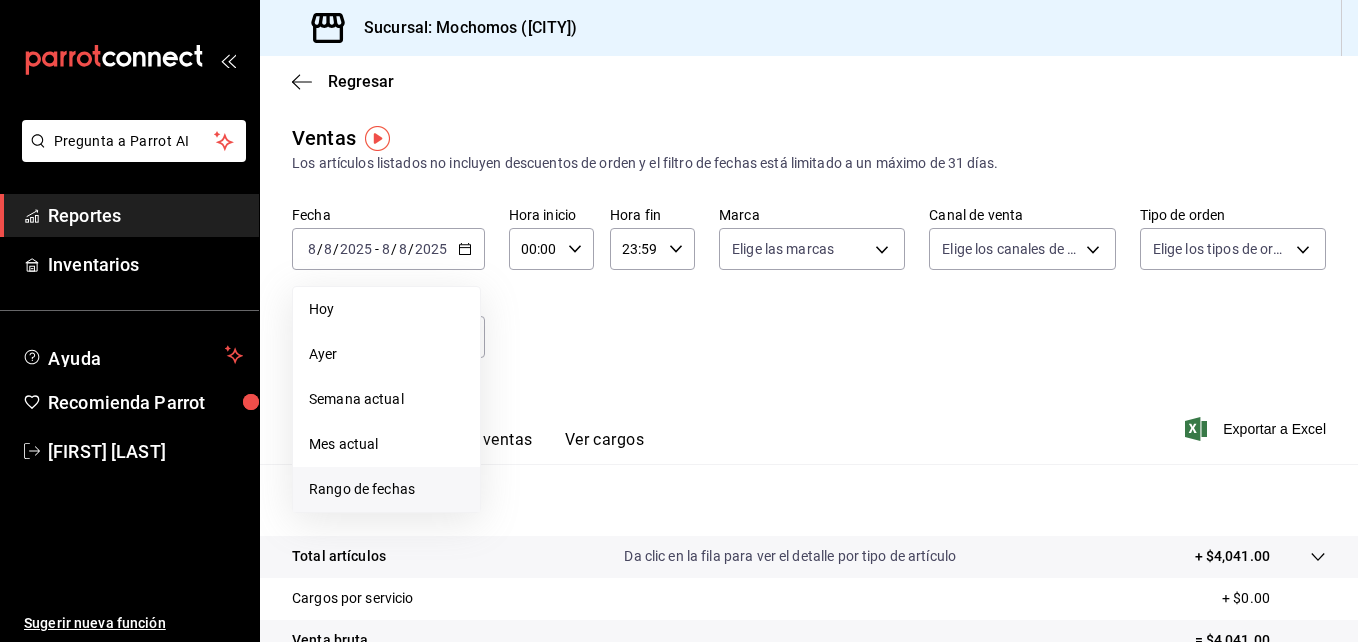 click on "Rango de fechas" at bounding box center (386, 489) 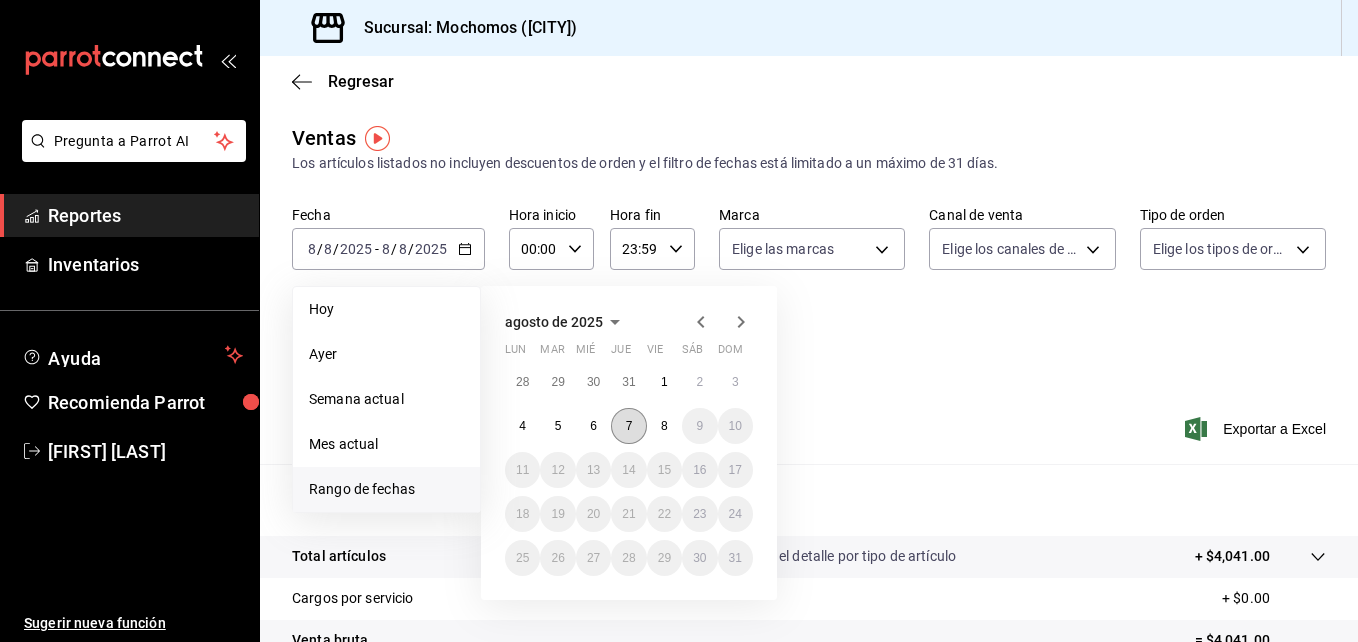 click on "7" at bounding box center (628, 426) 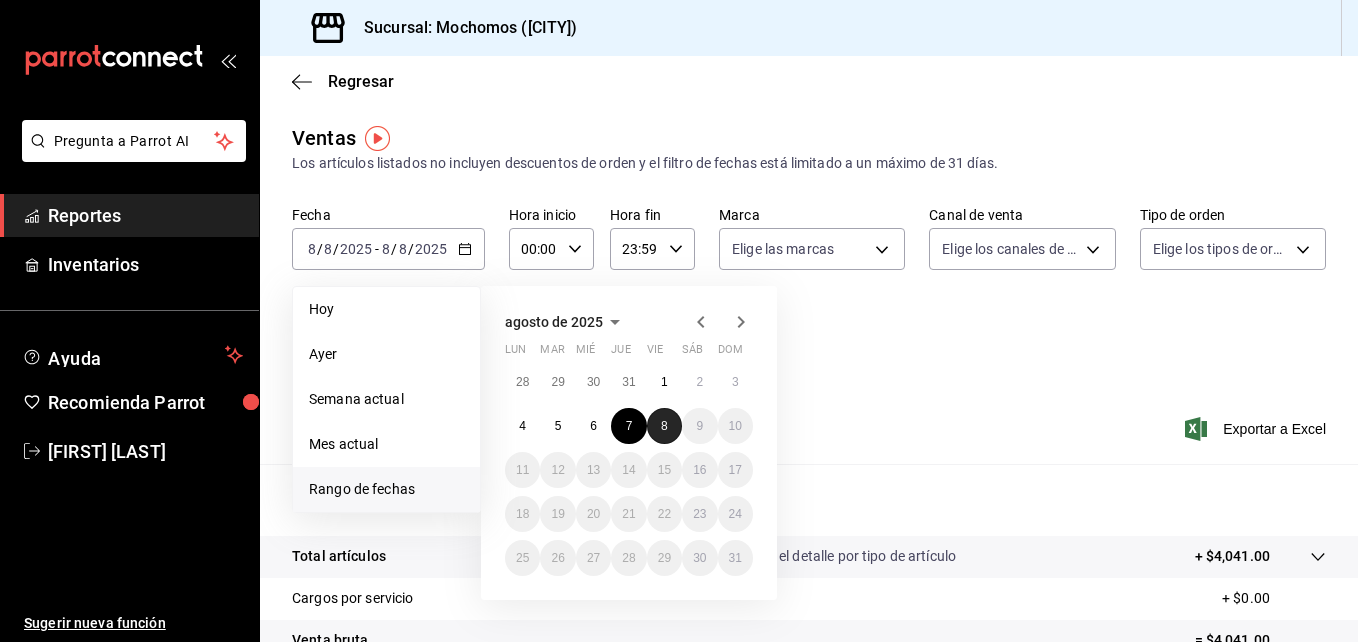 click on "8" at bounding box center [664, 426] 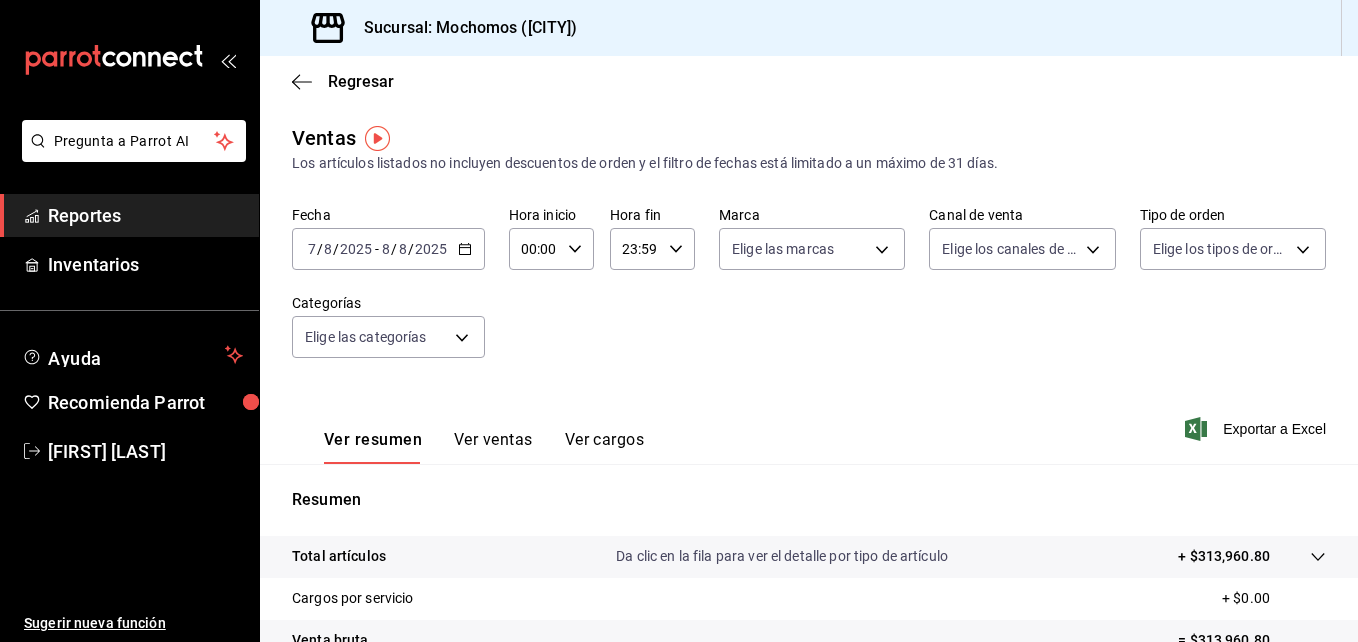click on "00:00 Hora inicio" at bounding box center (551, 249) 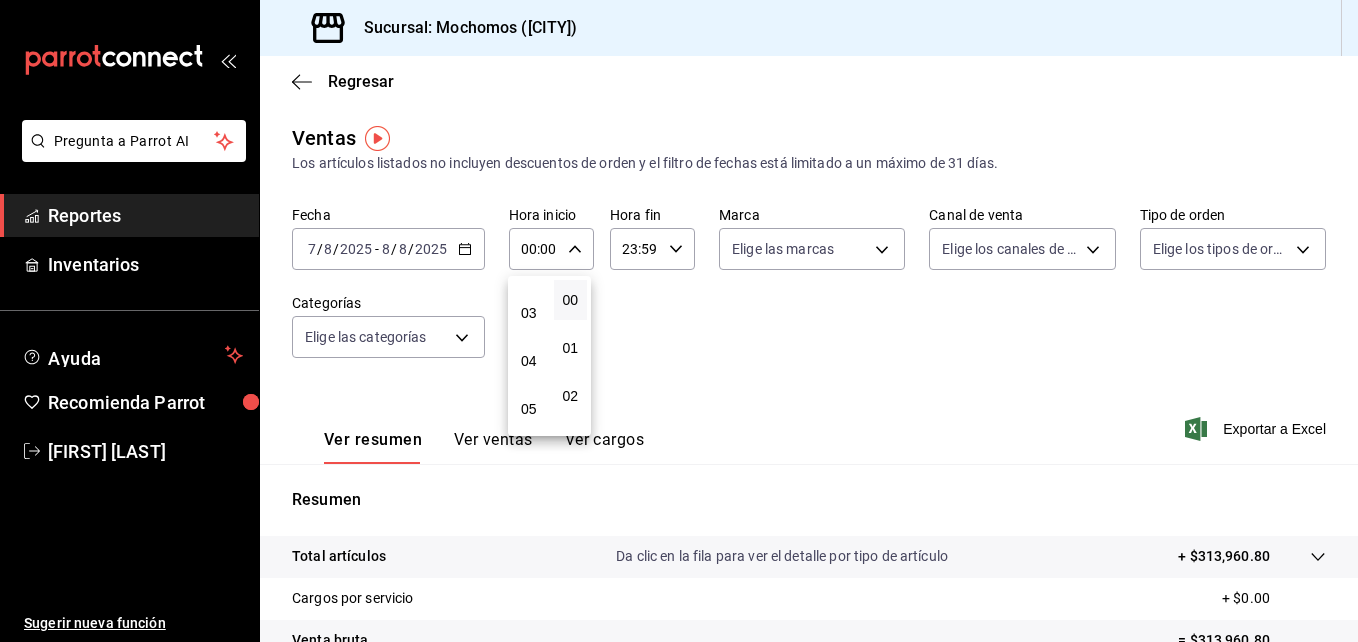 scroll, scrollTop: 132, scrollLeft: 0, axis: vertical 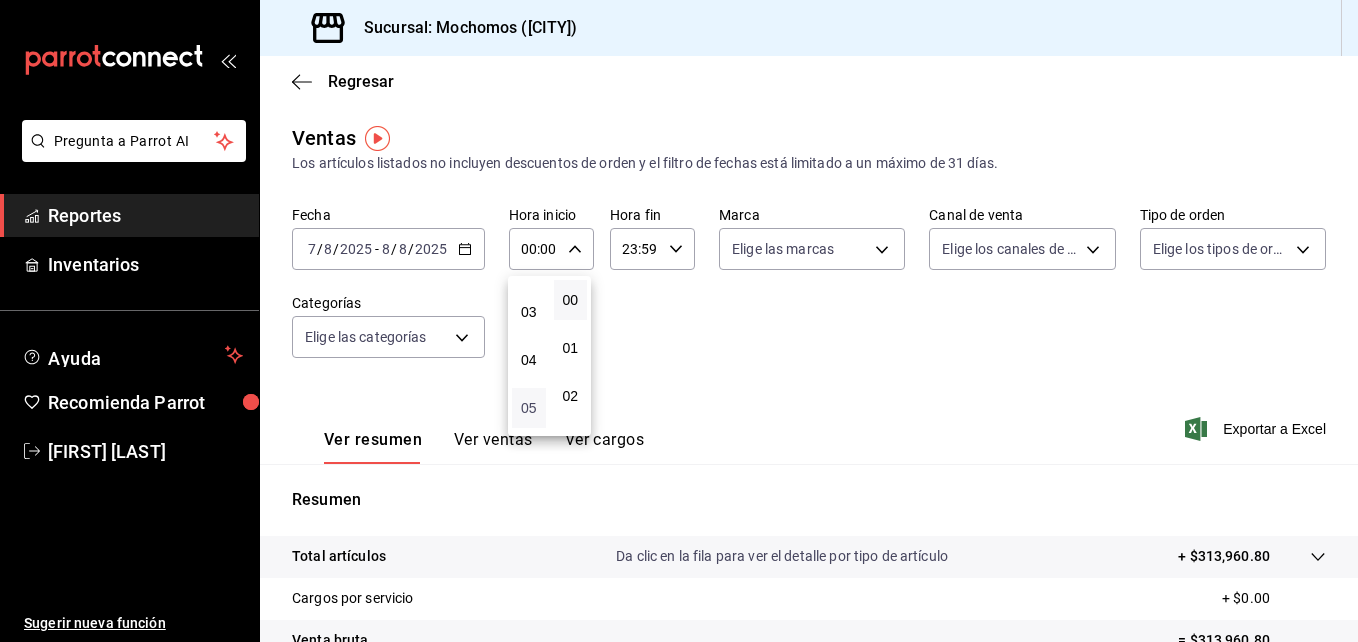 click on "05" at bounding box center (529, 408) 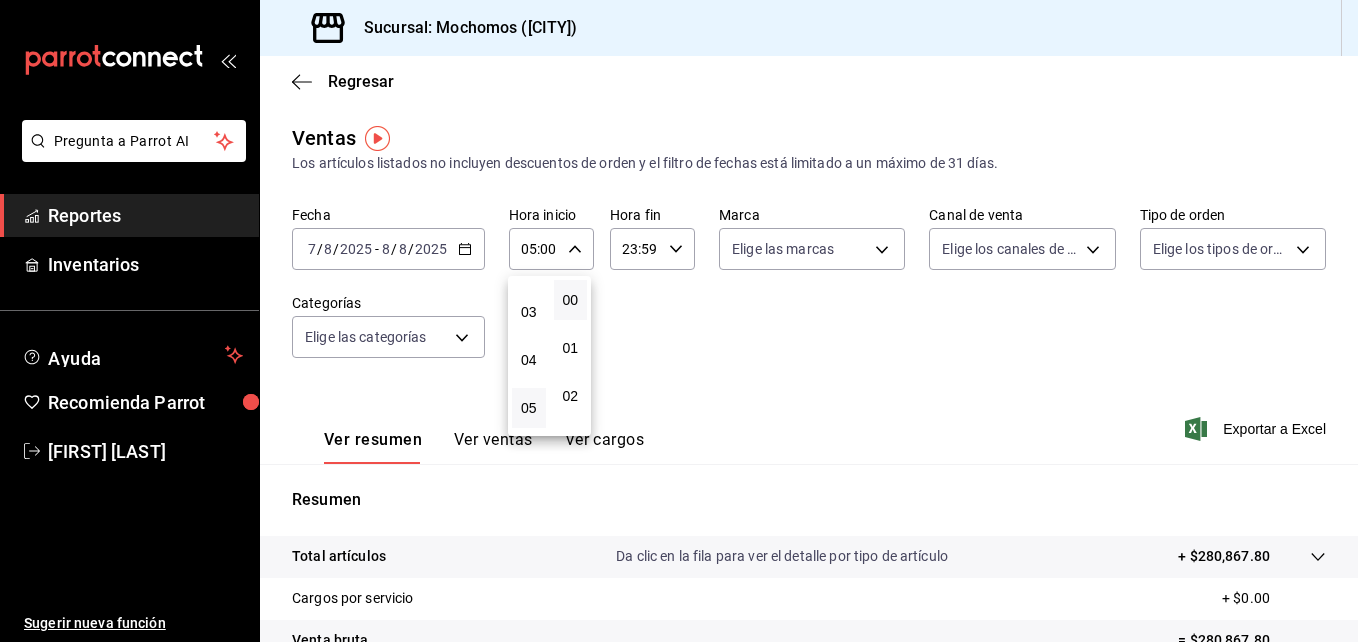 click at bounding box center (679, 321) 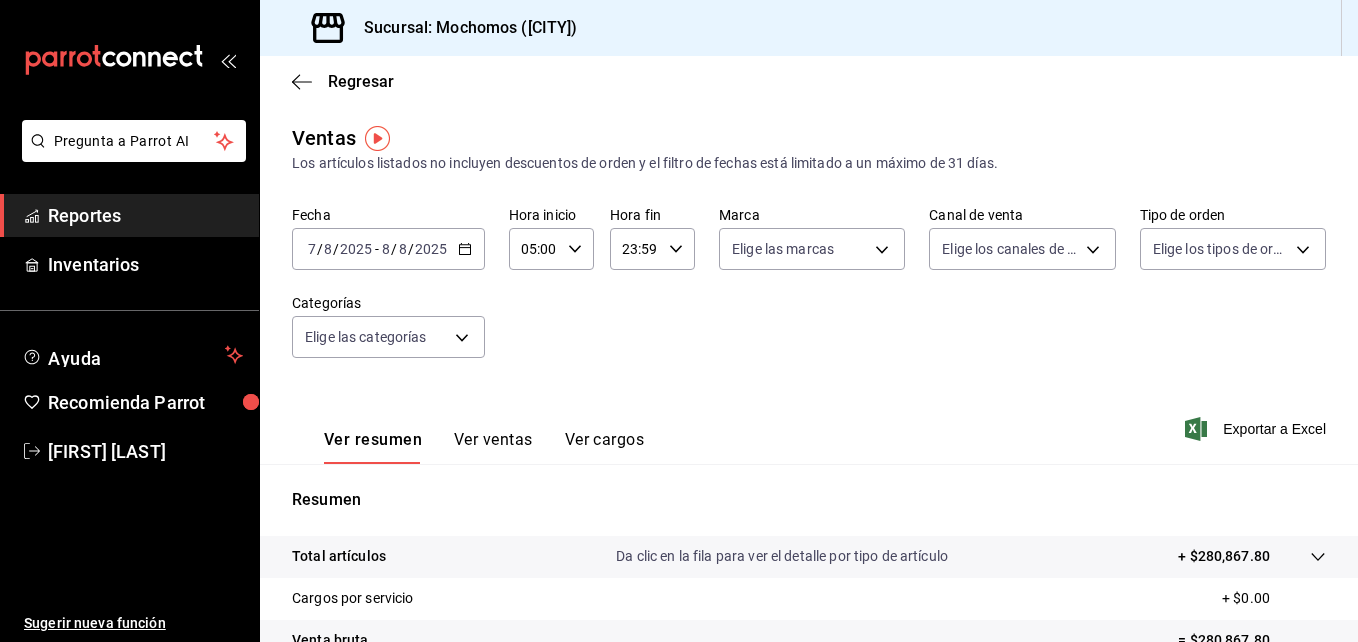 click 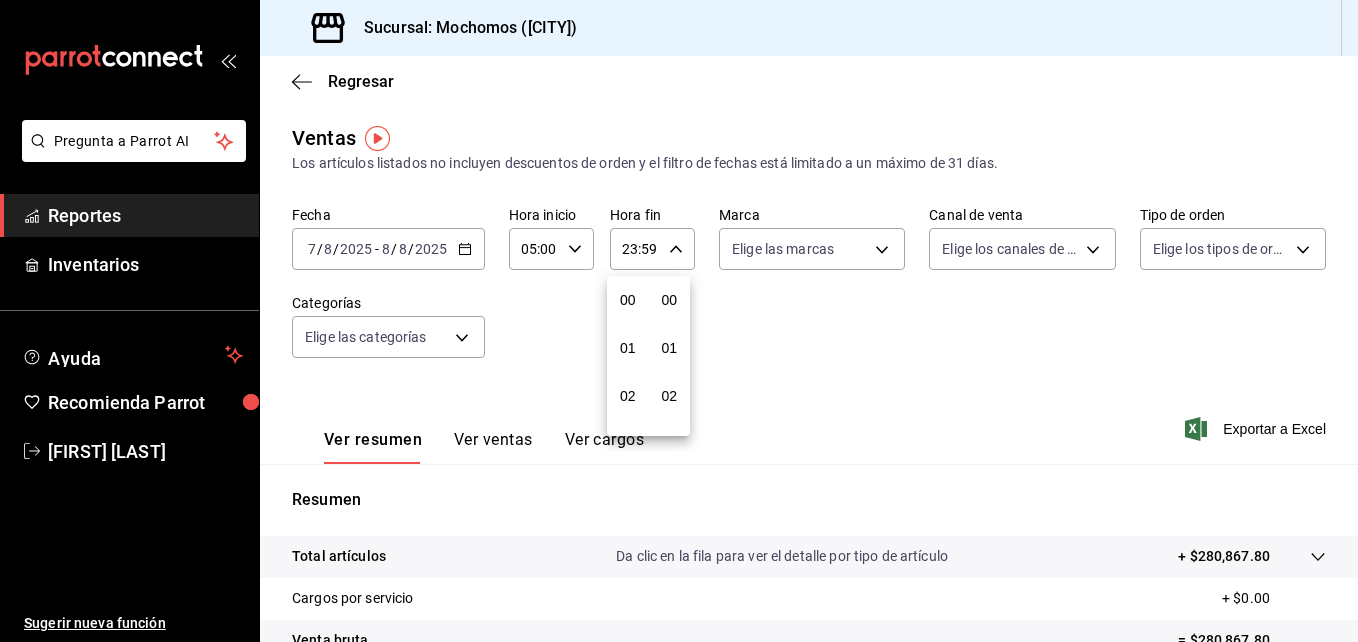 scroll, scrollTop: 992, scrollLeft: 0, axis: vertical 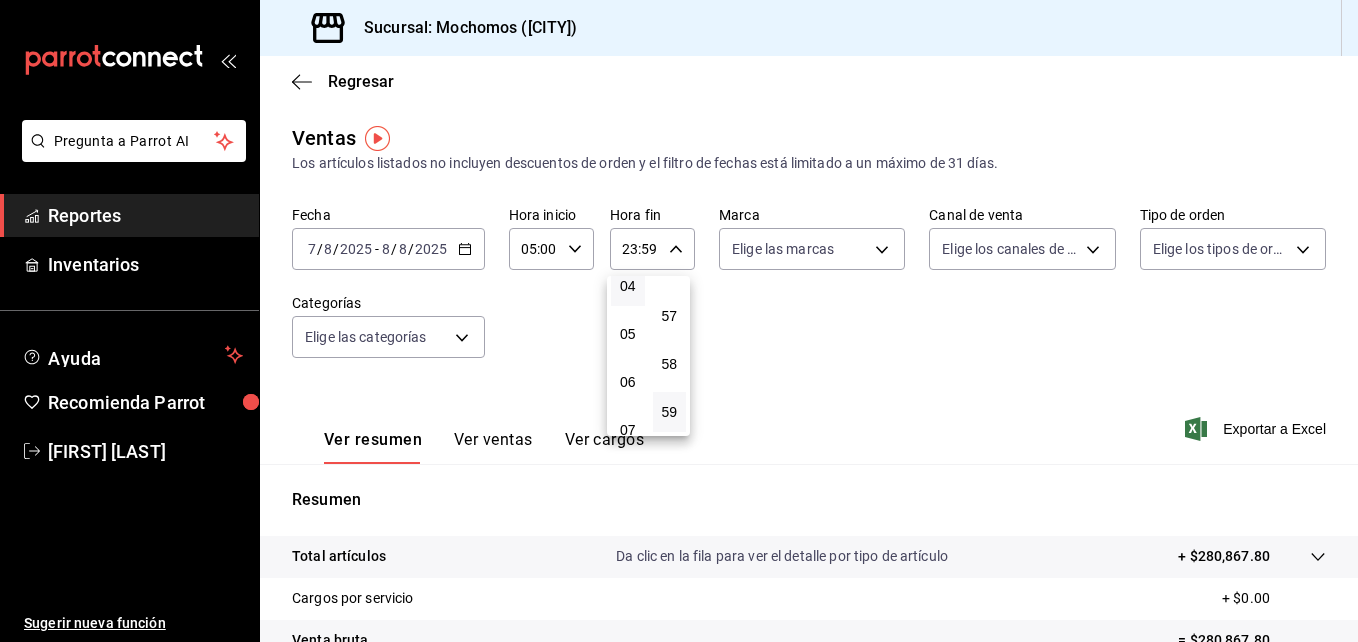 click on "04" at bounding box center (628, 286) 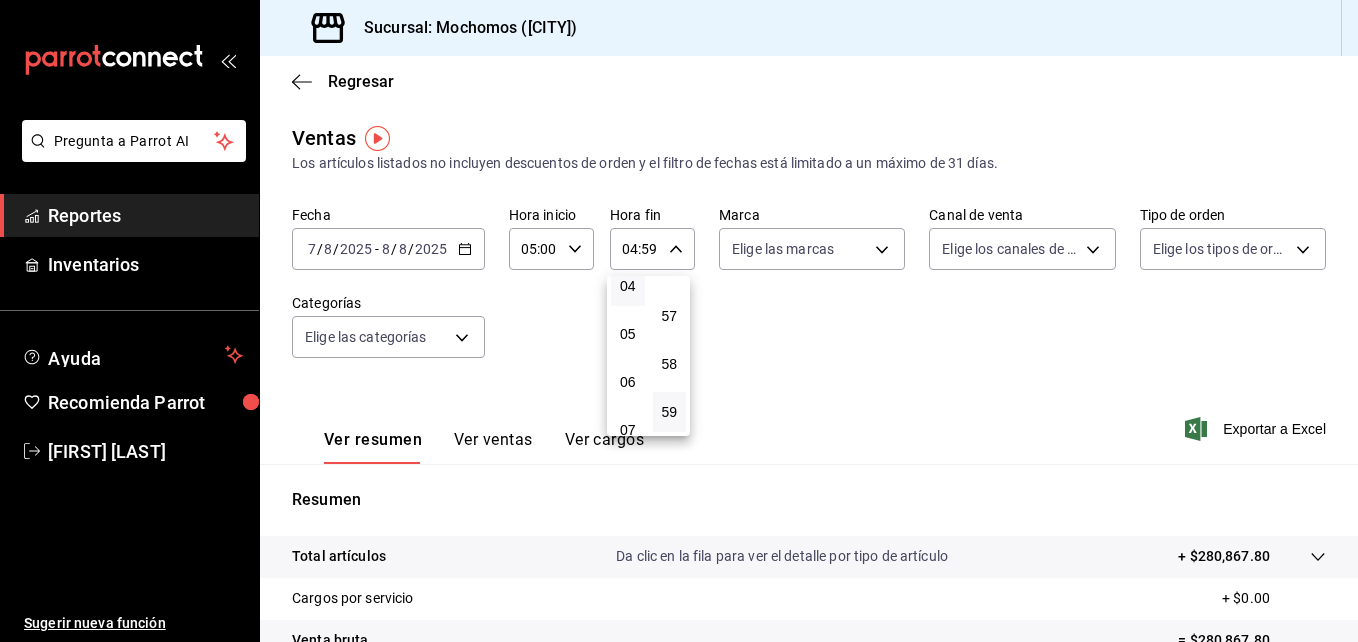 click at bounding box center (679, 321) 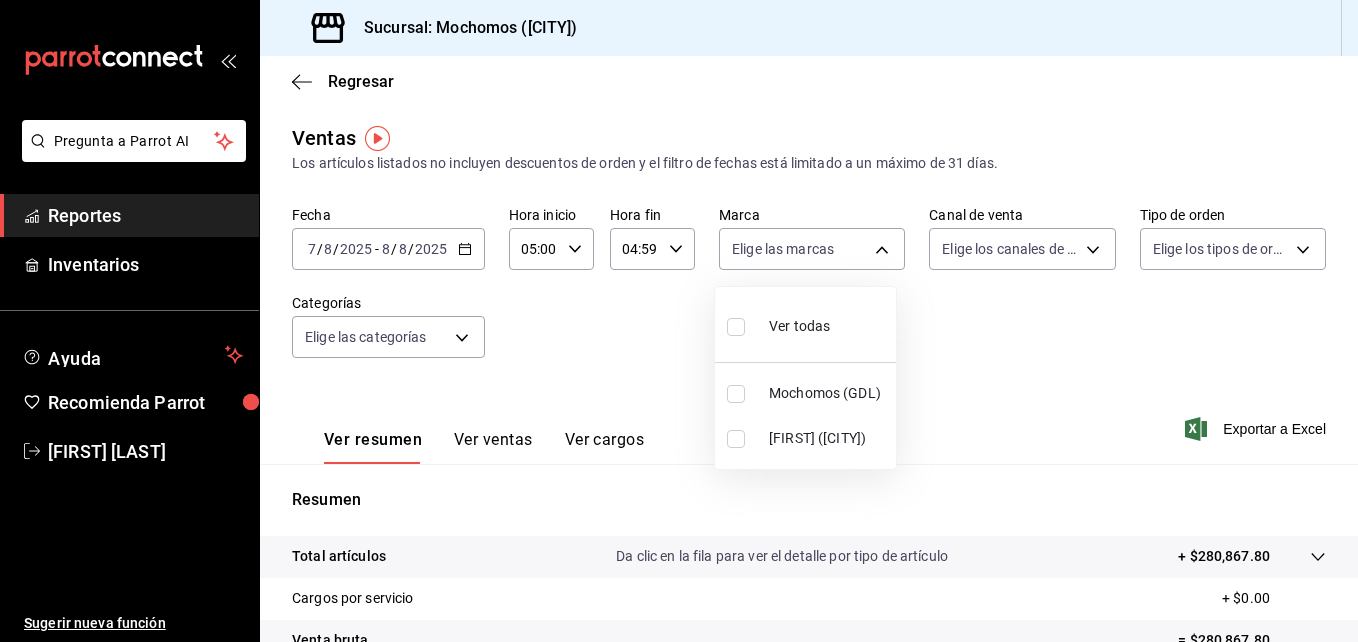 click on "Pregunta a Parrot AI Reportes   Inventarios   Ayuda Recomienda Parrot   [FIRST] [LAST]   Sugerir nueva función   Sucursal: Mochomos (GDL) Regresar Ventas Los artículos listados no incluyen descuentos de orden y el filtro de fechas está limitado a un máximo de 31 días. Fecha 2025-08-07 7 / 8 / 2025 - 2025-08-08 8 / 8 / 2025 Hora inicio 05:00 Hora inicio Hora fin 04:59 Hora fin Marca Elige las marcas Canal de venta Elige los canales de venta Tipo de orden Elige los tipos de orden Categorías Elige las categorías Ver resumen Ver ventas Ver cargos Exportar a Excel Resumen Total artículos Da clic en la fila para ver el detalle por tipo de artículo + $280,867.80 Cargos por servicio + $0.00 Venta bruta = $280,867.80 Descuentos totales - $2,660.00 Certificados de regalo - $9,891.80 Venta total = $268,316.00 Impuestos - $37,009.10 Venta neta = $231,306.90 Pregunta a Parrot AI Reportes   Inventarios   Ayuda Recomienda Parrot   [FIRST] [LAST]   Sugerir nueva función   Ver video tutorial Ir a video Ver todas" at bounding box center (679, 321) 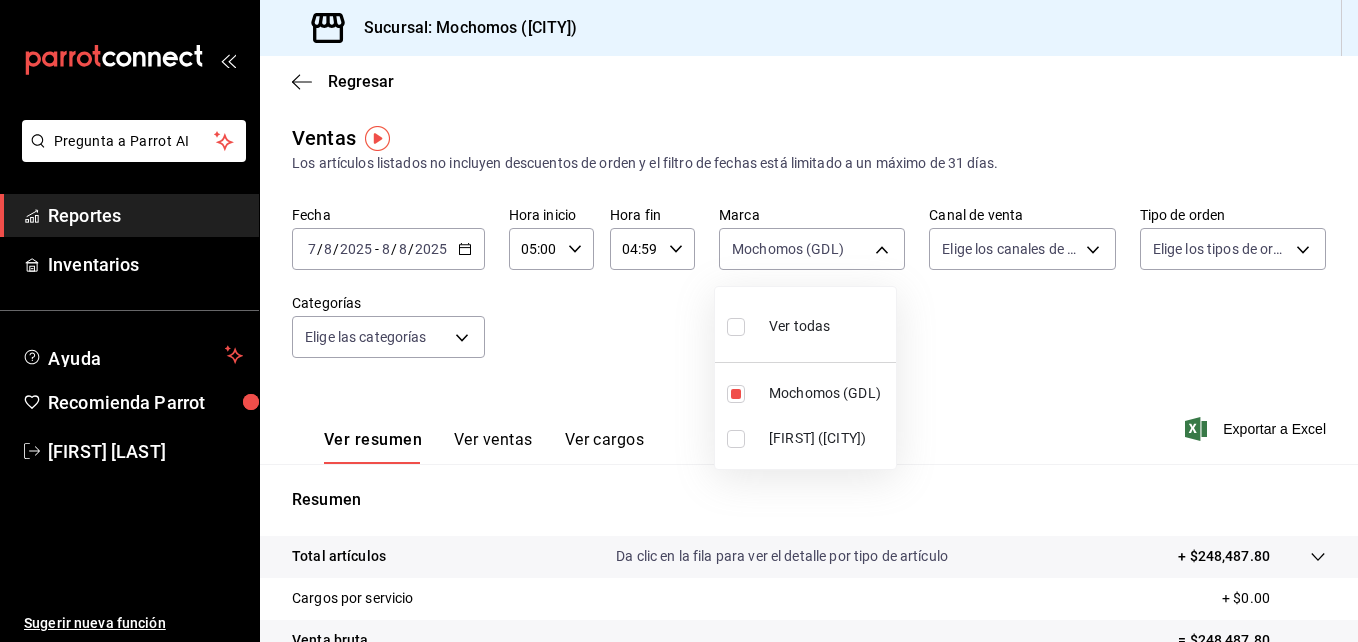 click at bounding box center (679, 321) 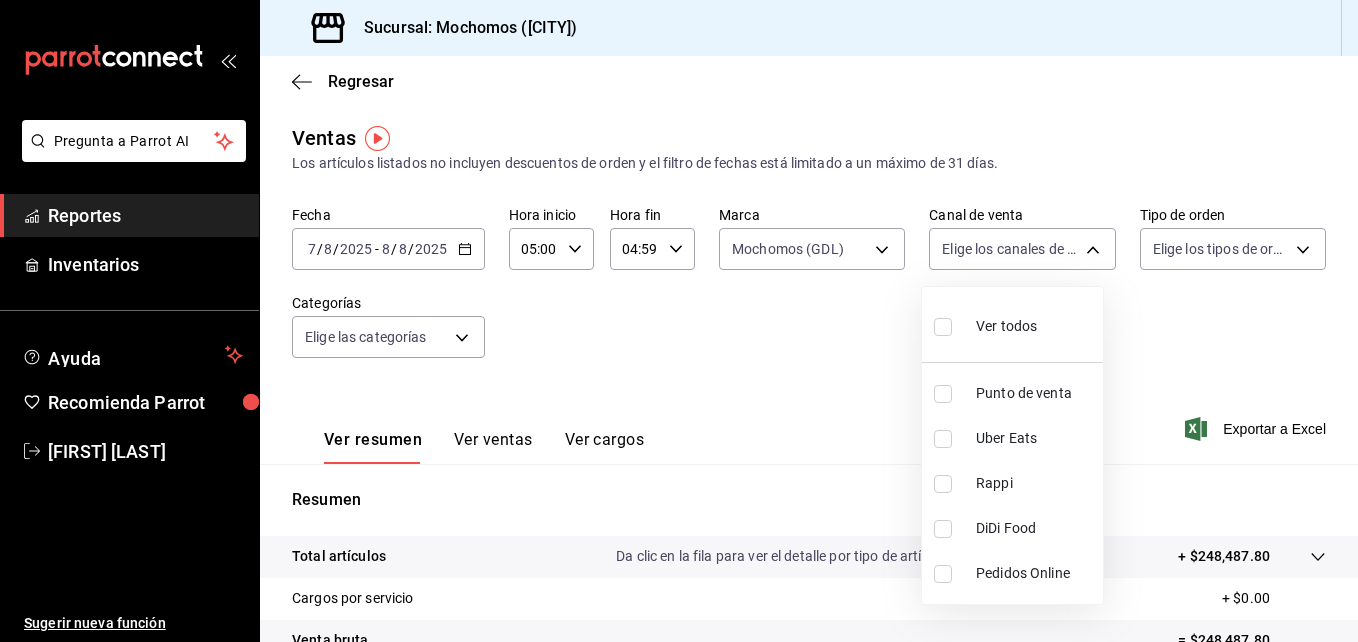click on "Pregunta a Parrot AI Reportes Inventarios Ayuda Recomienda Parrot [FIRST] [LAST] Sugerir nueva función Sucursal: [LOCATION] ([LOCATION]) Regresar Ventas Los artículos listados no incluyen descuentos de orden y el filtro de fechas está limitado a un máximo de 31 días. Fecha [DATE] [DATE] - [DATE] [DATE] Hora inicio [TIME] Hora inicio Hora fin [TIME] Hora fin Marca [LOCATION] ([LOCATION]) [UUID] Canal de venta Elige los canales de venta Tipo de orden Elige los tipos de orden Categorías Elige las categorías Ver resumen Ver ventas Ver cargos Exportar a Excel Resumen Total artículos Da clic en la fila para ver el detalle por tipo de artículo + [PRICE] Cargos por servicio + [PRICE] Venta bruta = [PRICE] Descuentos totales - [PRICE] Certificados de regalo - [PRICE] Venta total = [PRICE] Impuestos - [PRICE] Venta neta = [PRICE] Pregunta a Parrot AI Reportes Inventarios Ayuda Recomienda Parrot [FIRST] [LAST] Sugerir nueva función" at bounding box center (679, 321) 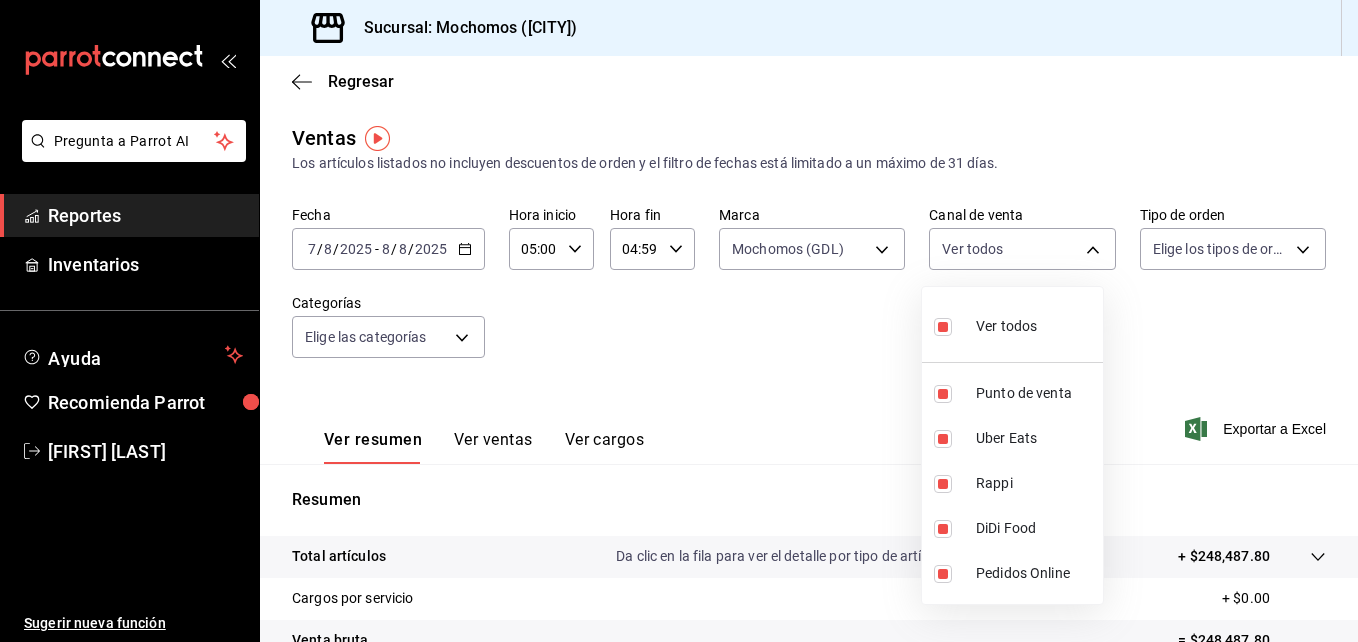 click at bounding box center (679, 321) 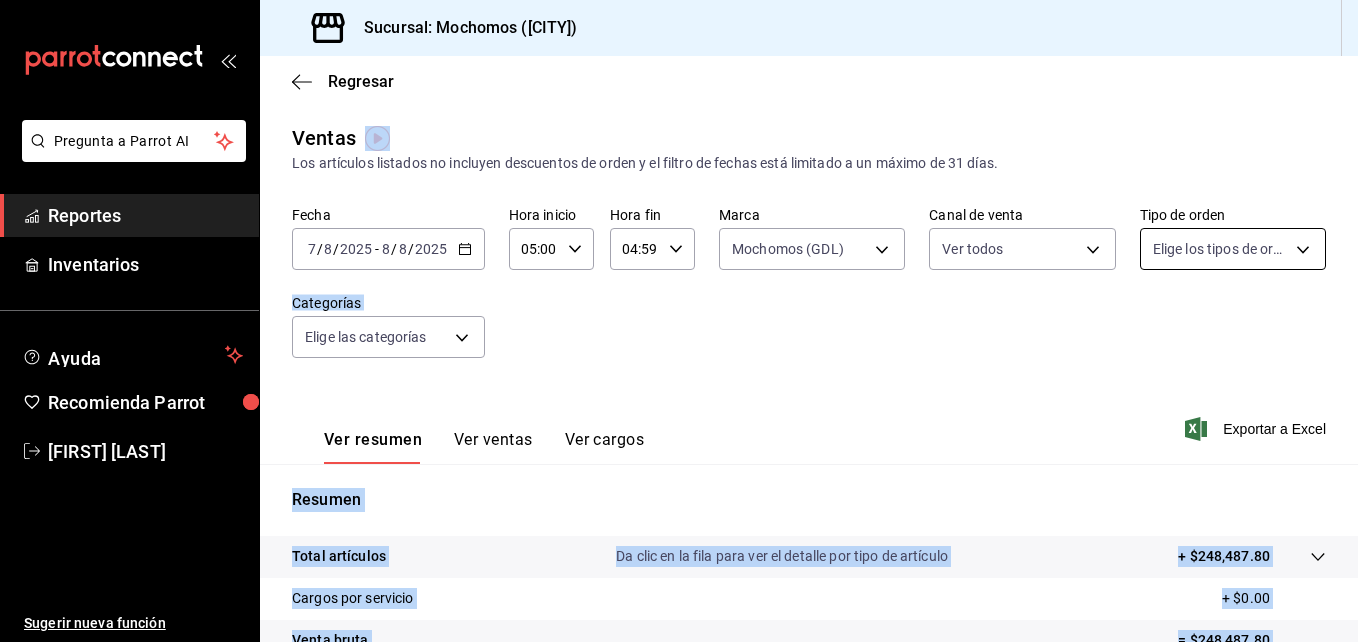 click on "Pregunta a Parrot AI Reportes   Inventarios   Ayuda Recomienda Parrot   [FIRST] [LAST]   Sugerir nueva función   Sucursal: Mochomos (GDL) Regresar Ventas Los artículos listados no incluyen descuentos de orden y el filtro de fechas está limitado a un máximo de 31 días. Fecha 2025-08-07 7 / 8 / 2025 - 2025-08-08 8 / 8 / 2025 Hora inicio 05:00 Hora inicio Hora fin 04:59 Hora fin Marca Mochomos (GDL) [UUID] Canal de venta Ver todos PARROT,UBER_EATS,RAPPI,DIDI_FOOD,ONLINE Tipo de orden Elige los tipos de orden Categorías Elige las categorías Ver resumen Ver ventas Ver cargos Exportar a Excel Resumen Total artículos Da clic en la fila para ver el detalle por tipo de artículo + $248,487.80 Cargos por servicio + $0.00 Venta bruta = $248,487.80 Descuentos totales - $2,362.00 Certificados de regalo - $9,891.80 Venta total = $236,234.00 Impuestos - $32,584.00 Venta neta = $203,650.00 Pregunta a Parrot AI Reportes   Inventarios   Ayuda Recomienda Parrot   [FIRST] [LAST]" at bounding box center (679, 321) 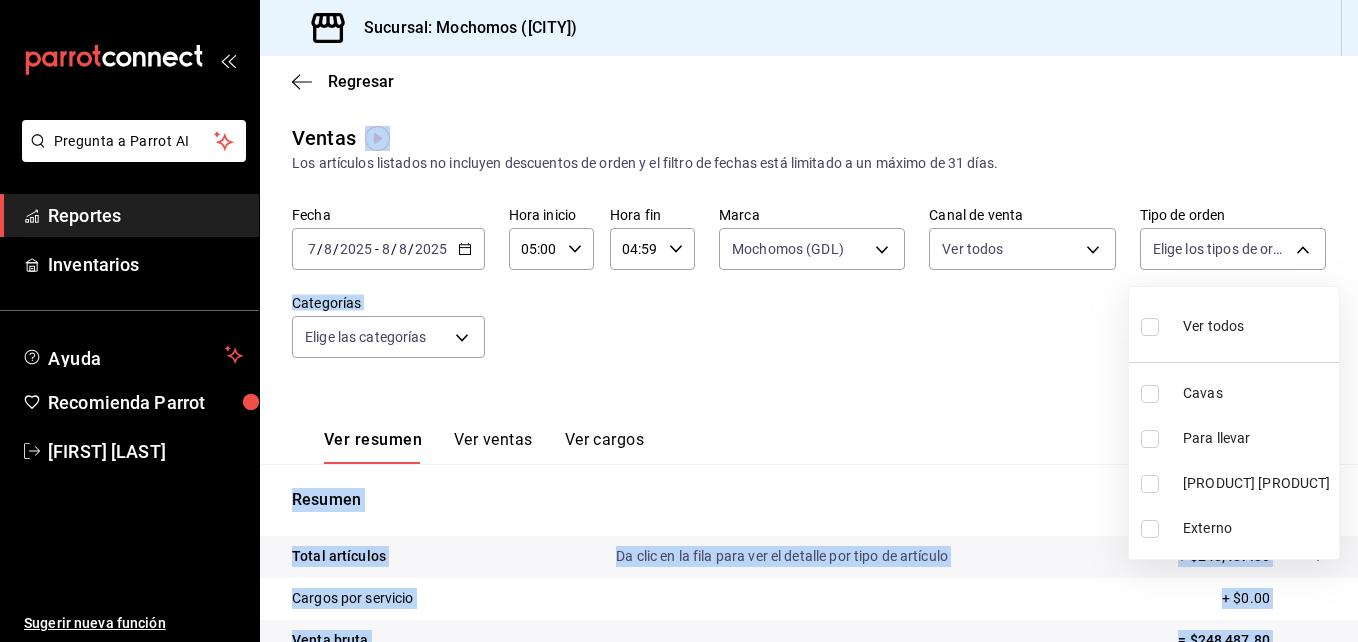 click at bounding box center [1150, 327] 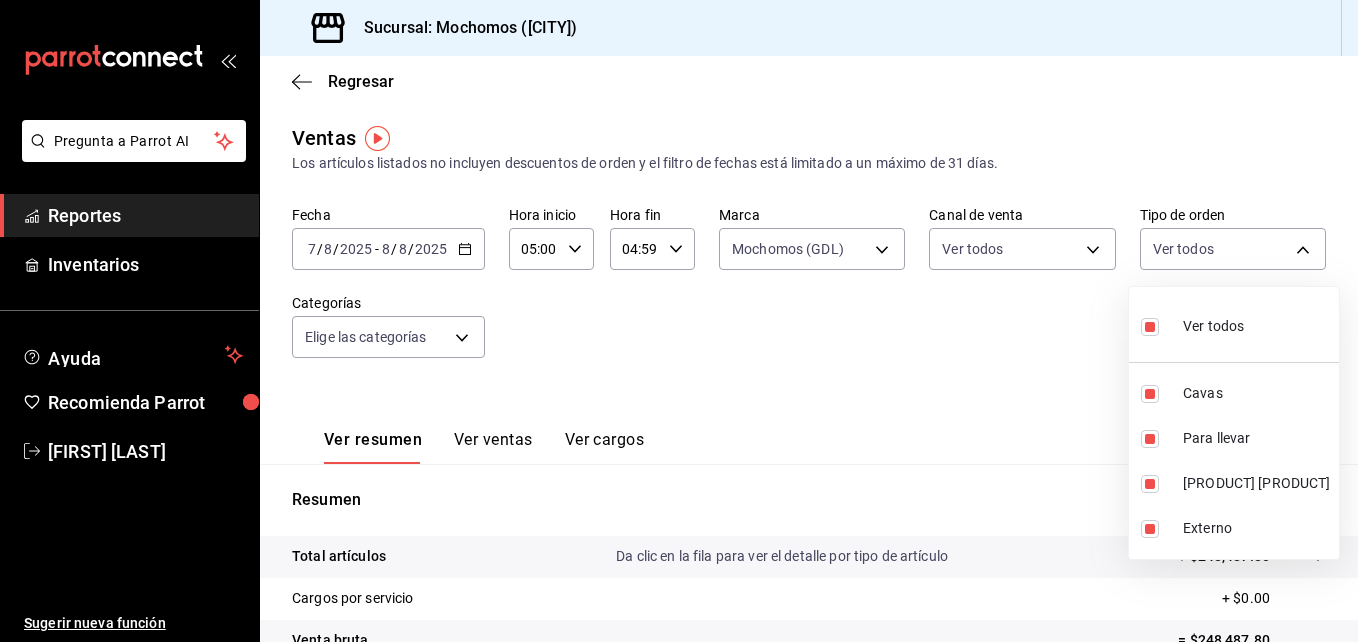 click at bounding box center (679, 321) 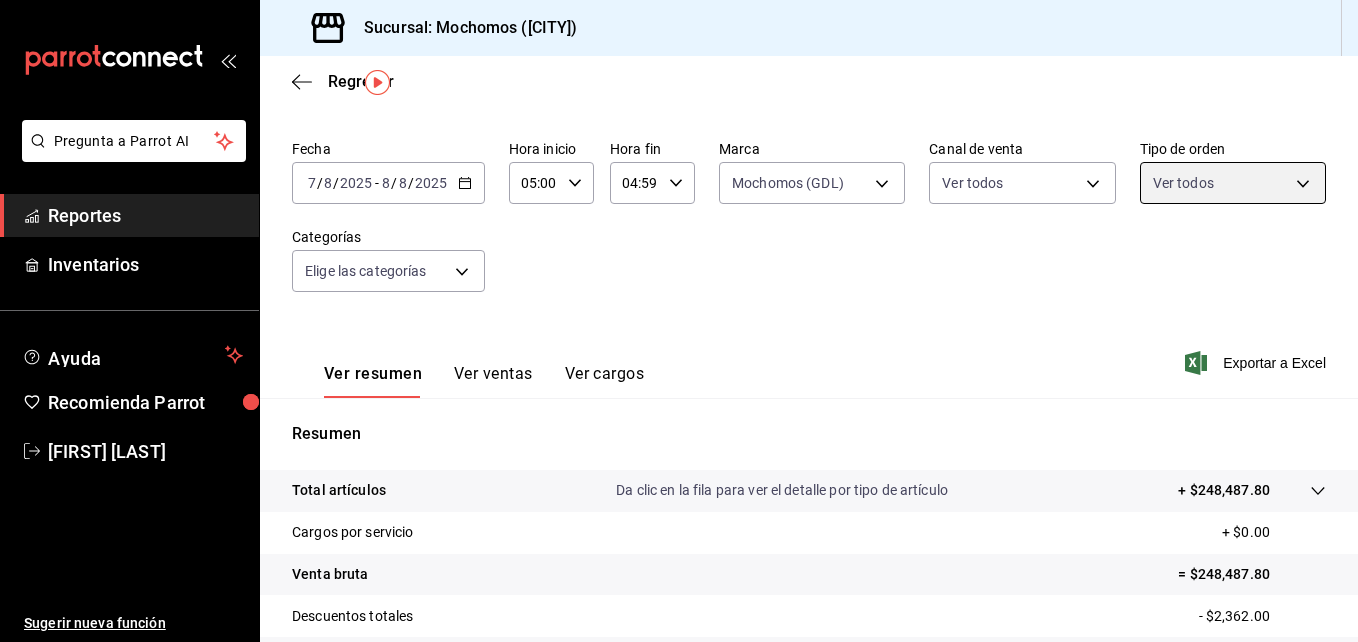 scroll, scrollTop: 20, scrollLeft: 0, axis: vertical 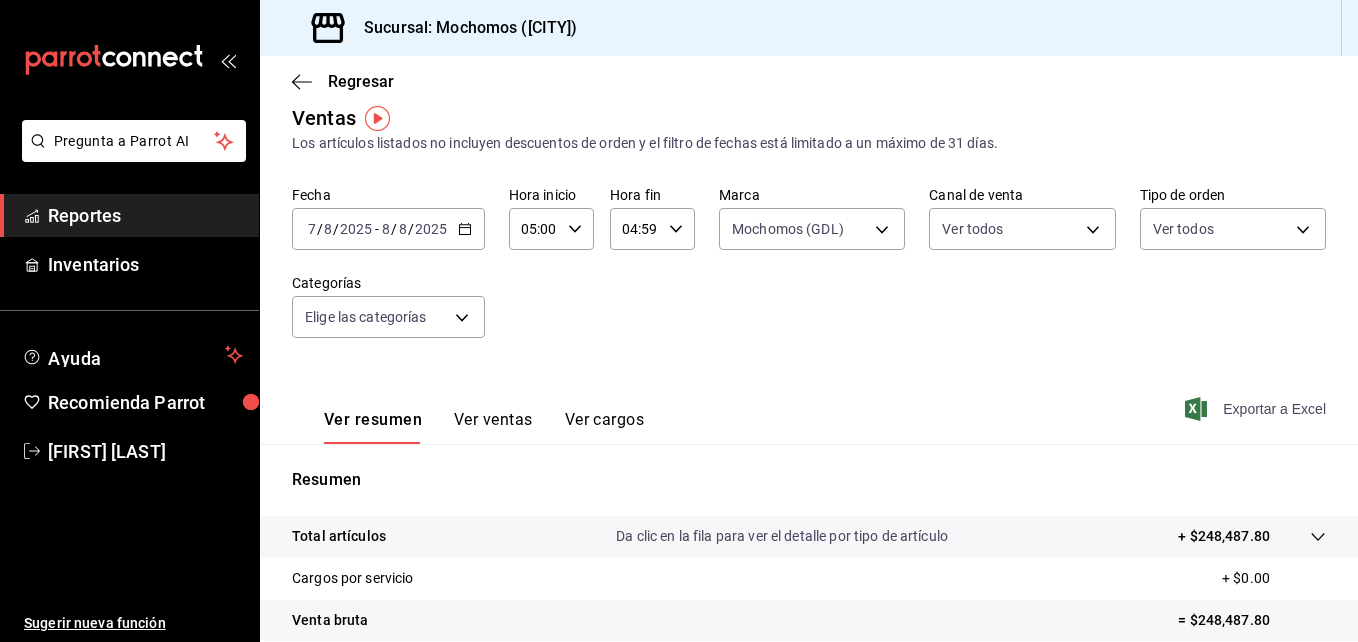 click on "Exportar a Excel" at bounding box center [1257, 409] 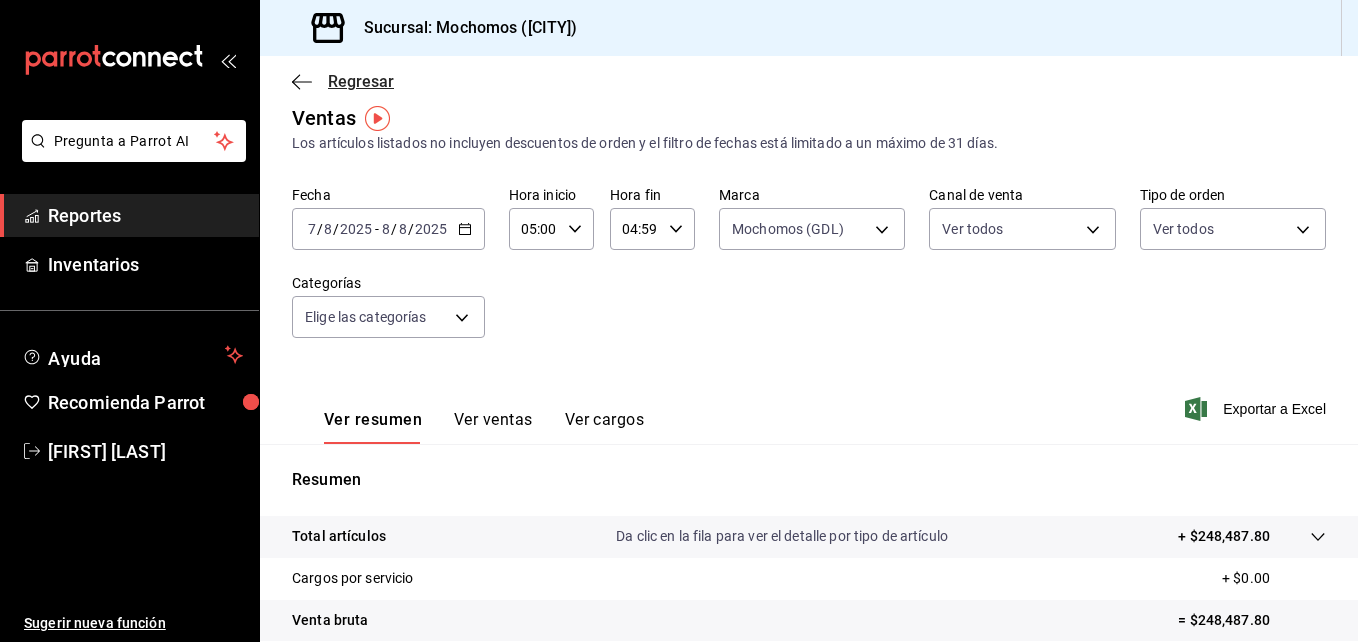 click 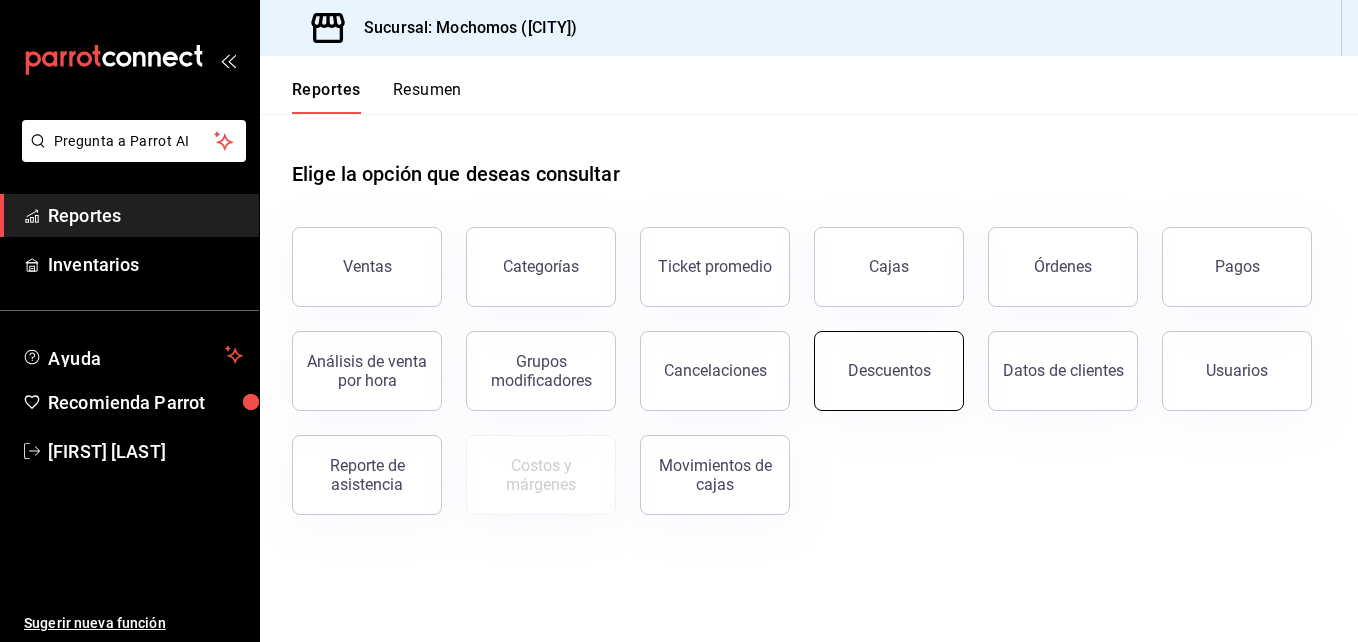 click on "Descuentos" at bounding box center [889, 371] 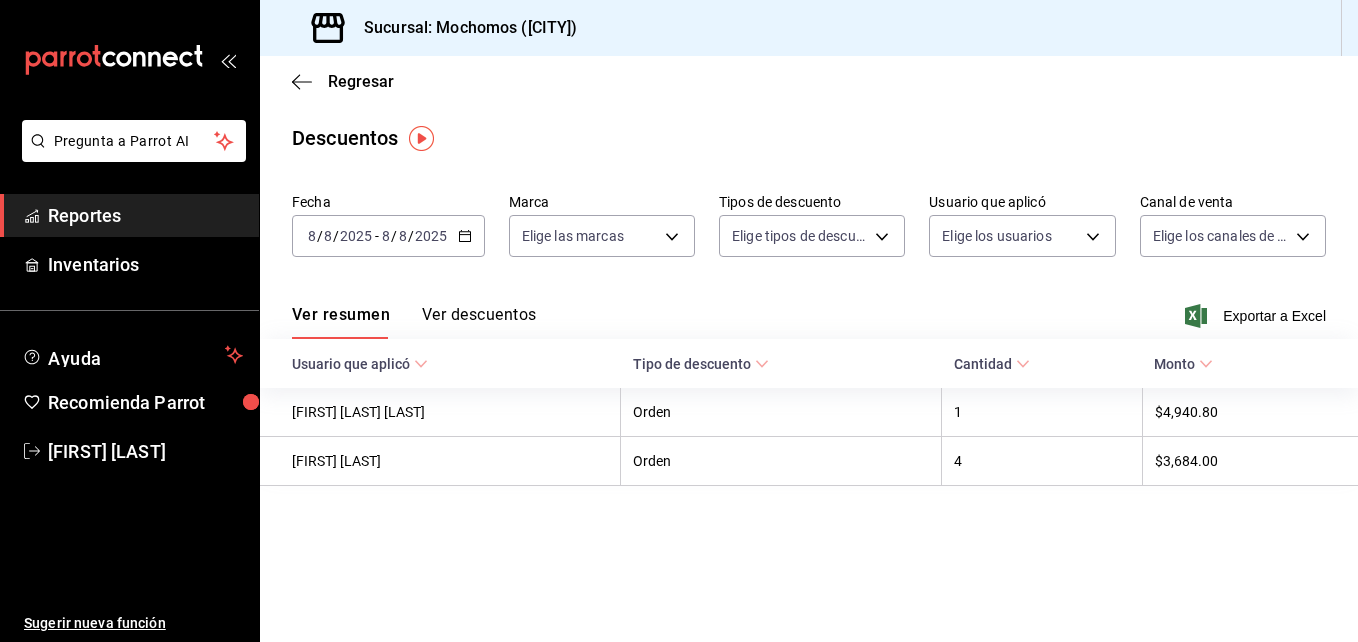 click 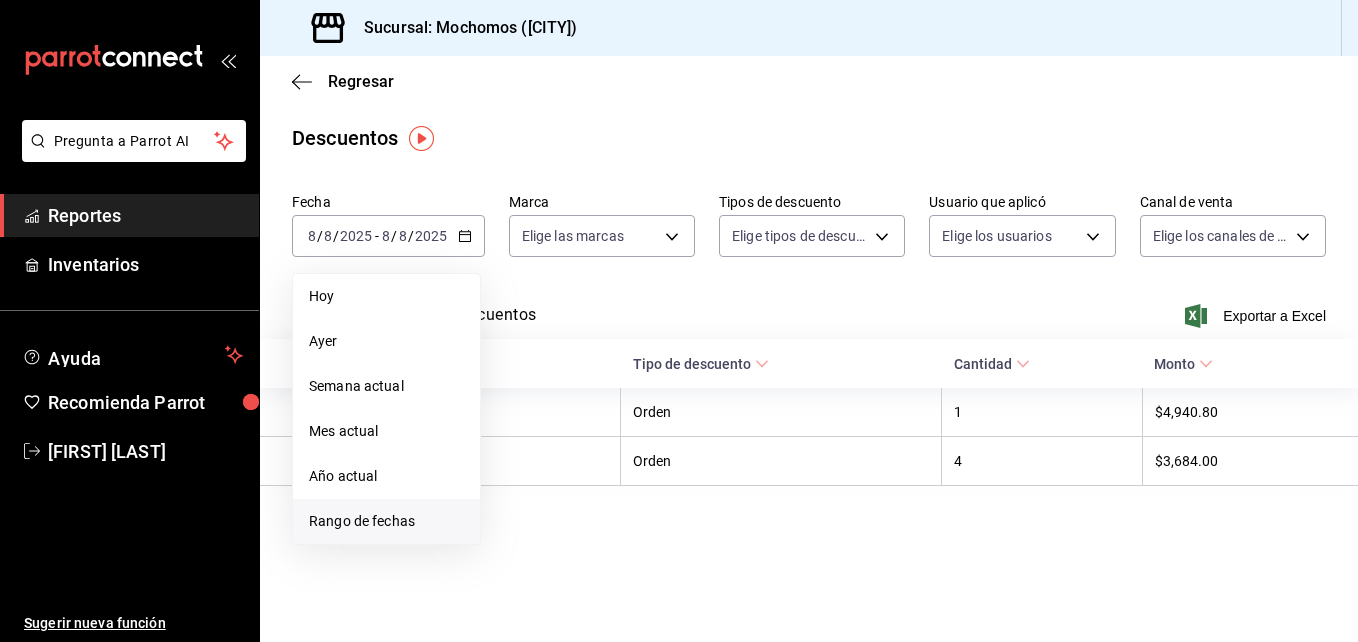 click on "Rango de fechas" at bounding box center [386, 521] 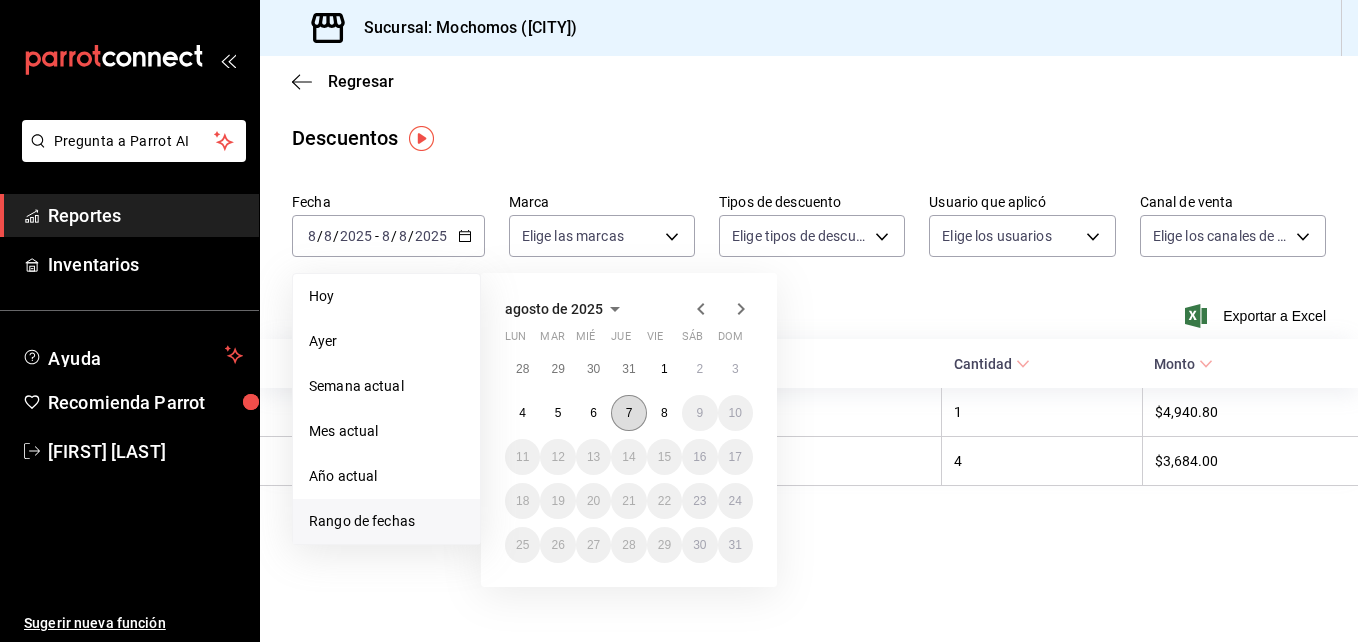 click on "7" at bounding box center [628, 413] 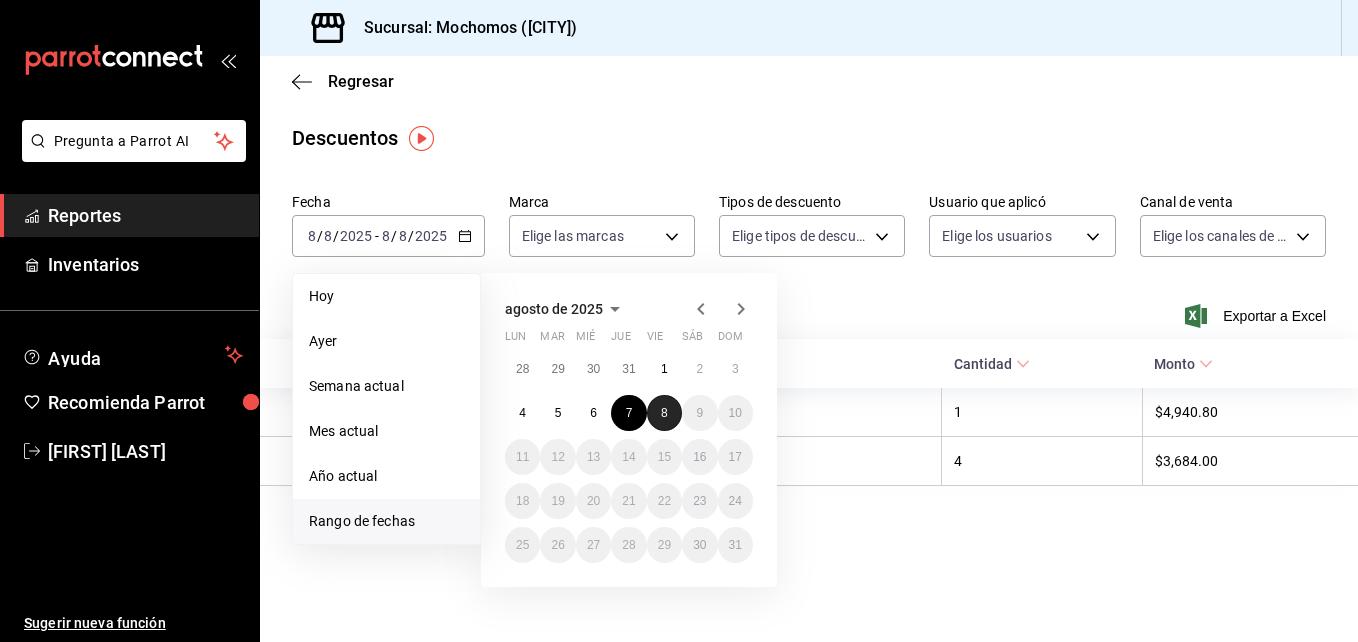 click on "8" at bounding box center [664, 413] 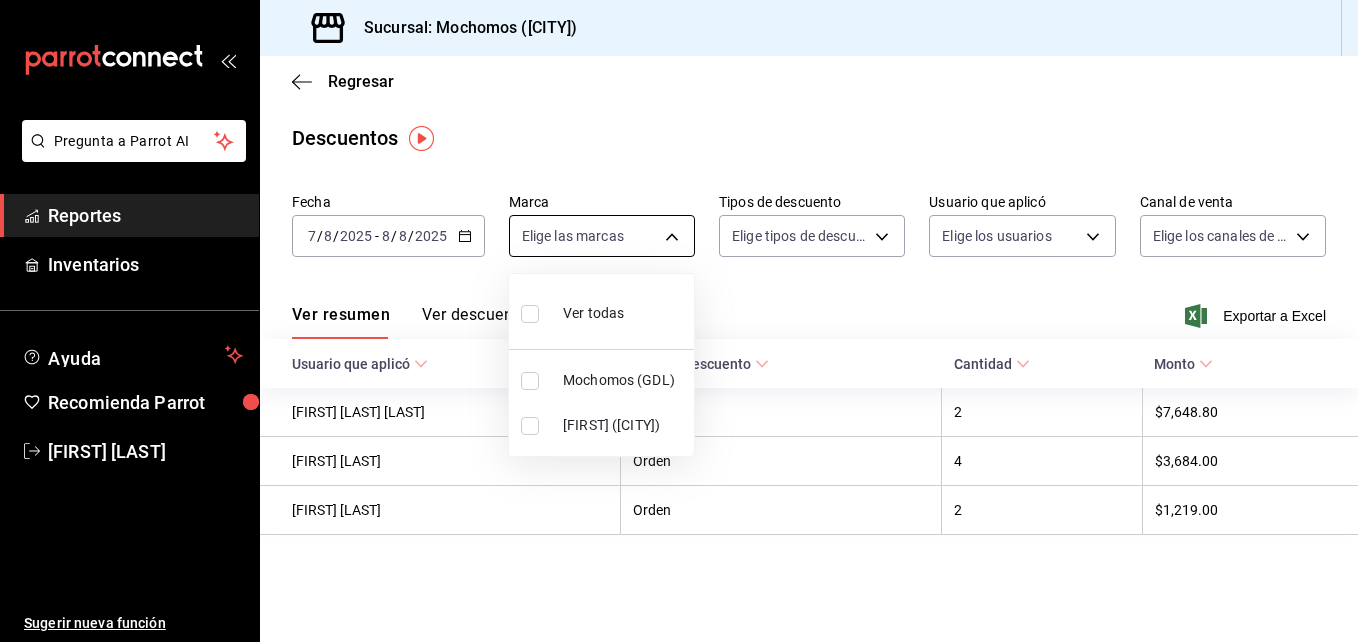 click on "Pregunta a Parrot AI Reportes Inventarios Ayuda Recomienda Parrot [FIRST] [LAST] Sugerir nueva función Sucursal: [LOCATION] ([LOCATION]) Regresar Descuentos Fecha [DATE] [DATE] [DATE] - [DATE] [DATE] Marca Elige las marcas Tipos de descuento Elige tipos de descuento Usuario que aplicó Elige los usuarios Canal de venta Elige los canales de venta Ver resumen Ver descuentos Exportar a Excel Usuario que aplicó Tipo de descuento Cantidad Monto [FIRST] [MIDDLE] [LAST] Orden [NUMBER] [PRICE] [FIRST] [LAST] Orden [NUMBER] [PRICE] [FIRST] [LAST] Orden [NUMBER] [PRICE] Pregunta a Parrot AI Reportes Inventarios Ayuda Recomienda Parrot [FIRST] [LAST] Sugerir nueva función GANA 1 MES GRATIS EN TU SUSCRIPCIÓN AQUÍ ¿Recuerdas cómo empezó tu restaurante? Hoy puedes ayudar a un colega a tener el mismo cambio que tú viviste. Recomienda Parrot directamente desde tu Portal Administrador. Es fácil y rápido. 🎁 Por cada restaurante que se una, ganas 1 mes gratis. Ver video tutorial Ir a video ([PHONE])" at bounding box center (679, 321) 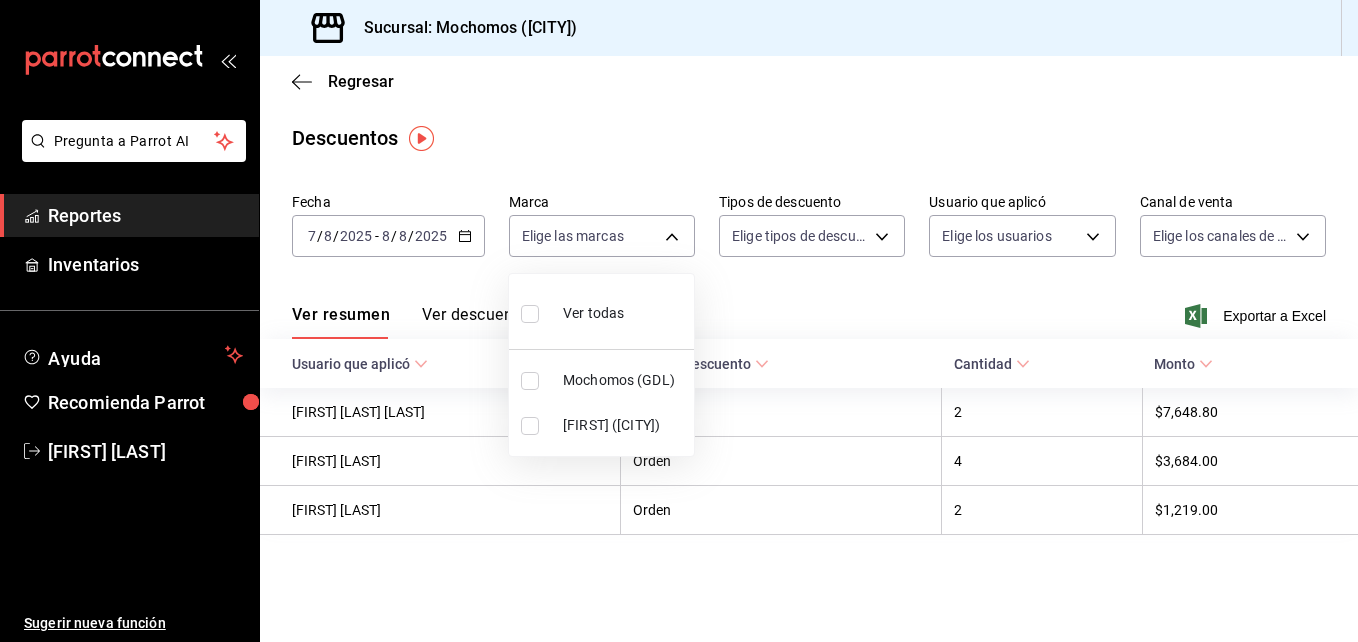 click at bounding box center [530, 381] 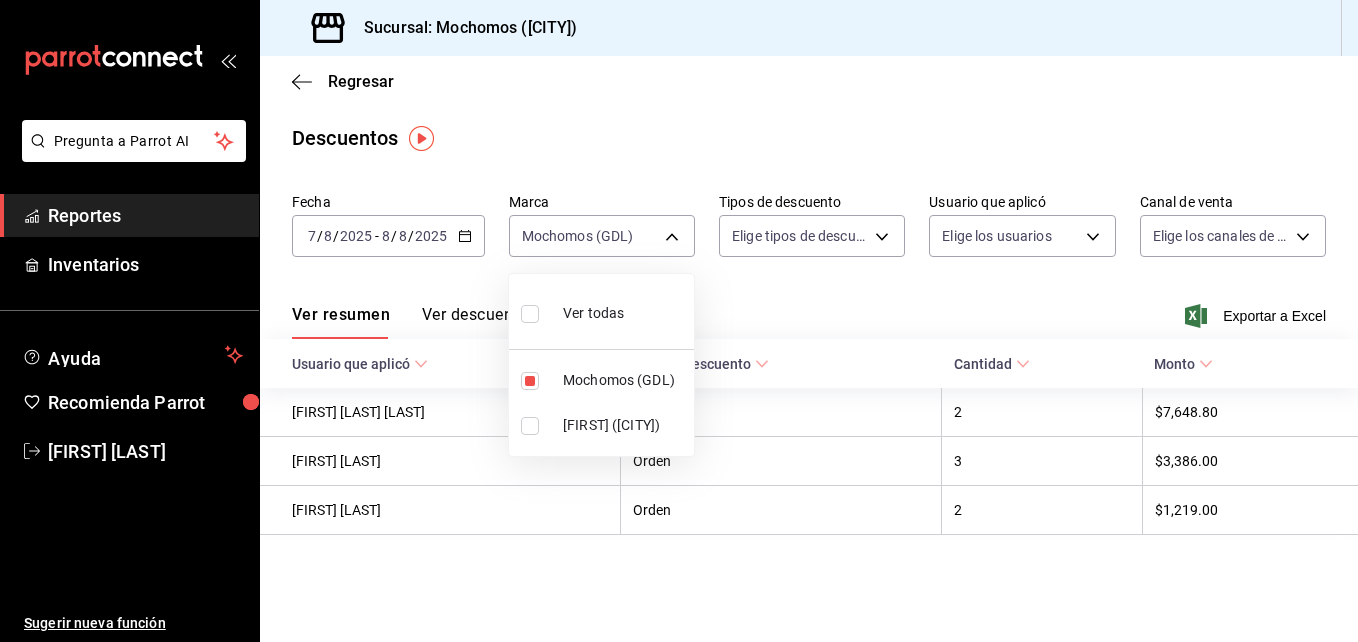 click at bounding box center [679, 321] 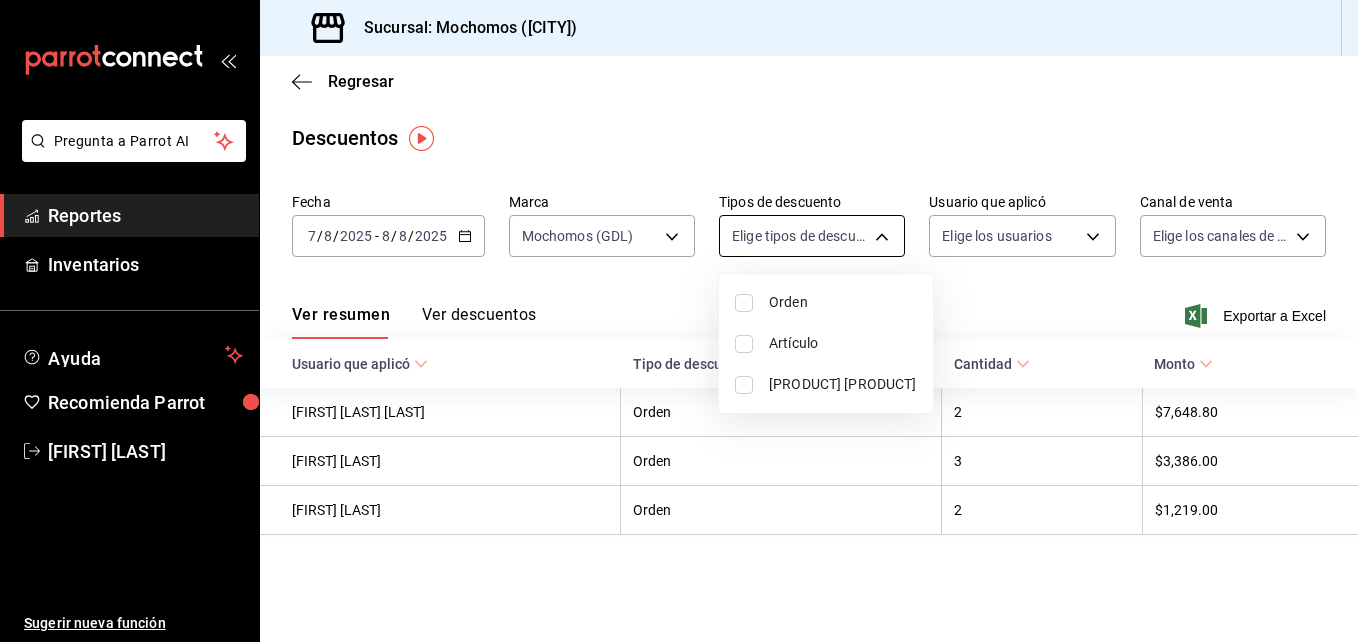 click on "Pregunta a Parrot AI Reportes   Inventarios   Ayuda Recomienda Parrot   [FIRST] [LAST]   Sugerir nueva función   Sucursal: Mochomos (GDL) Regresar Descuentos Fecha 2025-08-07 7 / 8 / 2025 - 2025-08-08 8 / 8 / 2025 Marca Mochomos (GDL) 36c25d4a-7cb0-456c-a434-e981d54830bc Tipos de descuento Elige tipos de descuento Usuario que aplicó Elige los usuarios Canal de venta Elige los canales de venta Ver resumen Ver descuentos Exportar a Excel Usuario que aplicó Tipo de descuento Cantidad Monto [FIRST] [LAST] Orden 2 $7,648.80 [FIRST] [LAST] Orden 3 $3,386.00 [FIRST] [LAST] Orden 2 $1,219.00 Pregunta a Parrot AI Reportes   Inventarios   Ayuda Recomienda Parrot   [FIRST] [LAST]   Sugerir nueva función   GANA 1 MES GRATIS EN TU SUSCRIPCIÓN AQUÍ ¿Recuerdas cómo empezó tu restaurante?
Hoy puedes ayudar a un colega a tener el mismo cambio que tú viviste.
Recomienda Parrot directamente desde tu Portal Administrador.
Es fácil y rápido.
🎁 Por cada restaurante que se una, ganas 1 mes gratis. Orden" at bounding box center (679, 321) 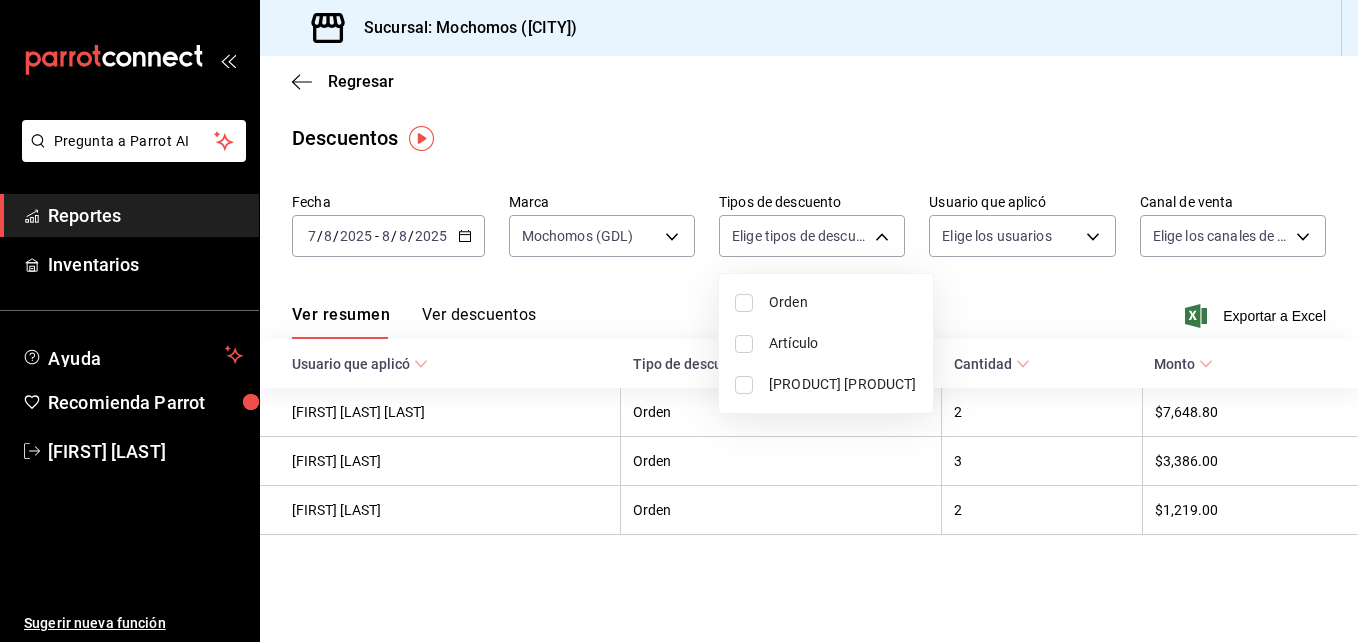 click at bounding box center [744, 303] 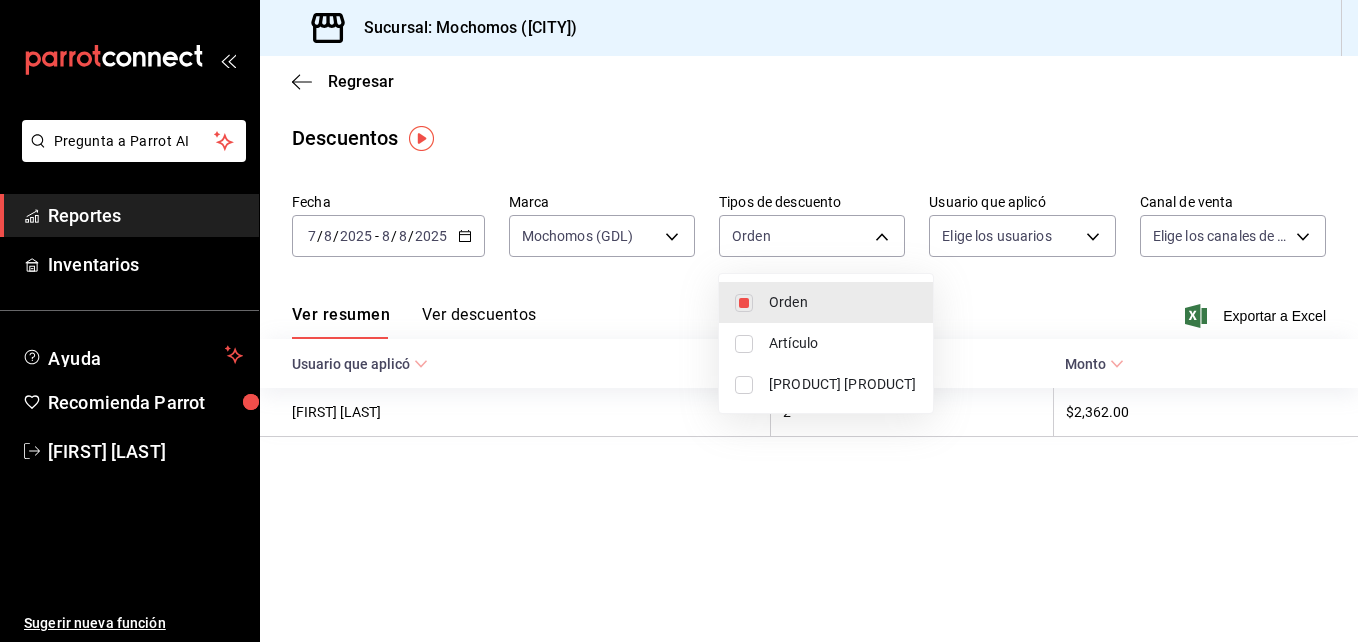click at bounding box center (744, 344) 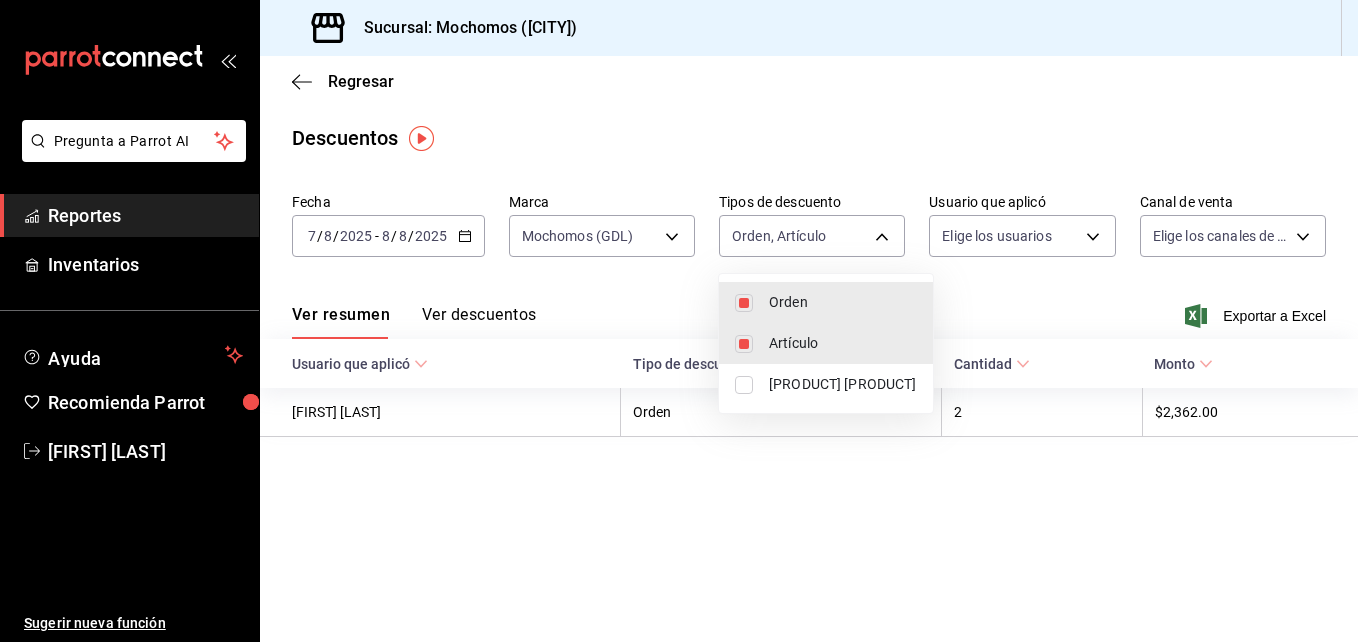 click at bounding box center [744, 385] 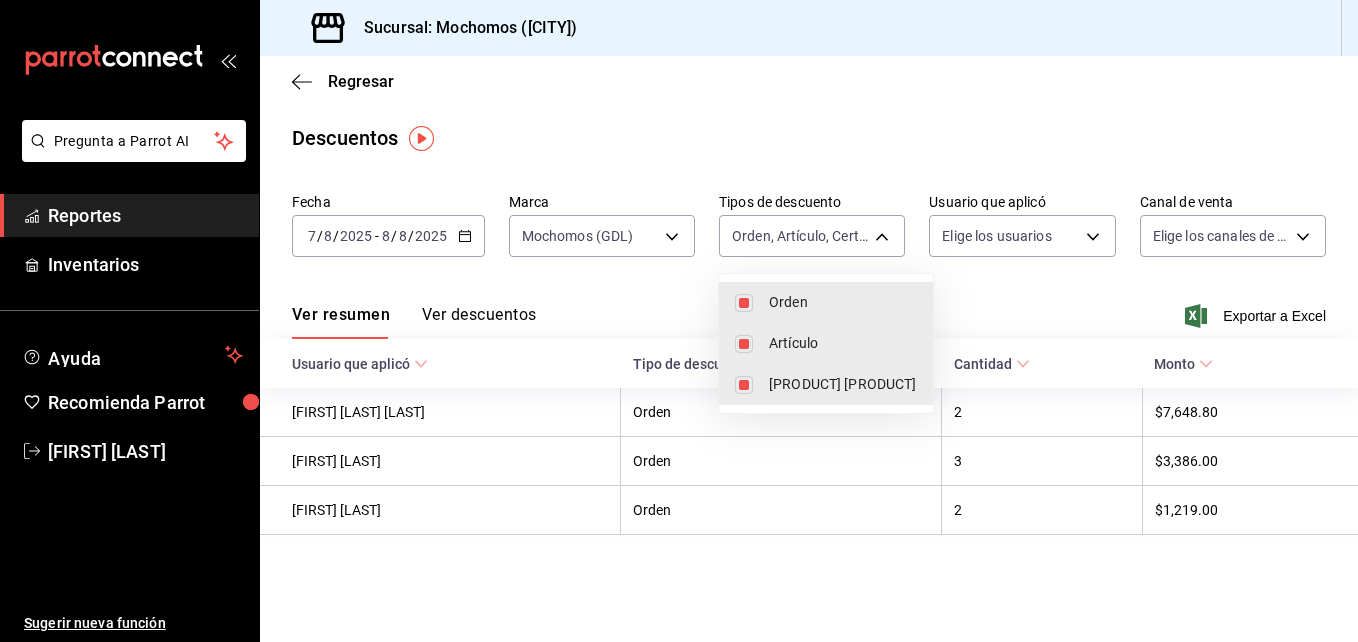click at bounding box center (679, 321) 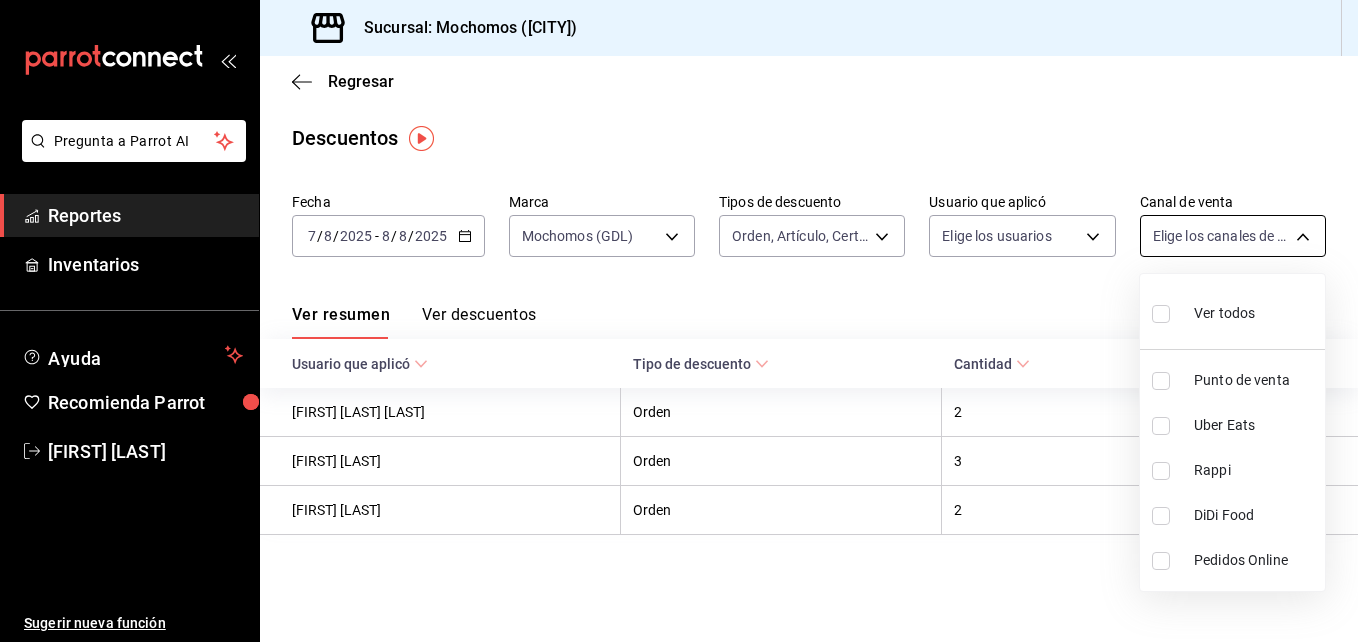 click on "Pregunta a Parrot AI Reportes   Inventarios   Ayuda Recomienda Parrot   [FIRST] [LAST]   Sugerir nueva función   Sucursal: Mochomos (GDL) Regresar Descuentos Fecha 2025-08-07 7 / 8 / 2025 - 2025-08-08 8 / 8 / 2025 Marca Mochomos (GDL) 36c25d4a-7cb0-456c-a434-e981d54830bc Tipos de descuento Orden, Artículo, Certificado de regalo ORDER,ORDER_ITEM,CARD_REWARD Usuario que aplicó Elige los usuarios Canal de venta Elige los canales de venta Ver resumen Ver descuentos Exportar a Excel Usuario que aplicó Tipo de descuento Cantidad Monto [FIRST] [LAST] Orden 2 $7,648.80 [FIRST] [LAST] Orden 3 $3,386.00 [FIRST] [LAST] Orden 2 $1,219.00 Pregunta a Parrot AI Reportes   Inventarios   Ayuda Recomienda Parrot   [FIRST] [LAST]   Sugerir nueva función   GANA 1 MES GRATIS EN TU SUSCRIPCIÓN AQUÍ Ver video tutorial Ir a video Visitar centro de ayuda (81) 2046 6363 soporte@parrotsoftware.io Visitar centro de ayuda (81) 2046 6363 soporte@parrotsoftware.io Ver todos Punto de venta Uber Eats Rappi DiDi Food" at bounding box center (679, 321) 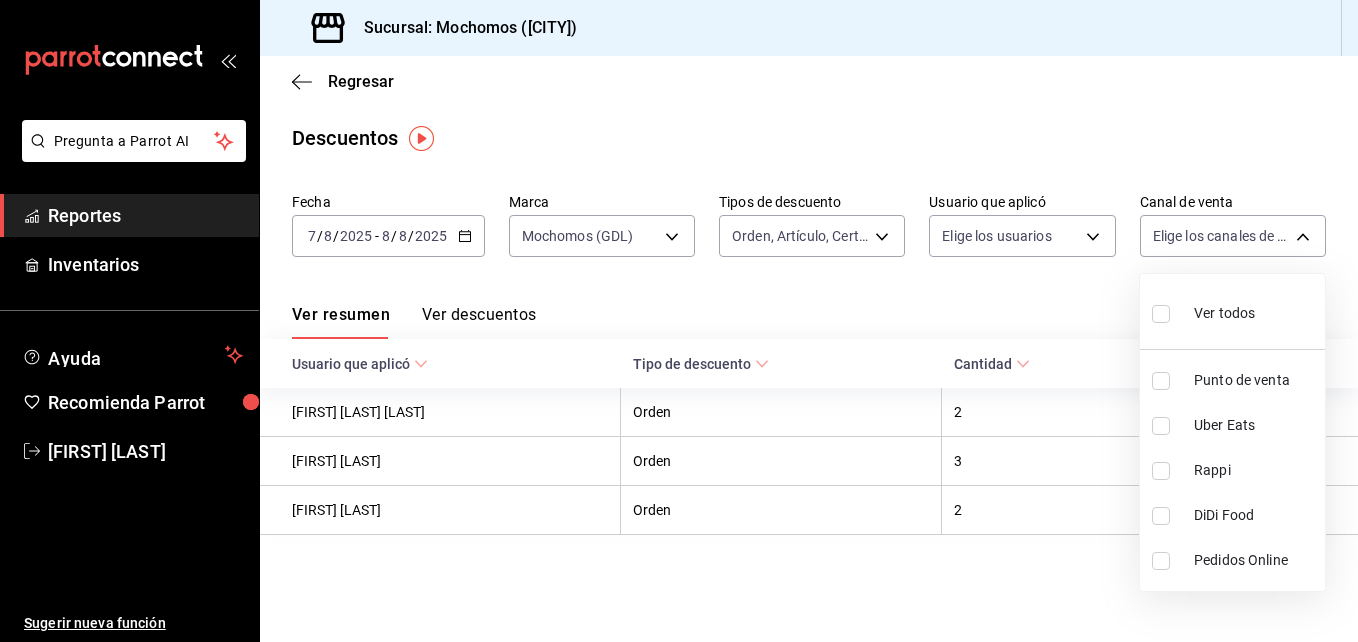 click at bounding box center (1161, 314) 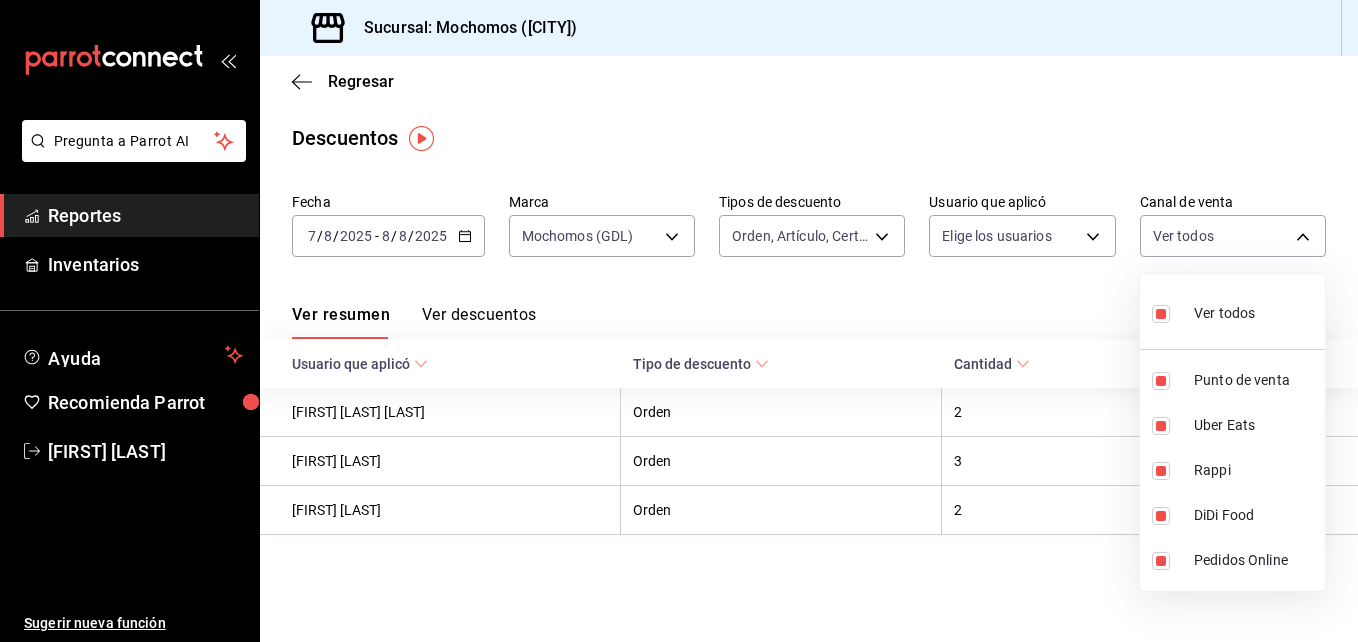 click at bounding box center (679, 321) 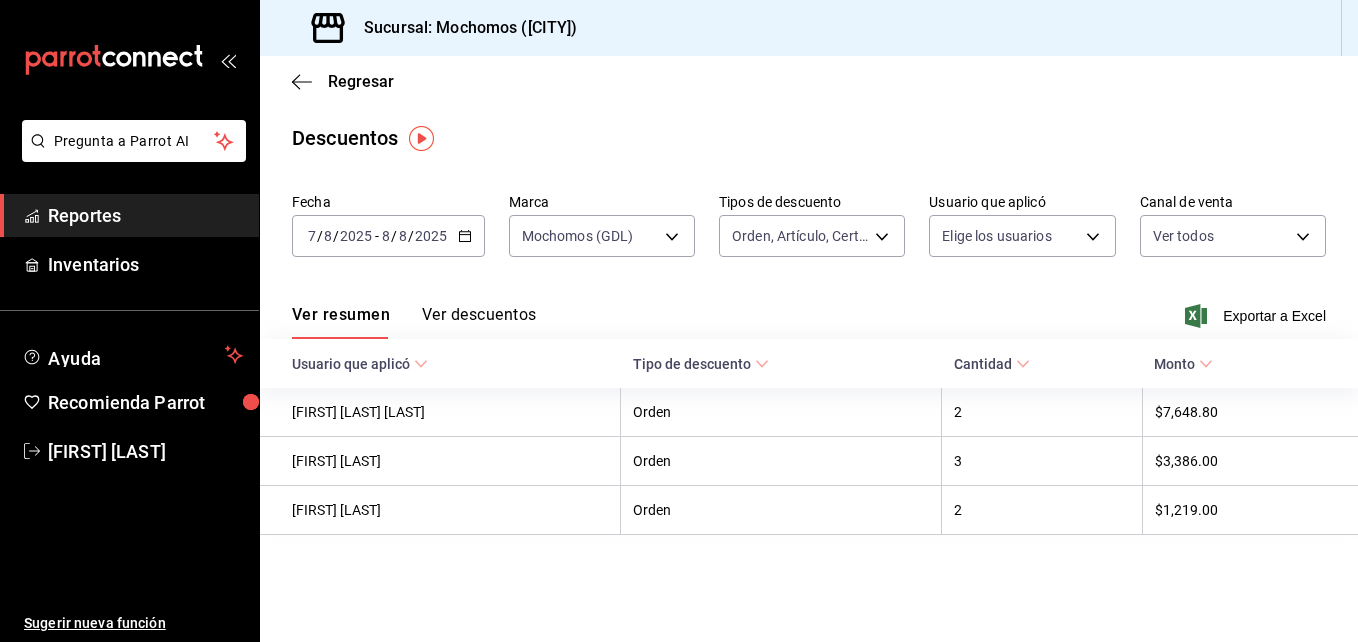 click on "Ver descuentos" at bounding box center [479, 322] 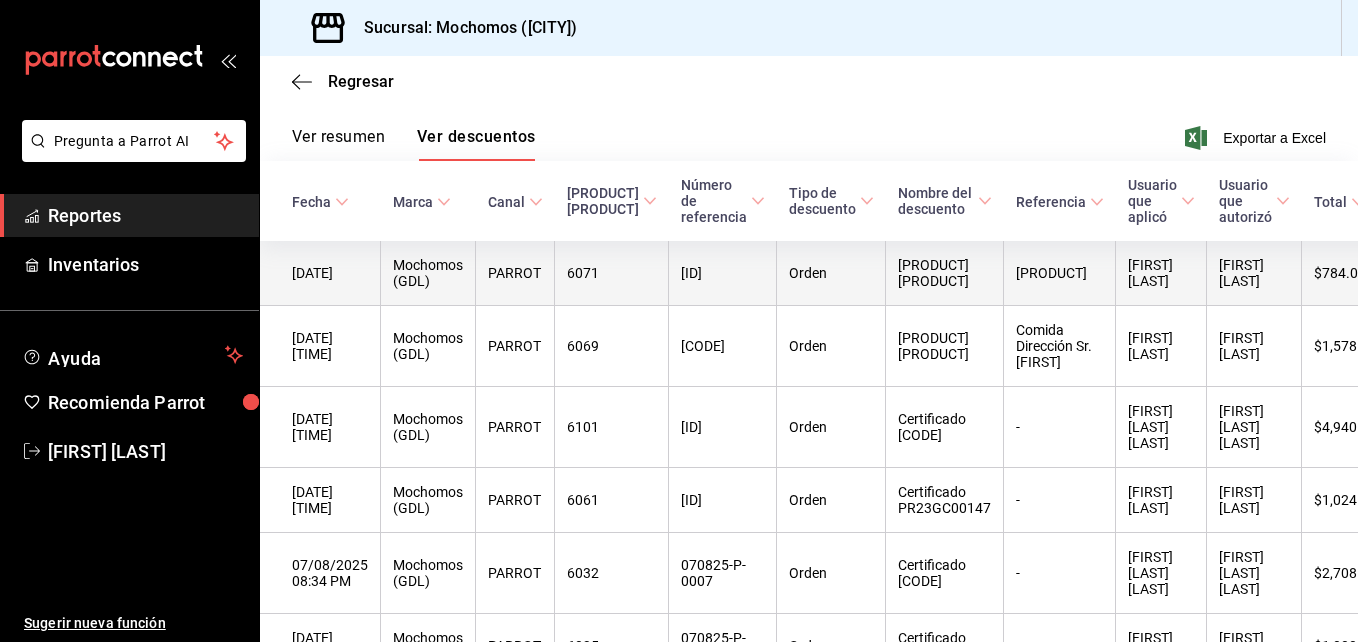 scroll, scrollTop: 112, scrollLeft: 0, axis: vertical 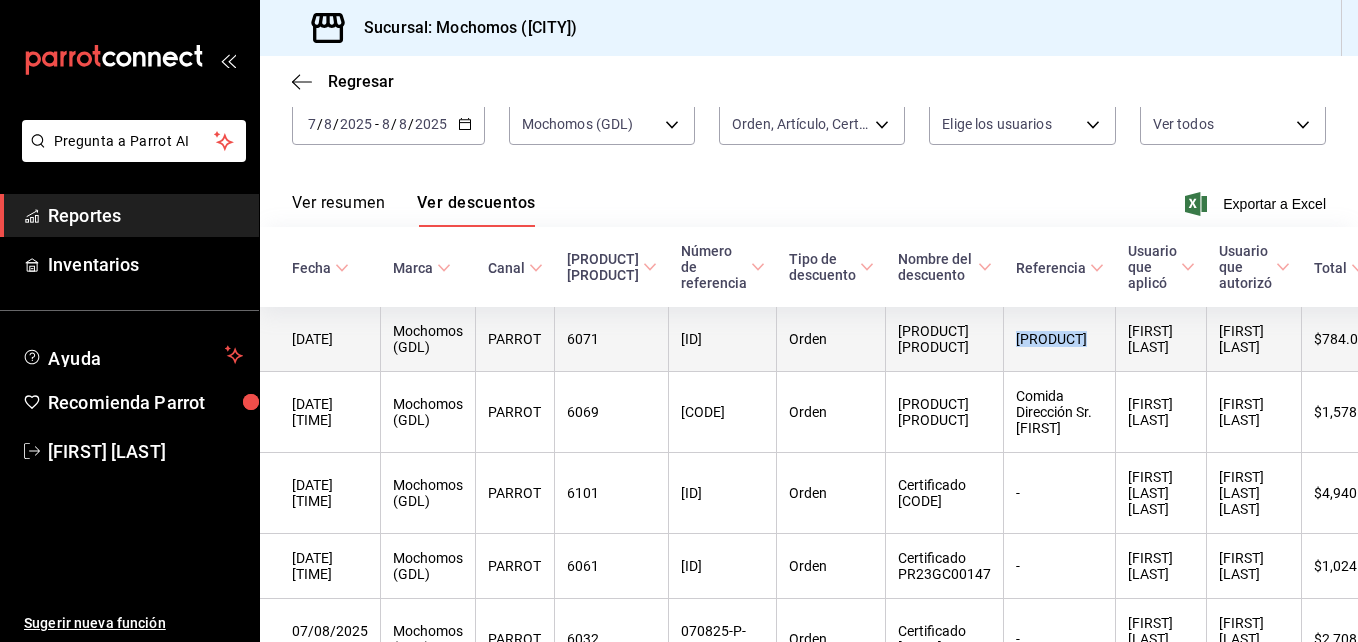 drag, startPoint x: 984, startPoint y: 336, endPoint x: 1059, endPoint y: 338, distance: 75.026665 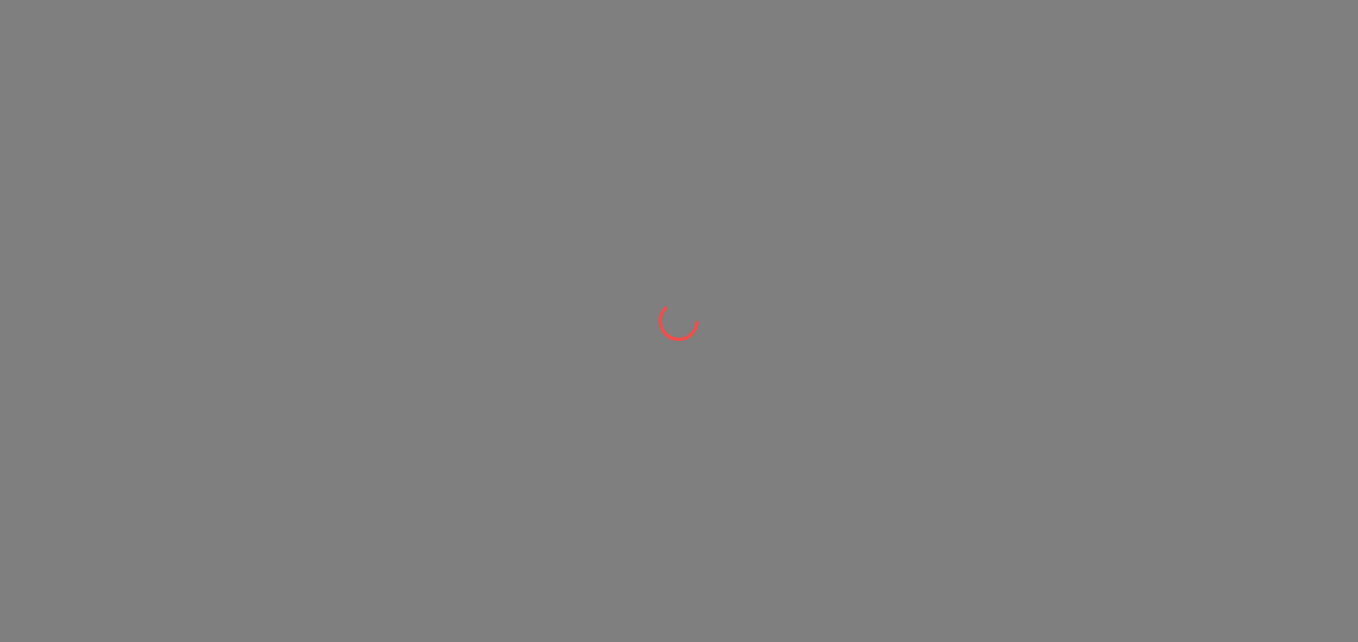 scroll, scrollTop: 0, scrollLeft: 0, axis: both 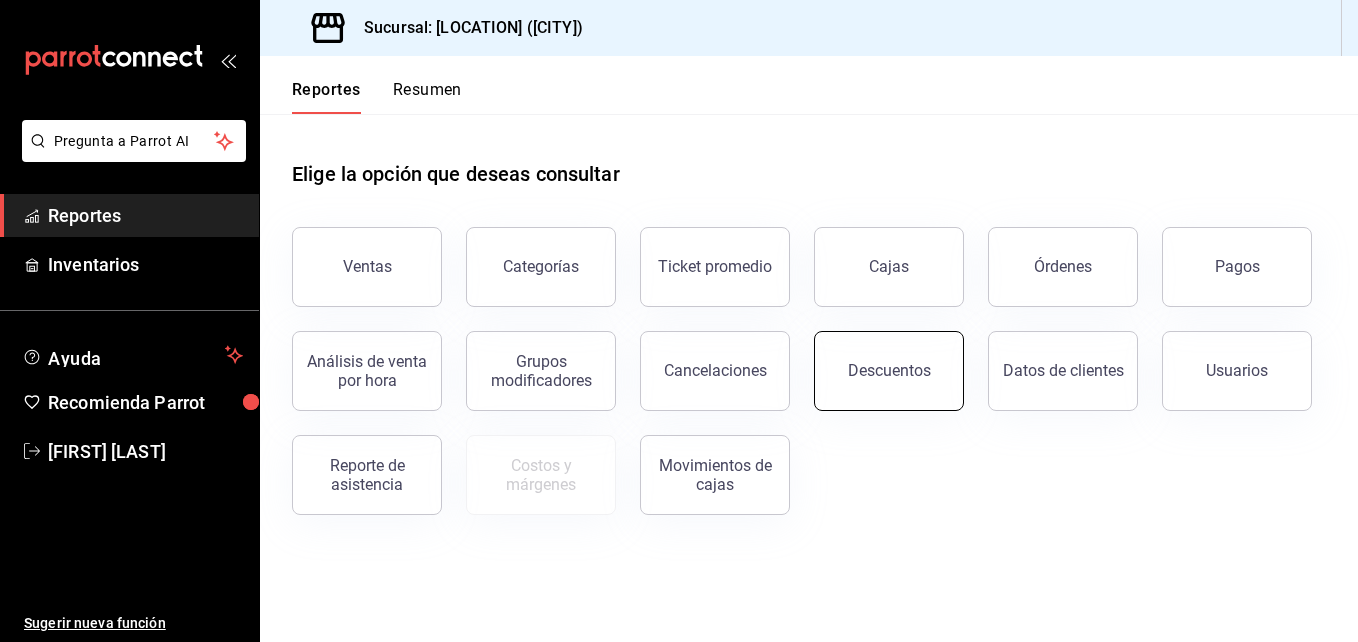 click on "Descuentos" at bounding box center [889, 371] 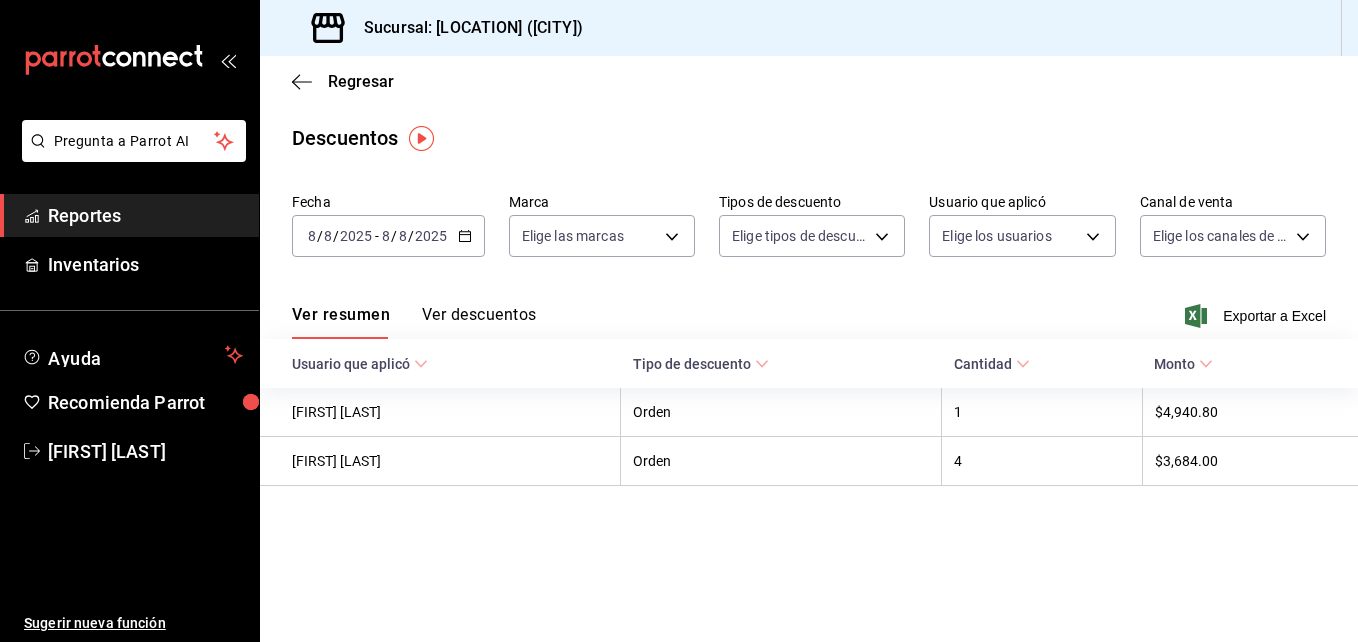 click 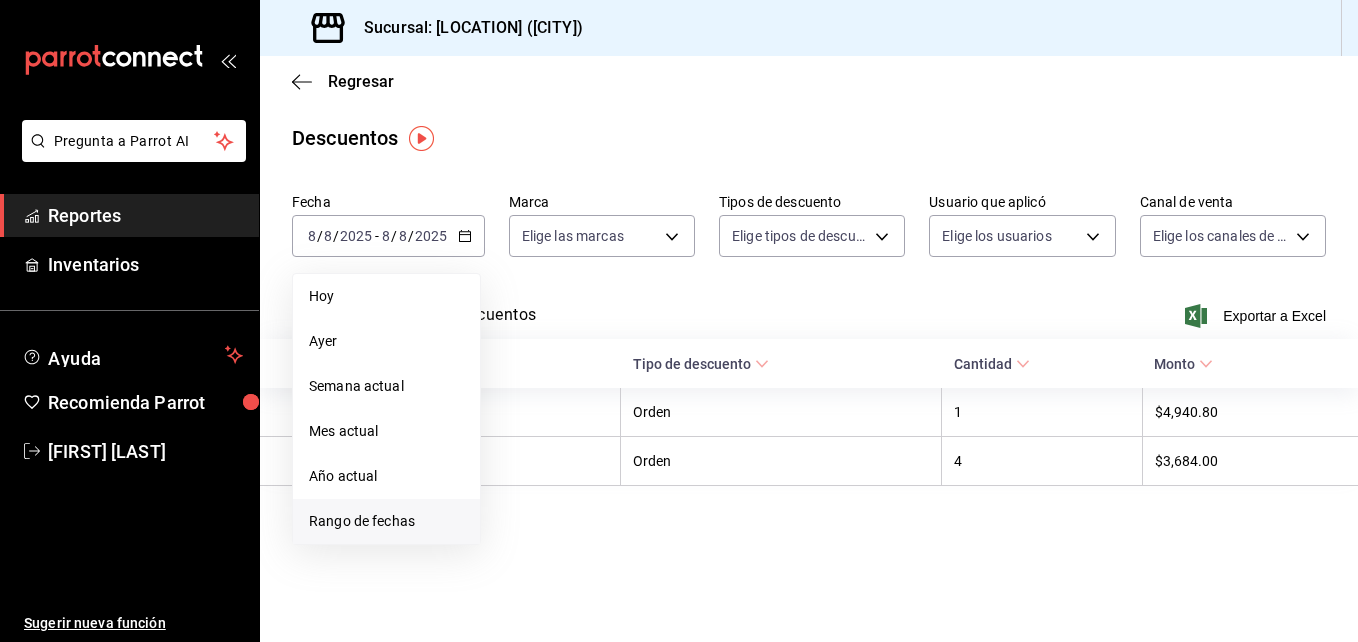 click on "Rango de fechas" at bounding box center [386, 521] 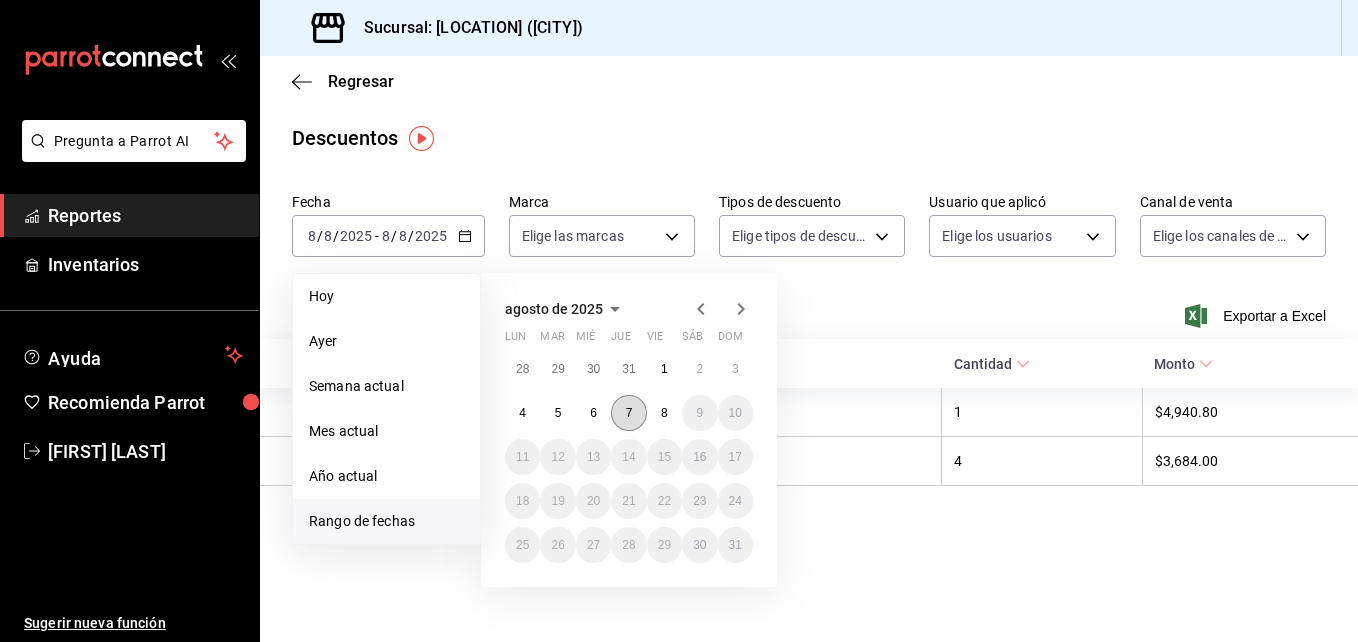 click on "7" at bounding box center (628, 413) 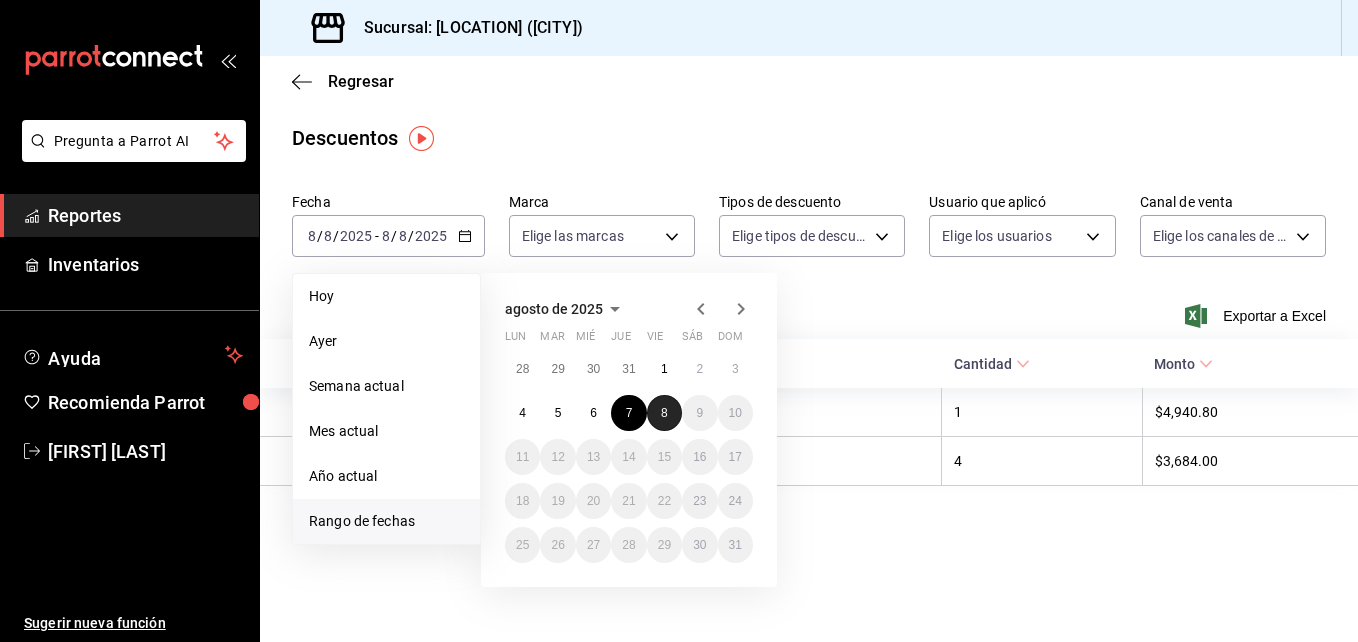 click on "8" at bounding box center [664, 413] 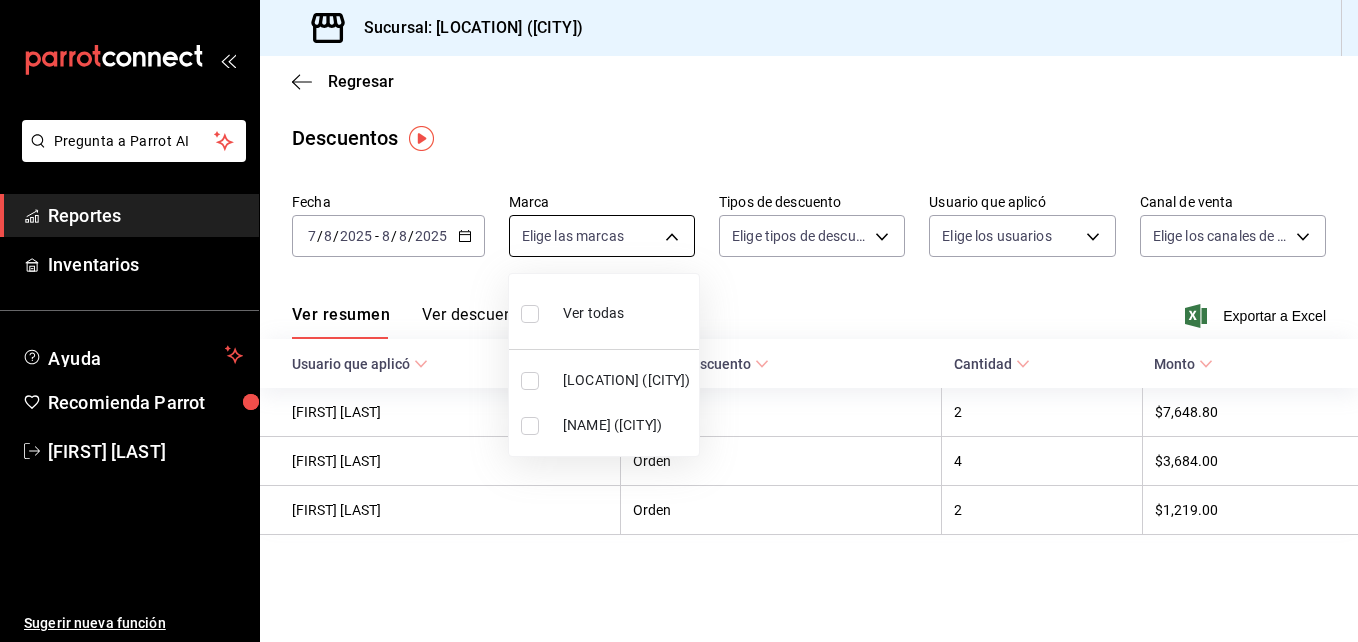 click on "Pregunta a Parrot AI Reportes   Inventarios   Ayuda Recomienda Parrot   [FIRST] [LAST]   Sugerir nueva función   Sucursal: [LOCATION] ([CITY]) Regresar Descuentos Fecha [DATE] [DATE] - [DATE] [DATE] Marca Elige las marcas Tipos de descuento Elige tipos de descuento Usuario que aplicó Elige los usuarios Canal de venta Elige los canales de venta Ver resumen Ver descuentos Exportar a Excel Usuario que aplicó Tipo de descuento Cantidad Monto [FIRST] [LAST] Orden 2 $7,648.80 [FIRST] [LAST] Orden 4 $3,684.00 [FIRST] [LAST] Orden 2 $1,219.00 Pregunta a Parrot AI Reportes   Inventarios   Ayuda Recomienda Parrot   [FIRST] [LAST]   Sugerir nueva función   GANA 1 MES GRATIS EN TU SUSCRIPCIÓN AQUÍ ¿Recuerdas cómo empezó tu restaurante?
Hoy puedes ayudar a un colega a tener el mismo cambio que tú viviste.
Recomienda Parrot directamente desde tu Portal Administrador.
Es fácil y rápido.
🎁 Por cada restaurante que se una, ganas 1 mes gratis. Ver video tutorial Ir a video (81) 2046 6363" at bounding box center (679, 321) 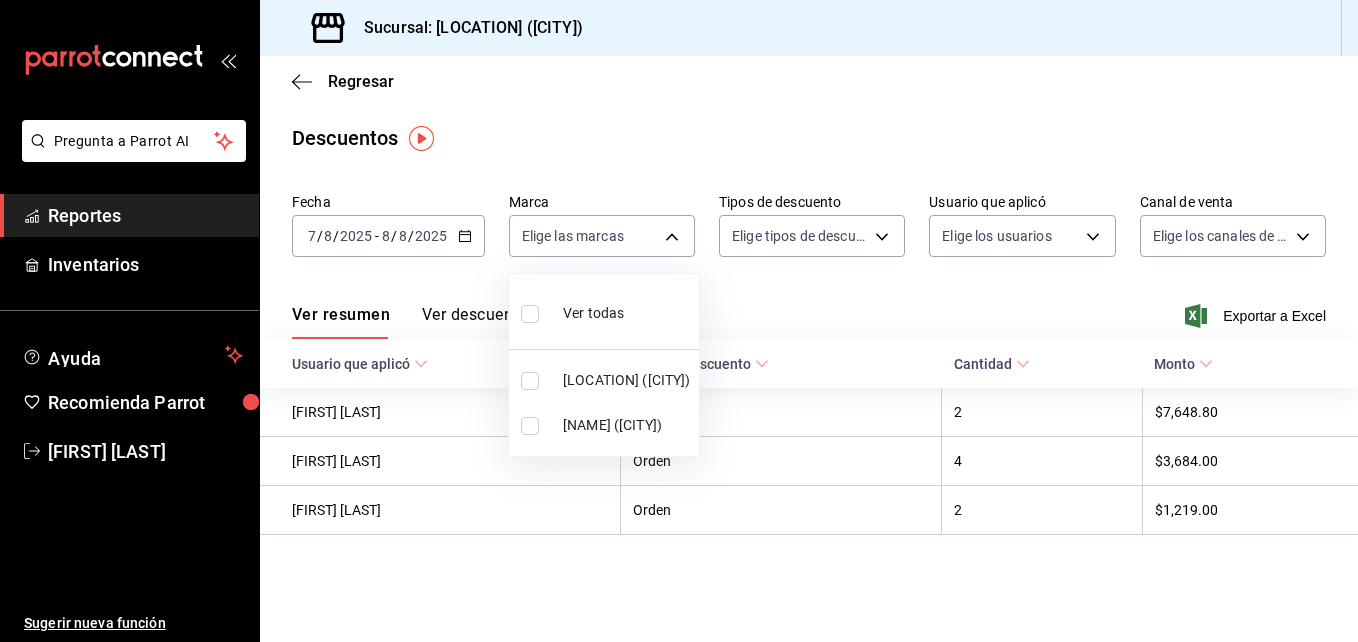 click on "Mochomos (GDL)" at bounding box center (604, 380) 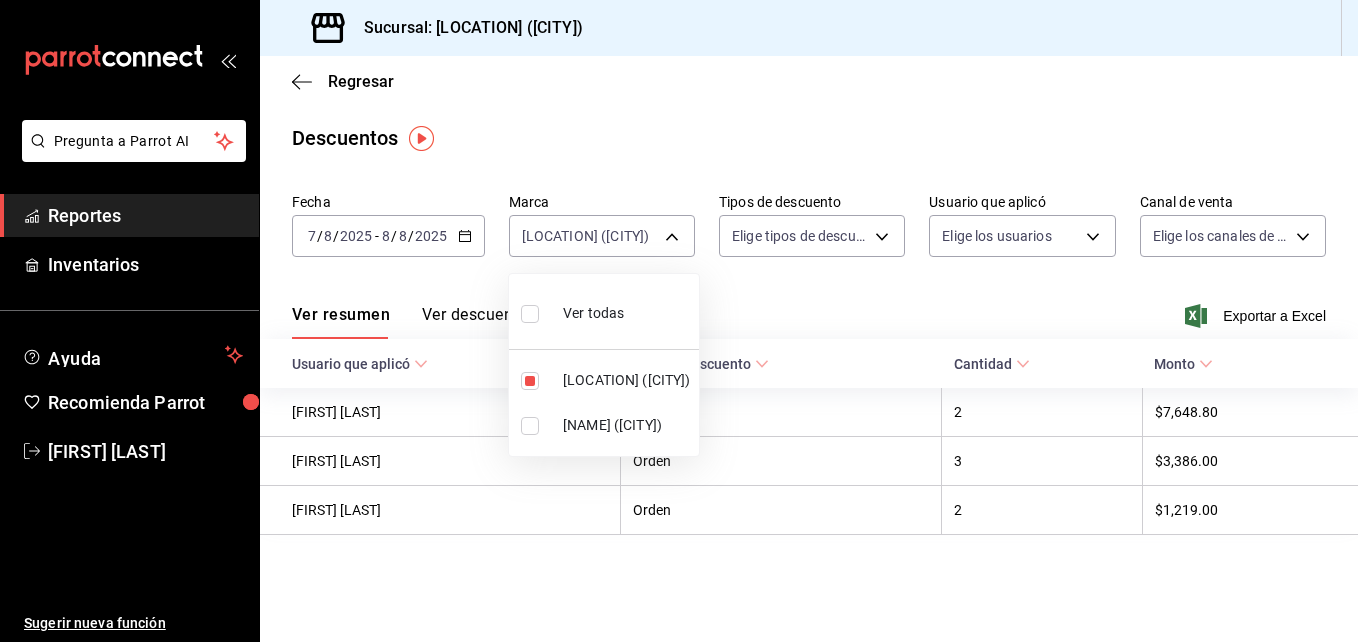 click at bounding box center [679, 321] 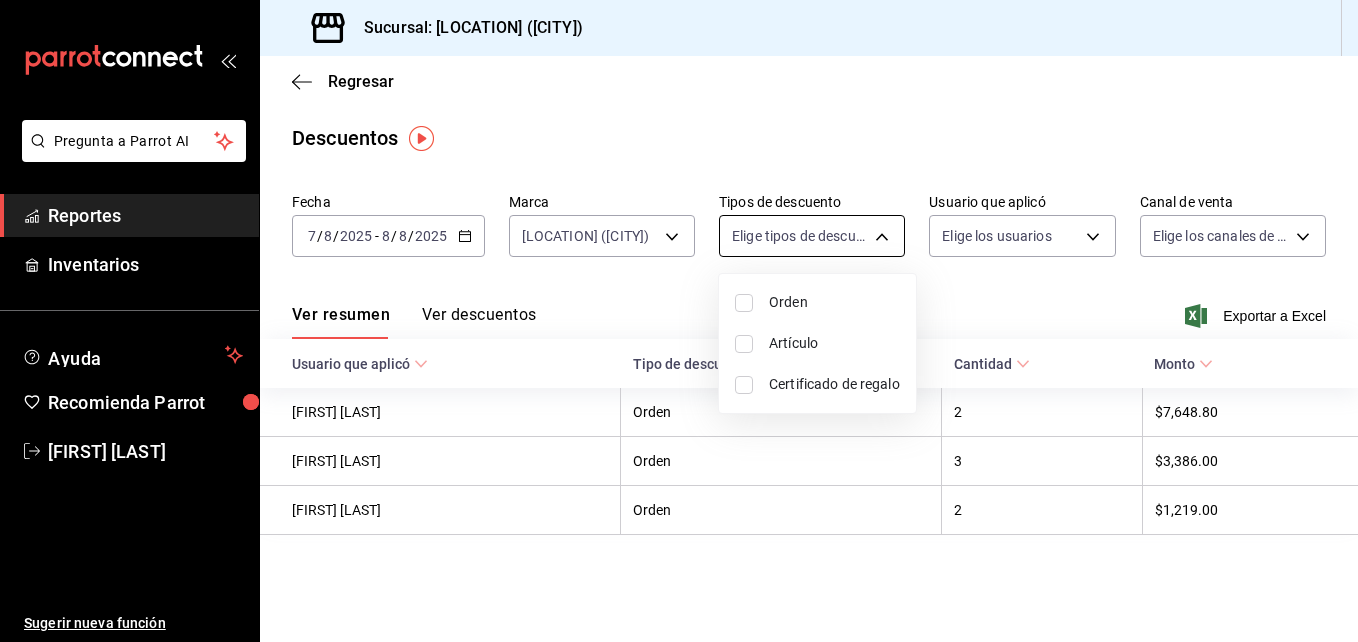 click on "Pregunta a Parrot AI Reportes   Inventarios   Ayuda Recomienda Parrot   [FIRST] [LAST]   Sugerir nueva función   Sucursal: Mochomos (GDL) Regresar Descuentos Fecha 2025-08-07 7 / 8 / 2025 - 2025-08-08 8 / 8 / 2025 Marca Mochomos (GDL) 36c25d4a-7cb0-456c-a434-e981d54830bc Tipos de descuento Elige tipos de descuento Usuario que aplicó Elige los usuarios Canal de venta Elige los canales de venta Ver resumen Ver descuentos Exportar a Excel Usuario que aplicó Tipo de descuento Cantidad Monto [FIRST] [LAST] Orden 2 $7,648.80 [FIRST] [LAST] Orden 3 $3,386.00 [FIRST] [LAST] Orden 2 $1,219.00 Pregunta a Parrot AI Reportes   Inventarios   Ayuda Recomienda Parrot   [FIRST] [LAST]   Sugerir nueva función   GANA 1 MES GRATIS EN TU SUSCRIPCIÓN AQUÍ ¿Recuerdas cómo empezó tu restaurante?
Hoy puedes ayudar a un colega a tener el mismo cambio que tú viviste.
Recomienda Parrot directamente desde tu Portal Administrador.
Es fácil y rápido.
🎁 Por cada restaurante que se una, ganas 1 mes gratis. Orden" at bounding box center [679, 321] 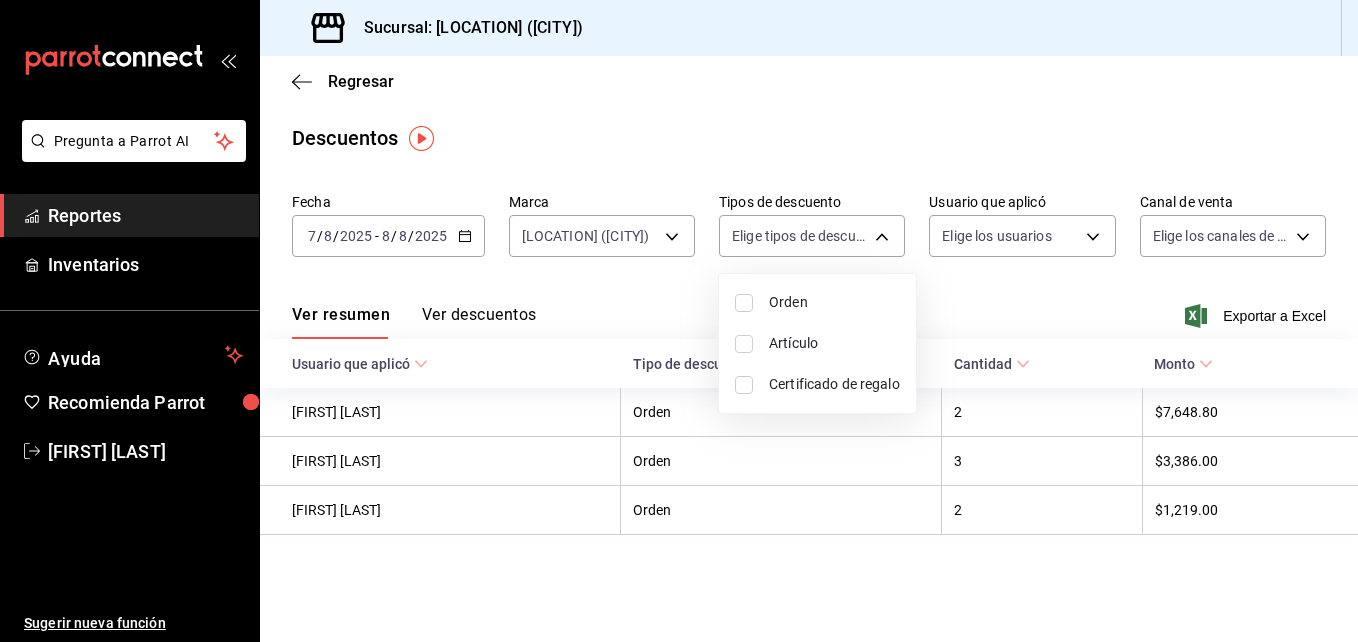 click at bounding box center [744, 303] 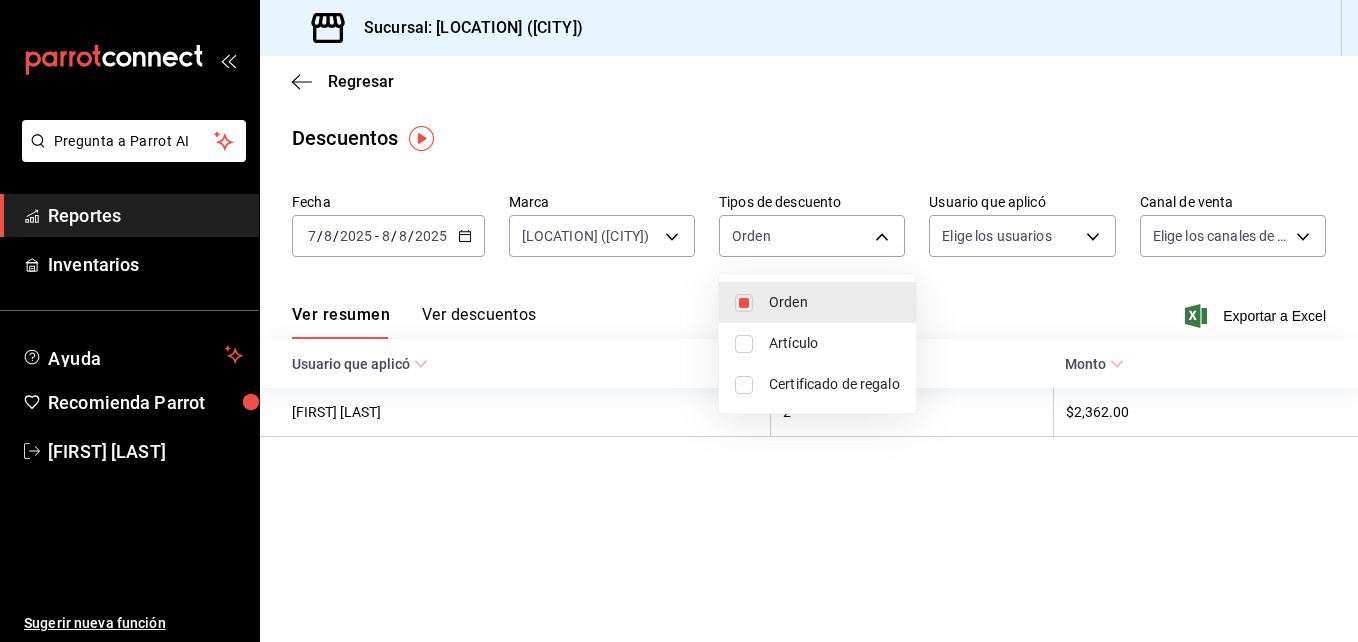 click at bounding box center [744, 344] 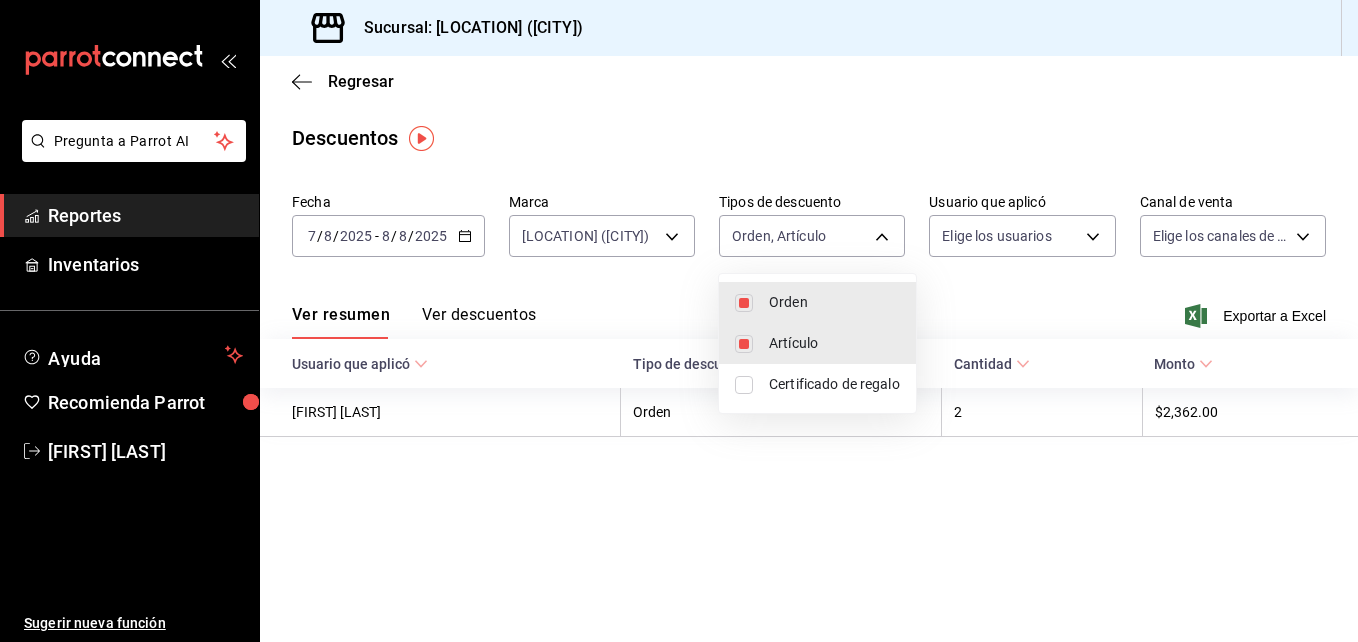 click at bounding box center [744, 385] 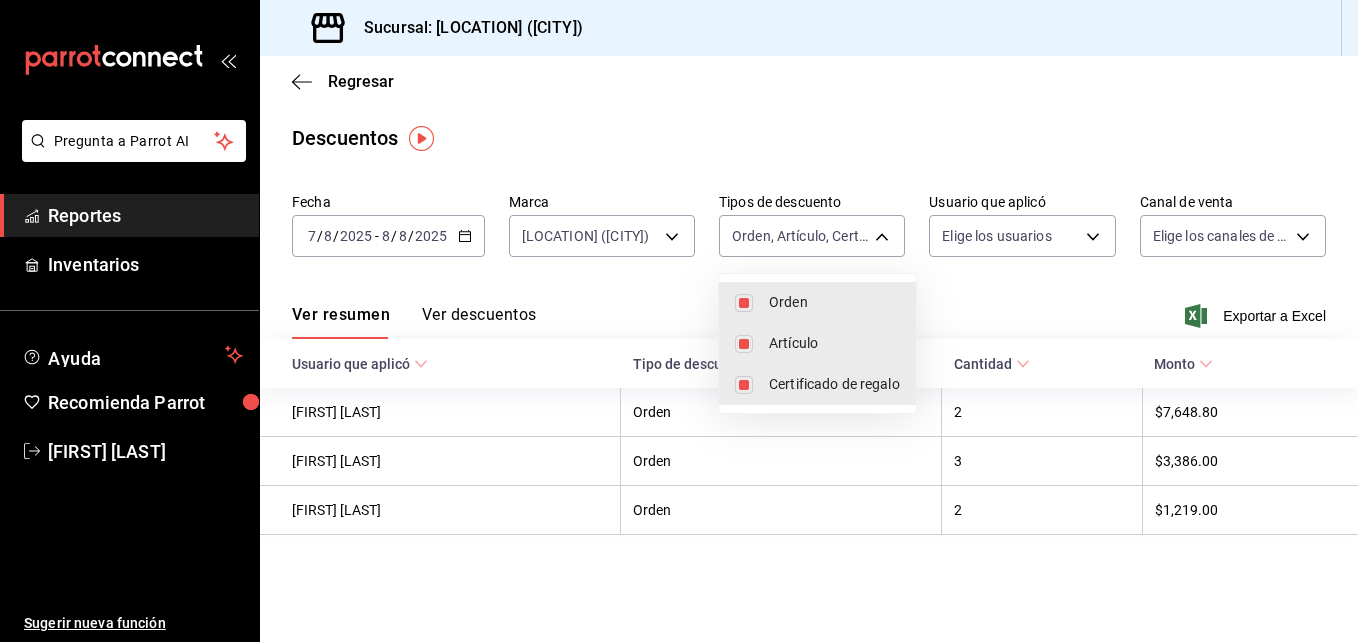 click at bounding box center (679, 321) 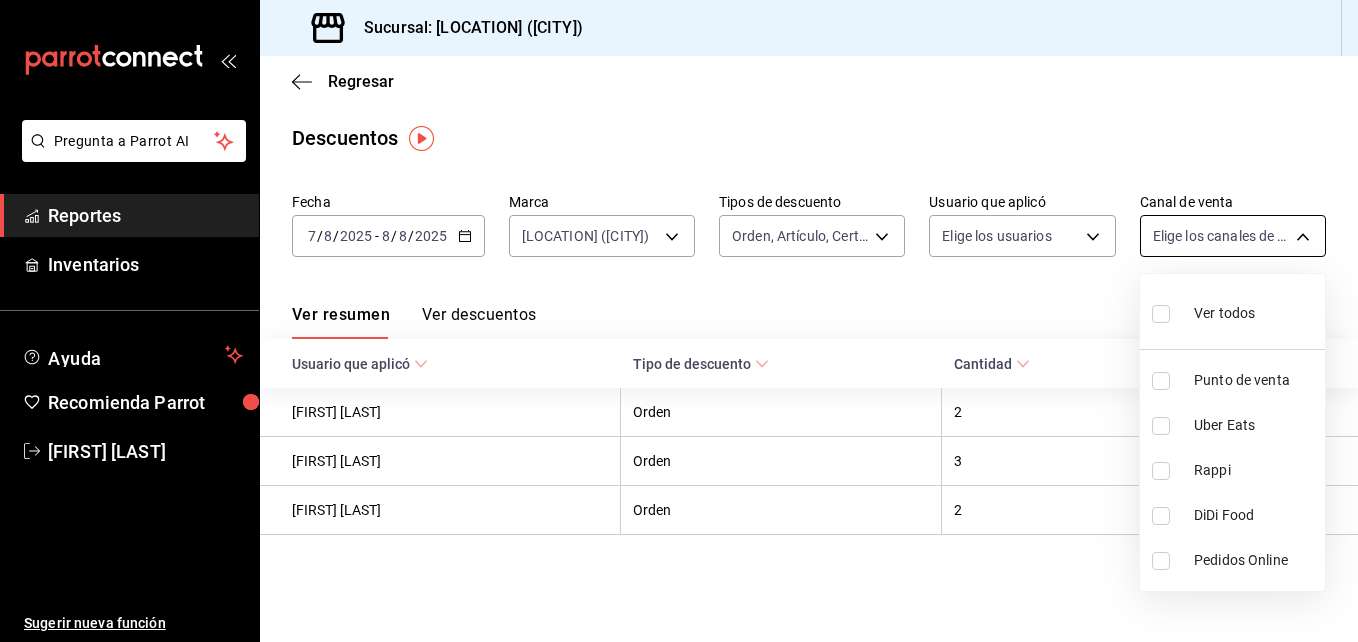 click on "Pregunta a Parrot AI Reportes   Inventarios   Ayuda Recomienda Parrot   [FIRST] [LAST]   Sugerir nueva función   Sucursal: Mochomos (GDL) Regresar Descuentos Fecha 2025-08-07 7 / 8 / 2025 - 2025-08-08 8 / 8 / 2025 Marca Mochomos (GDL) 36c25d4a-7cb0-456c-a434-e981d54830bc Tipos de descuento Orden, Artículo, Certificado de regalo ORDER,ORDER_ITEM,CARD_REWARD Usuario que aplicó Elige los usuarios Canal de venta Elige los canales de venta Ver resumen Ver descuentos Exportar a Excel Usuario que aplicó Tipo de descuento Cantidad Monto [FIRST] [LAST] Orden 2 $7,648.80 [FIRST] [LAST] Orden 3 $3,386.00 [FIRST] [LAST] Orden 2 $1,219.00 Pregunta a Parrot AI Reportes   Inventarios   Ayuda Recomienda Parrot   [FIRST] [LAST]   Sugerir nueva función   GANA 1 MES GRATIS EN TU SUSCRIPCIÓN AQUÍ Ver video tutorial Ir a video Visitar centro de ayuda (81) 2046 6363 soporte@parrotsoftware.io Visitar centro de ayuda (81) 2046 6363 soporte@parrotsoftware.io Ver todos Punto de venta Uber Eats Rappi DiDi Food" at bounding box center [679, 321] 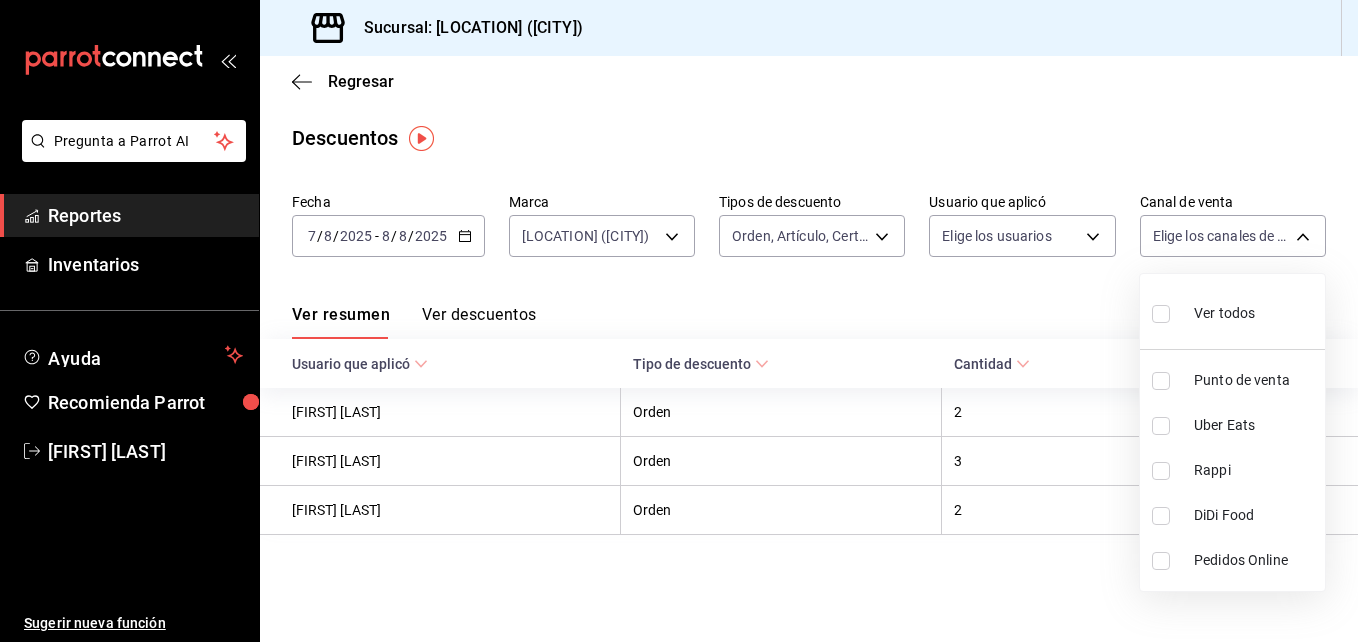 click at bounding box center (1161, 314) 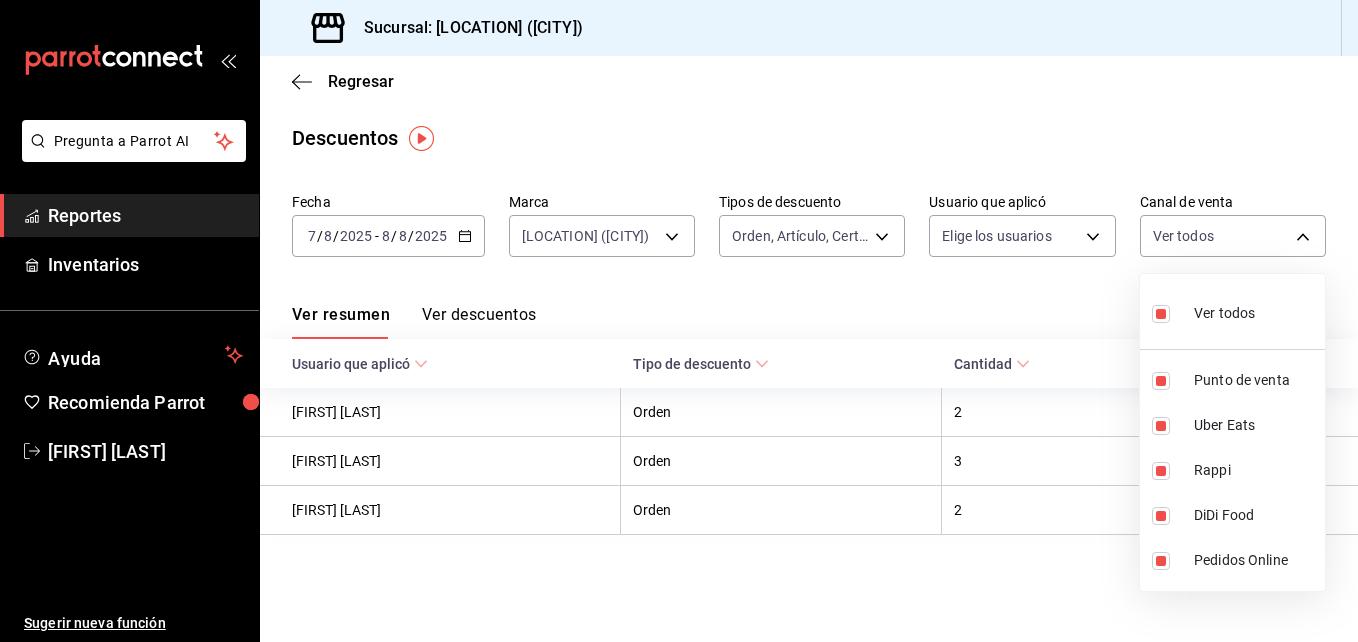 click at bounding box center (679, 321) 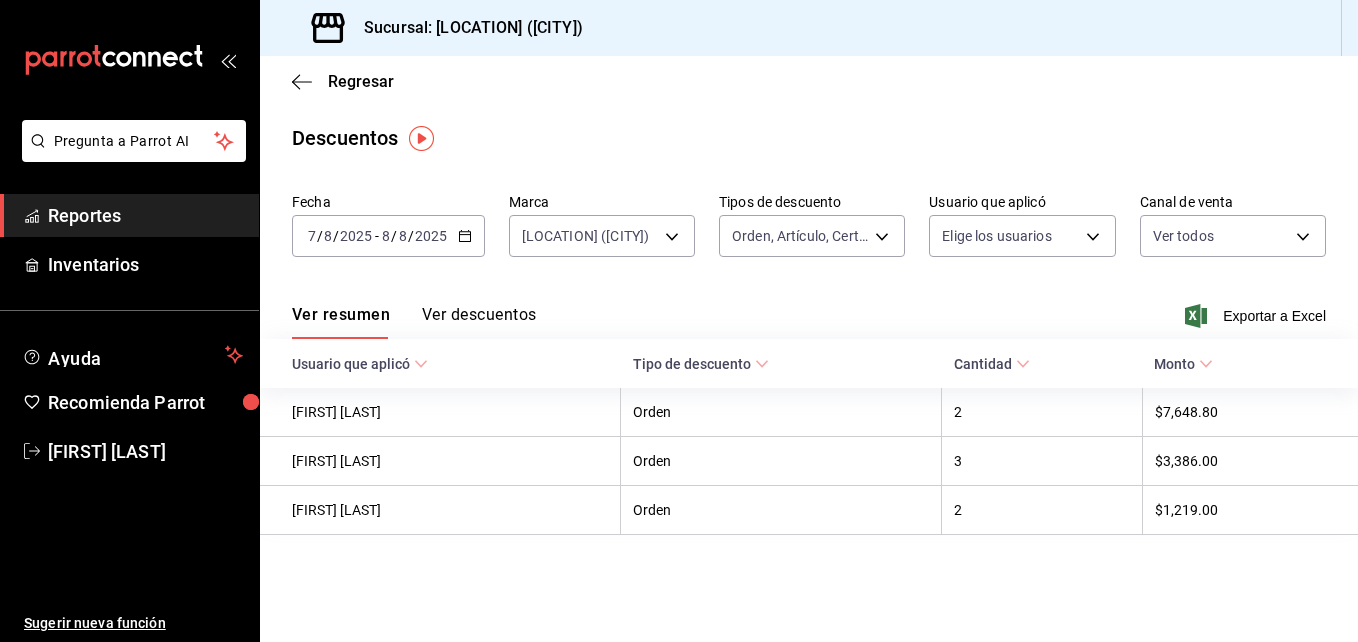 click on "Ver descuentos" at bounding box center (479, 322) 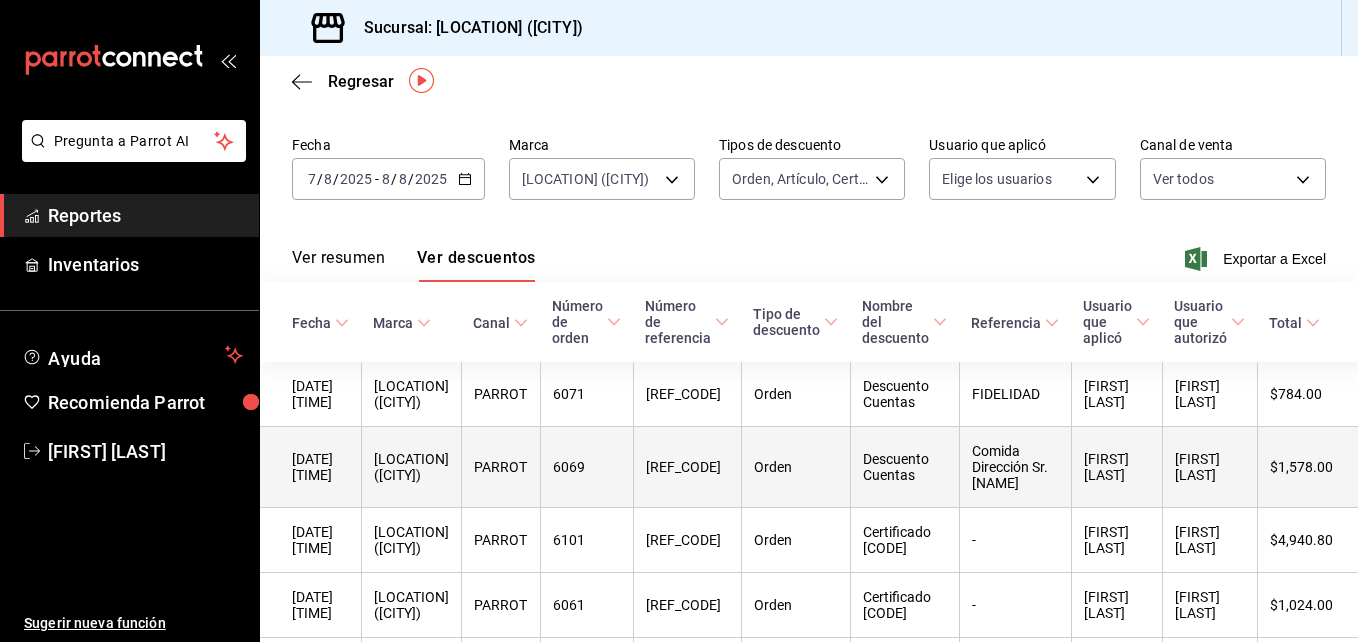 scroll, scrollTop: 70, scrollLeft: 0, axis: vertical 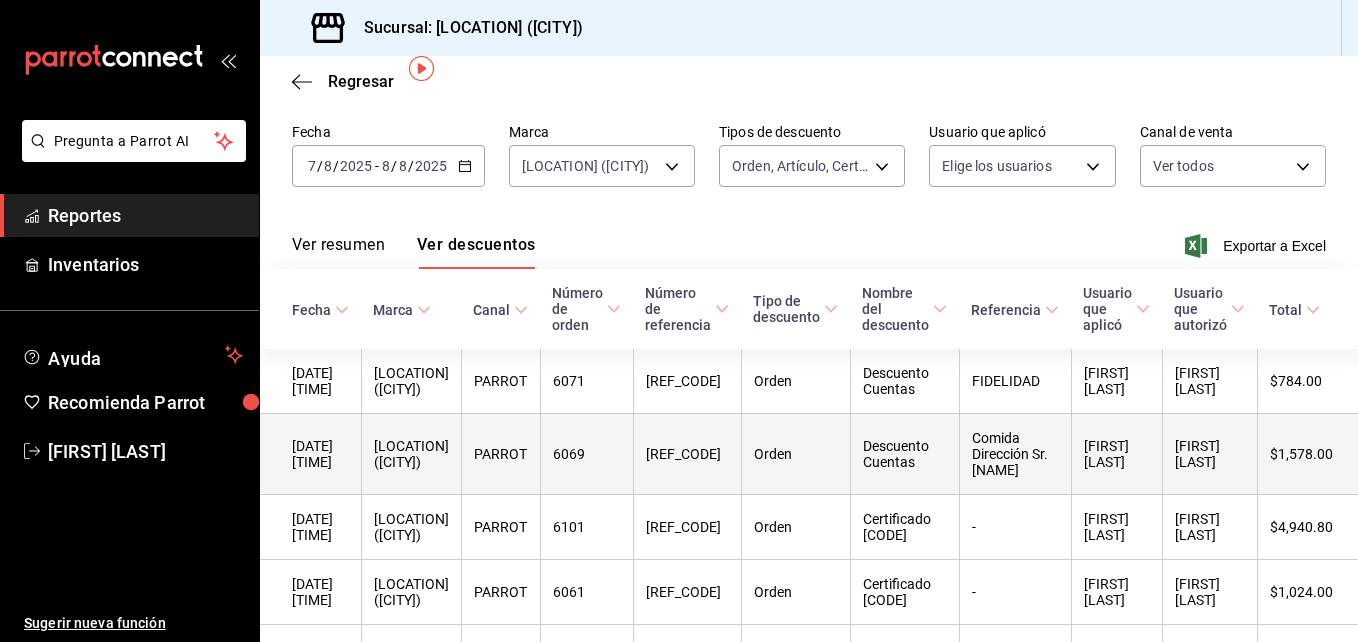 drag, startPoint x: 982, startPoint y: 440, endPoint x: 1062, endPoint y: 468, distance: 84.758484 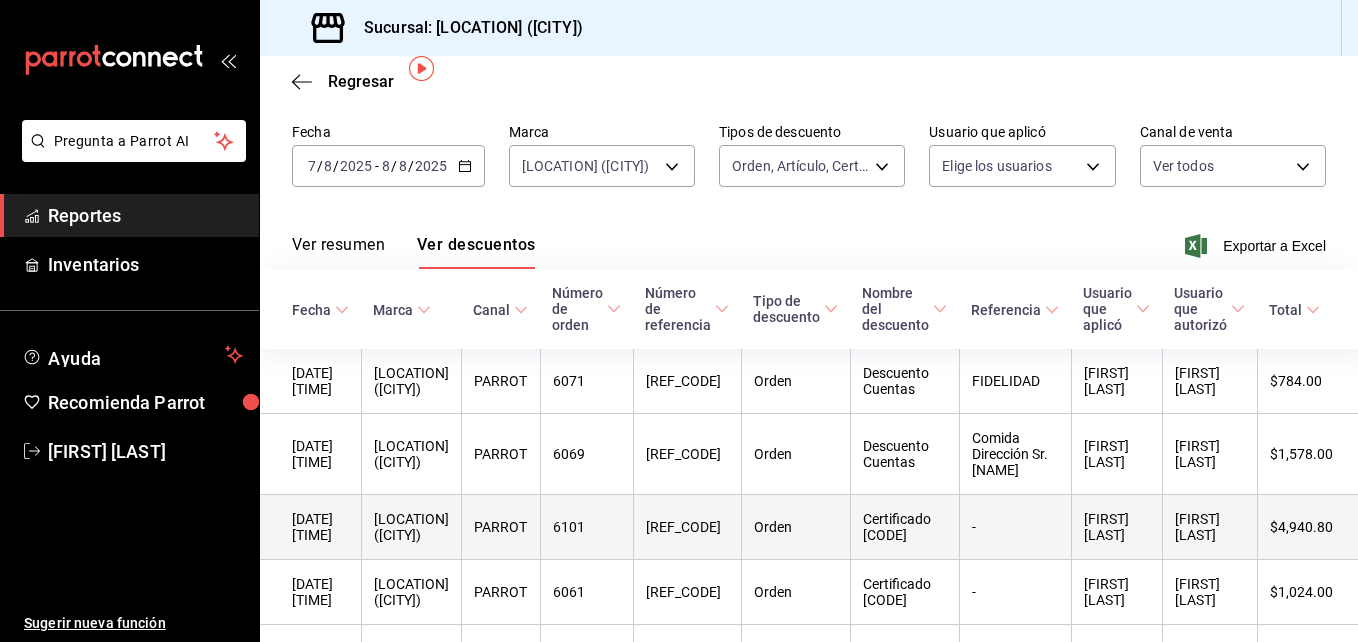 drag, startPoint x: 868, startPoint y: 529, endPoint x: 962, endPoint y: 550, distance: 96.317184 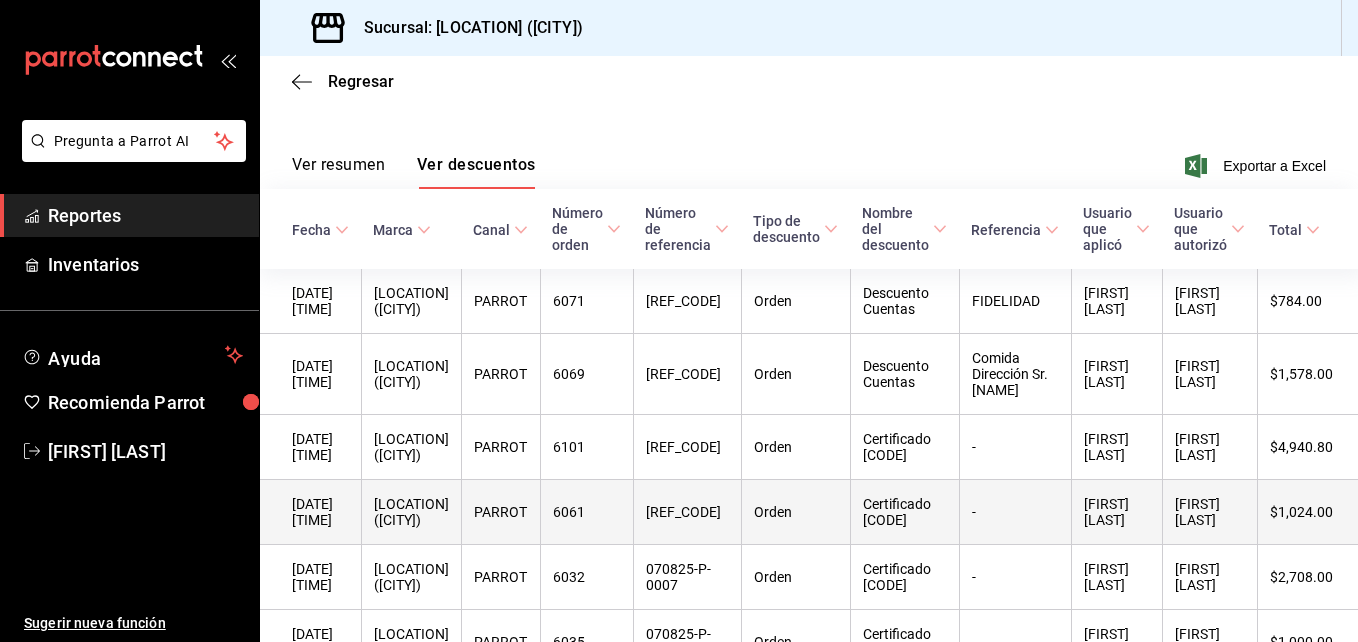 scroll, scrollTop: 190, scrollLeft: 0, axis: vertical 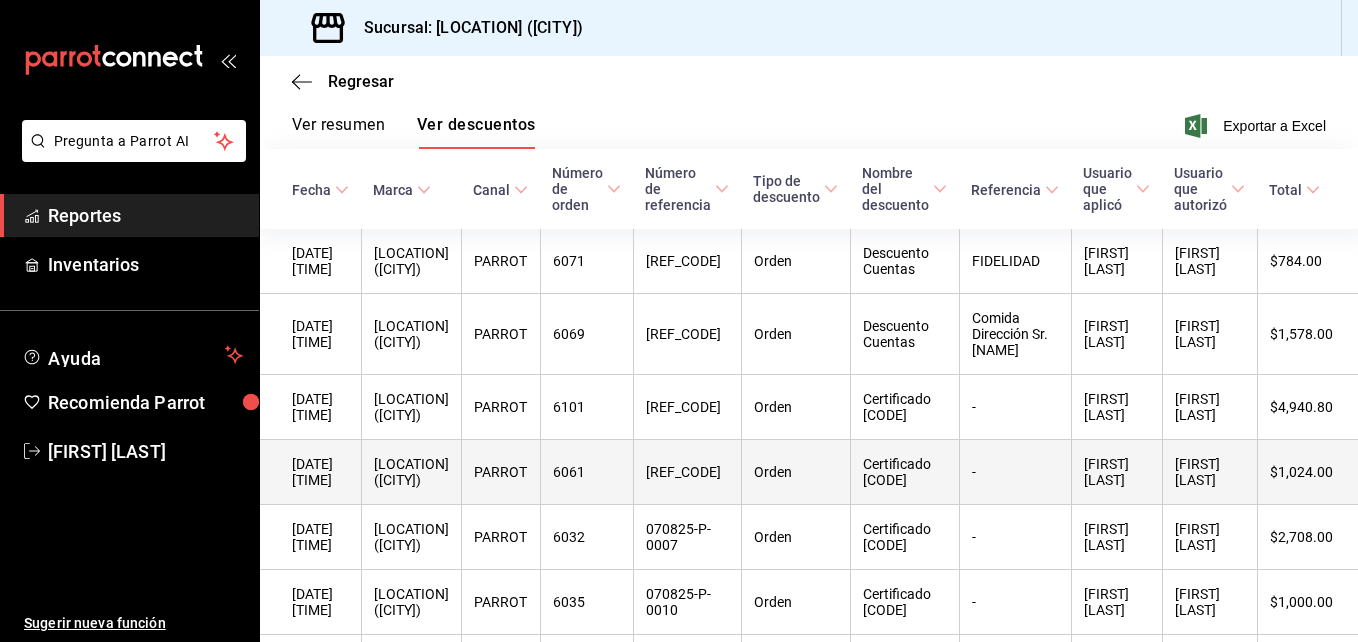 drag, startPoint x: 865, startPoint y: 483, endPoint x: 967, endPoint y: 508, distance: 105.01904 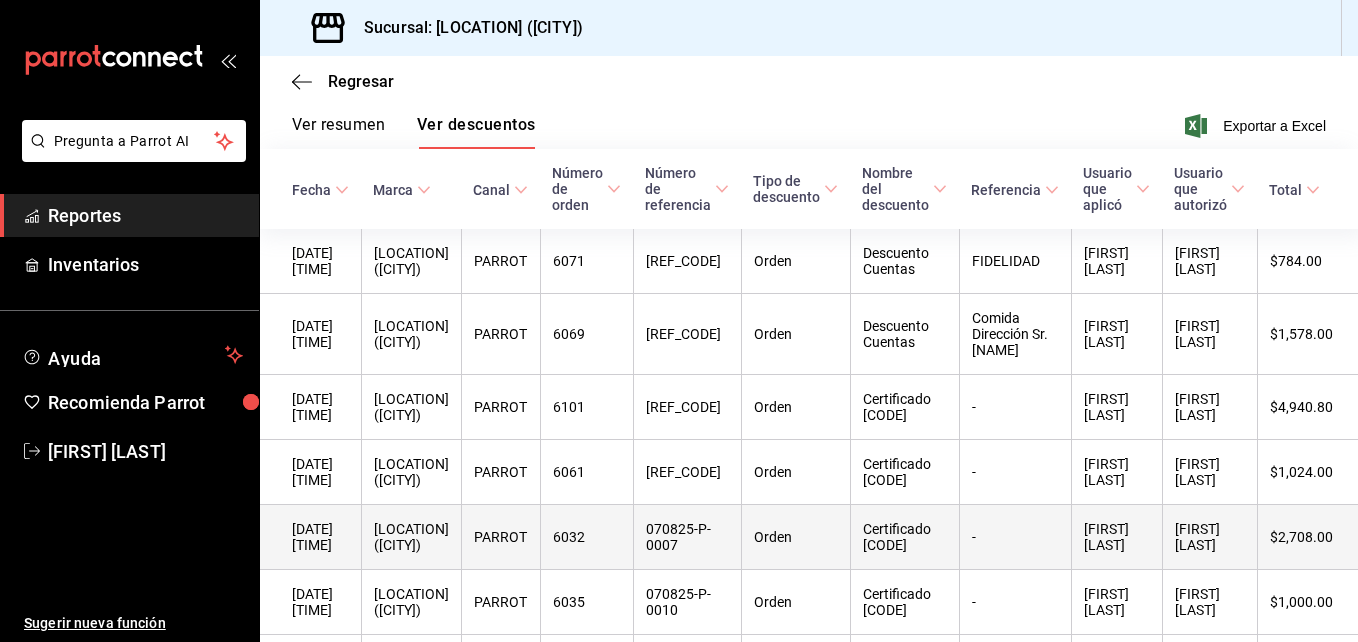 drag, startPoint x: 864, startPoint y: 560, endPoint x: 953, endPoint y: 584, distance: 92.17918 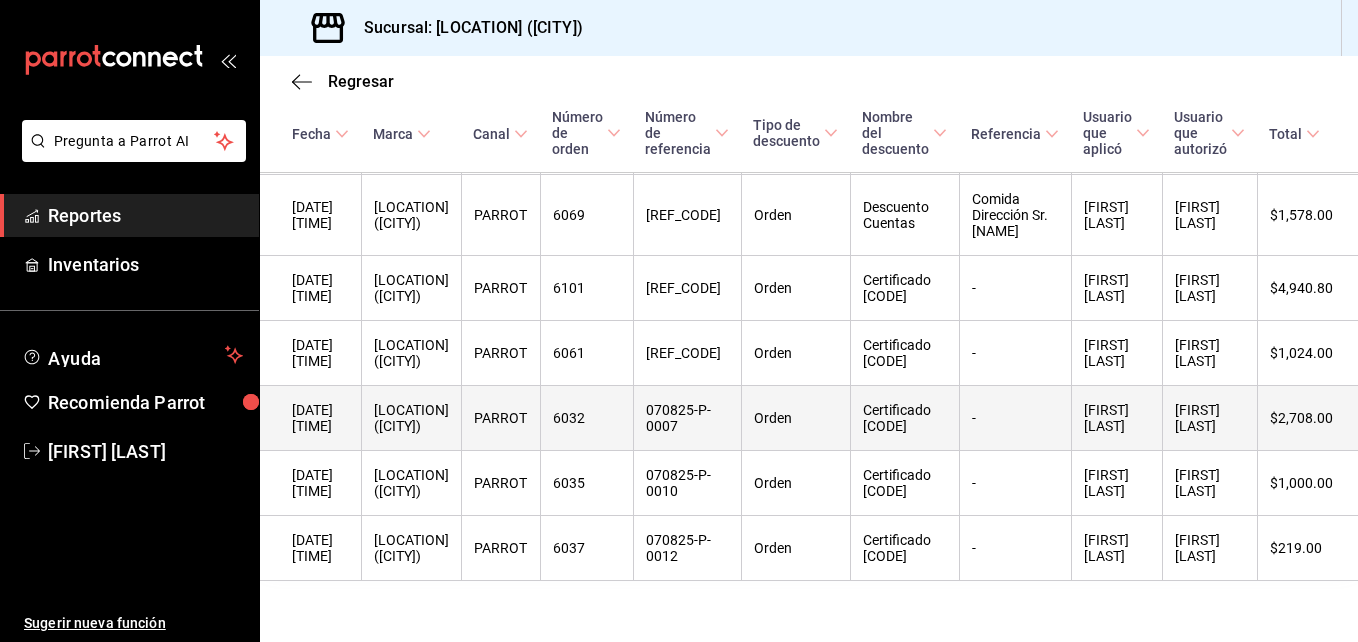 scroll, scrollTop: 350, scrollLeft: 0, axis: vertical 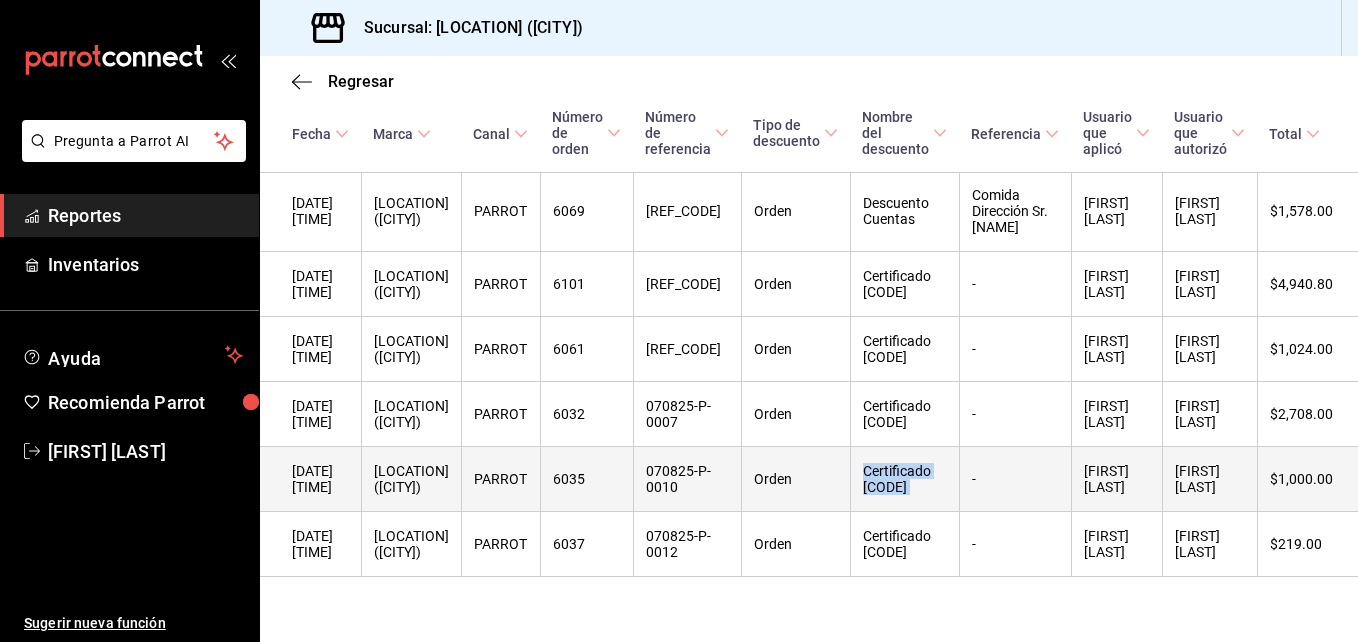 drag, startPoint x: 864, startPoint y: 514, endPoint x: 976, endPoint y: 534, distance: 113.7717 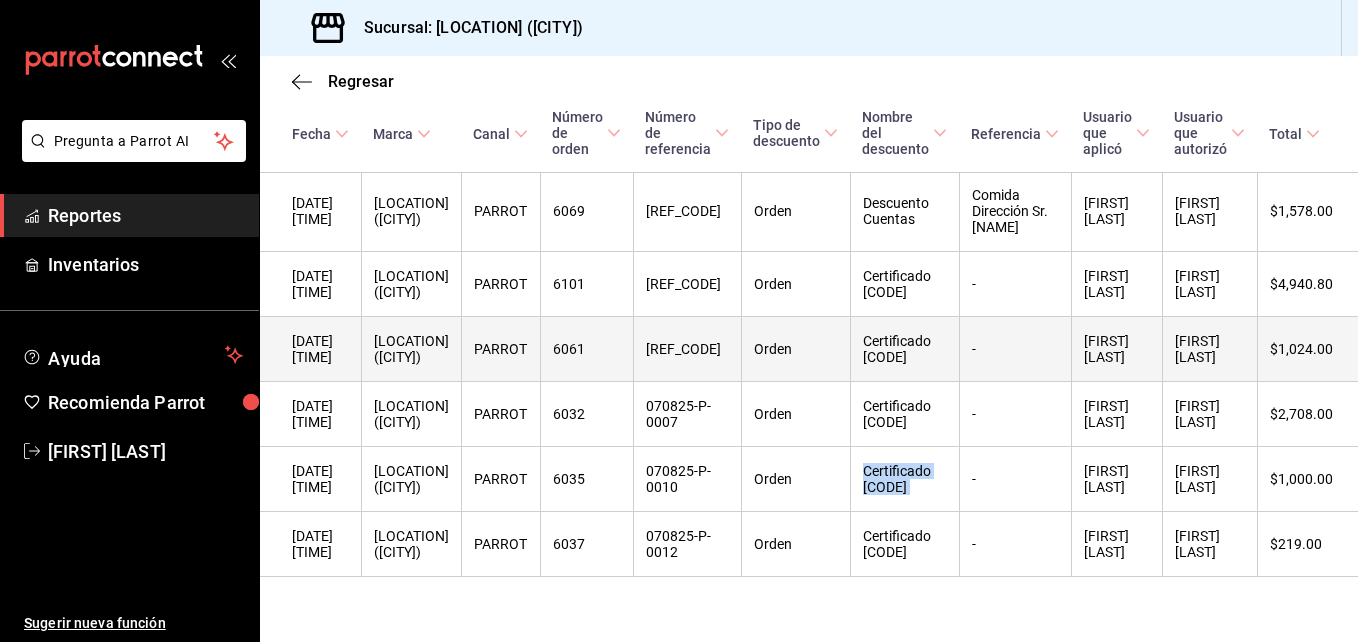 scroll, scrollTop: 432, scrollLeft: 0, axis: vertical 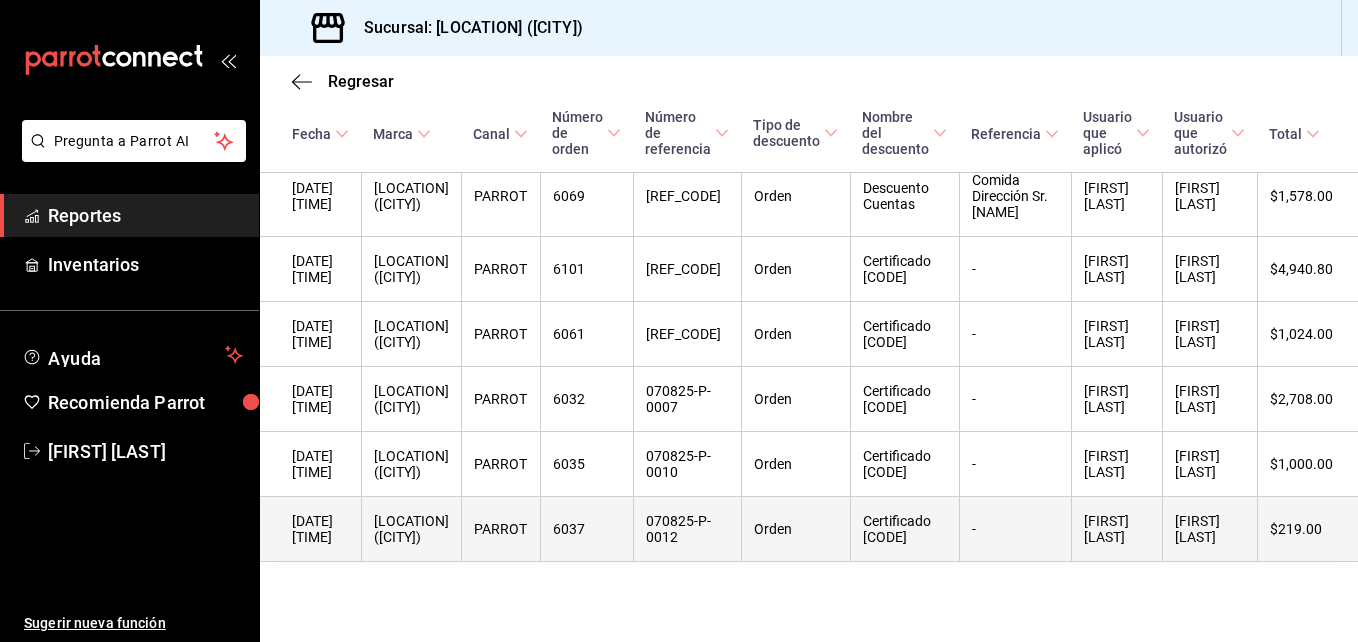 click on "Certificado EMCAD20314" at bounding box center (904, 529) 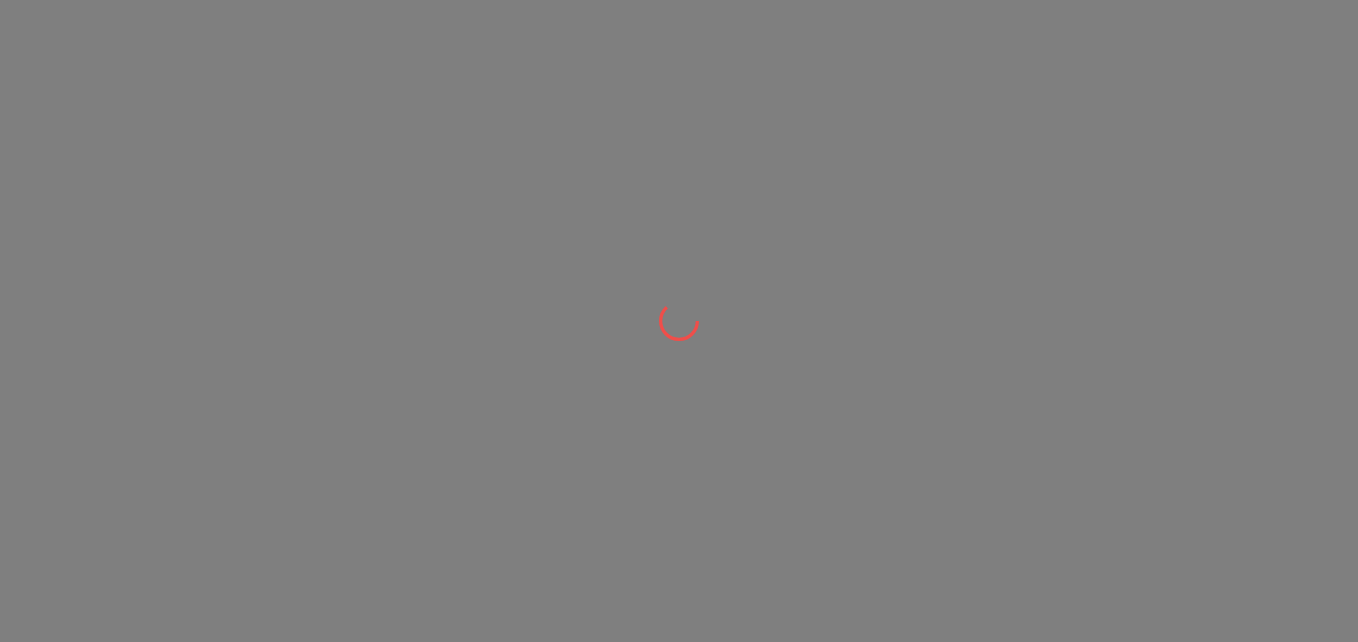 scroll, scrollTop: 0, scrollLeft: 0, axis: both 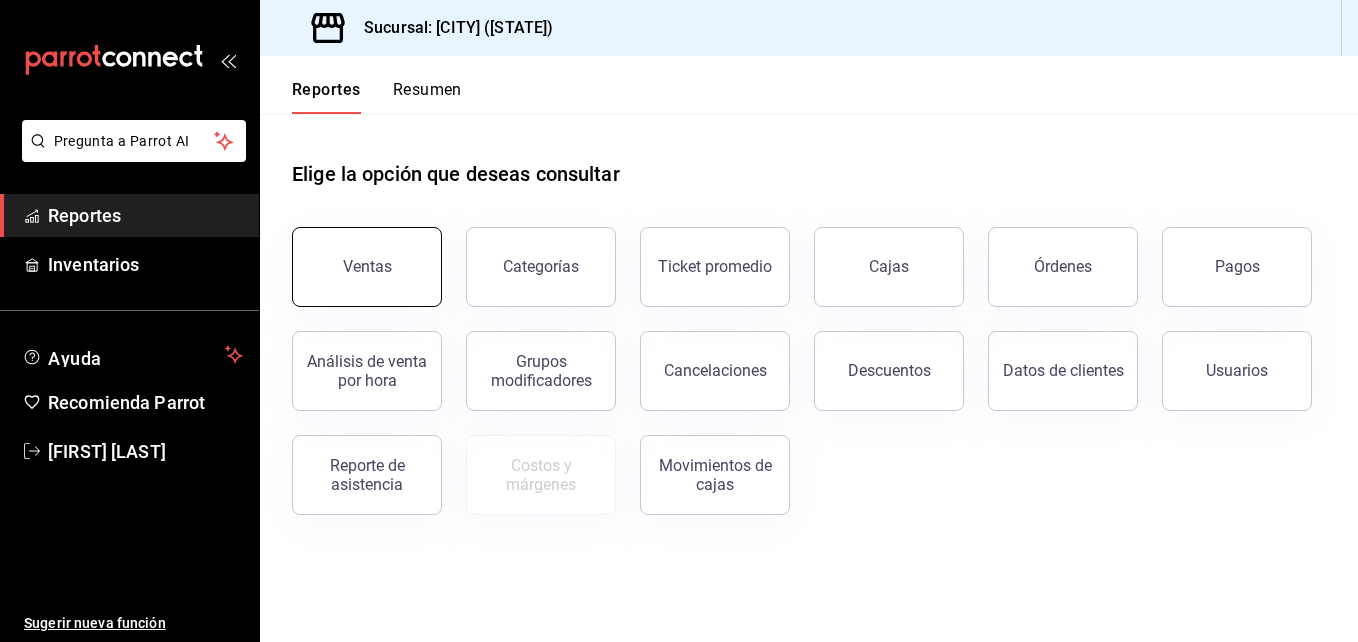 click on "Ventas" at bounding box center (367, 267) 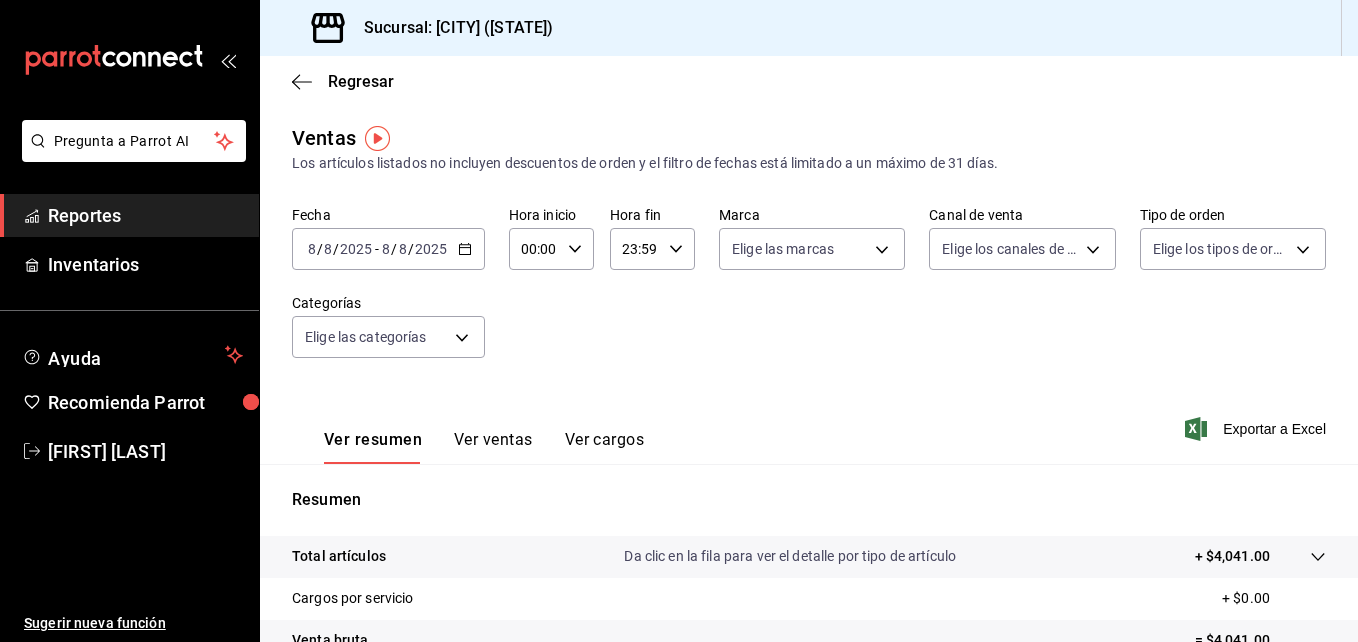 click on "2025-08-08 8 / 8 / 2025 - 2025-08-08 8 / 8 / 2025" at bounding box center [388, 249] 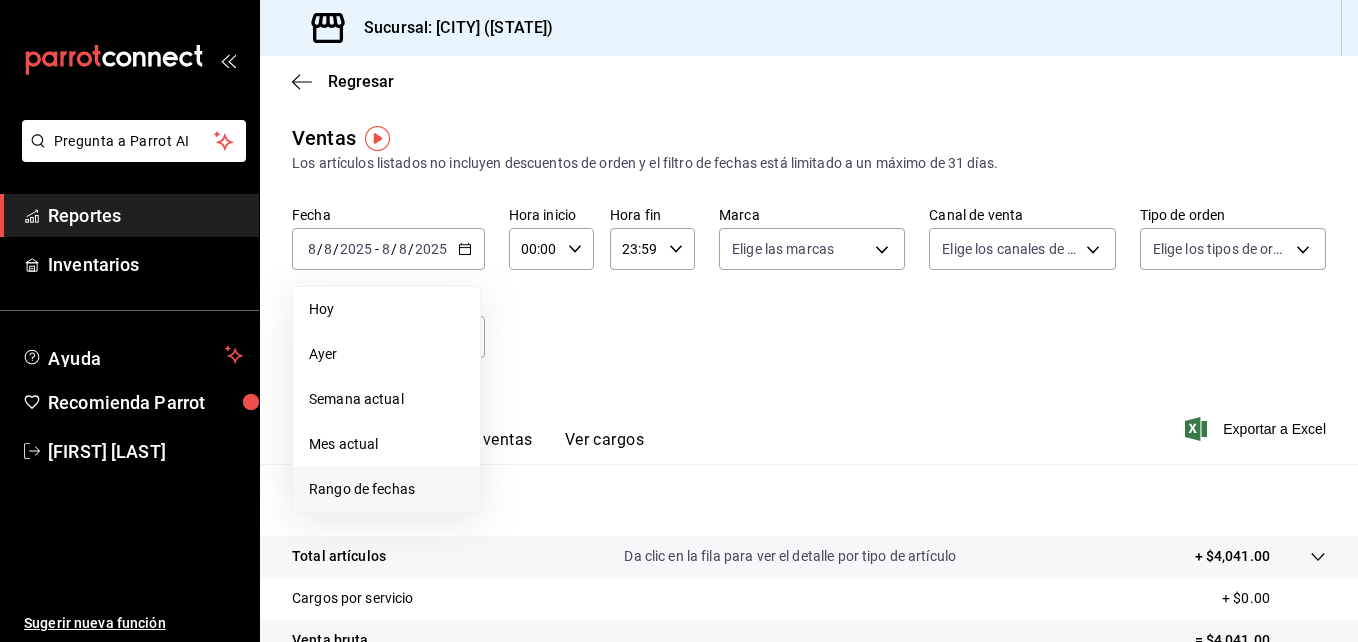 click on "Rango de fechas" at bounding box center [386, 489] 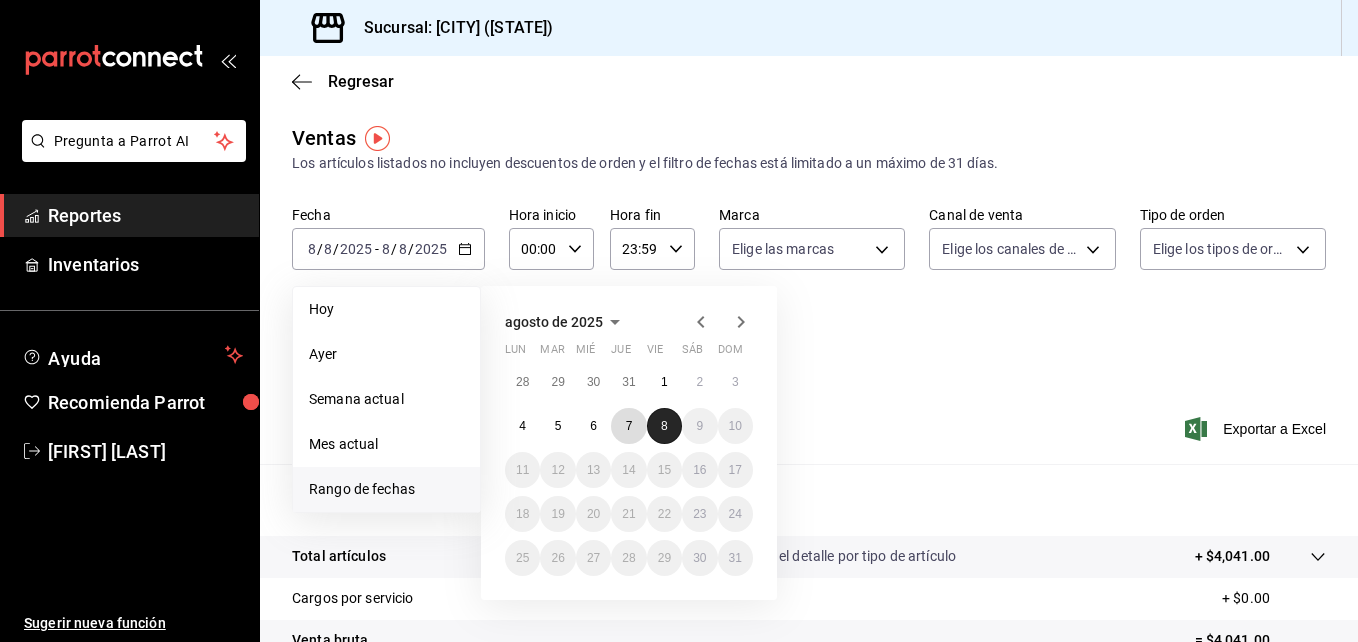 drag, startPoint x: 637, startPoint y: 429, endPoint x: 672, endPoint y: 433, distance: 35.22783 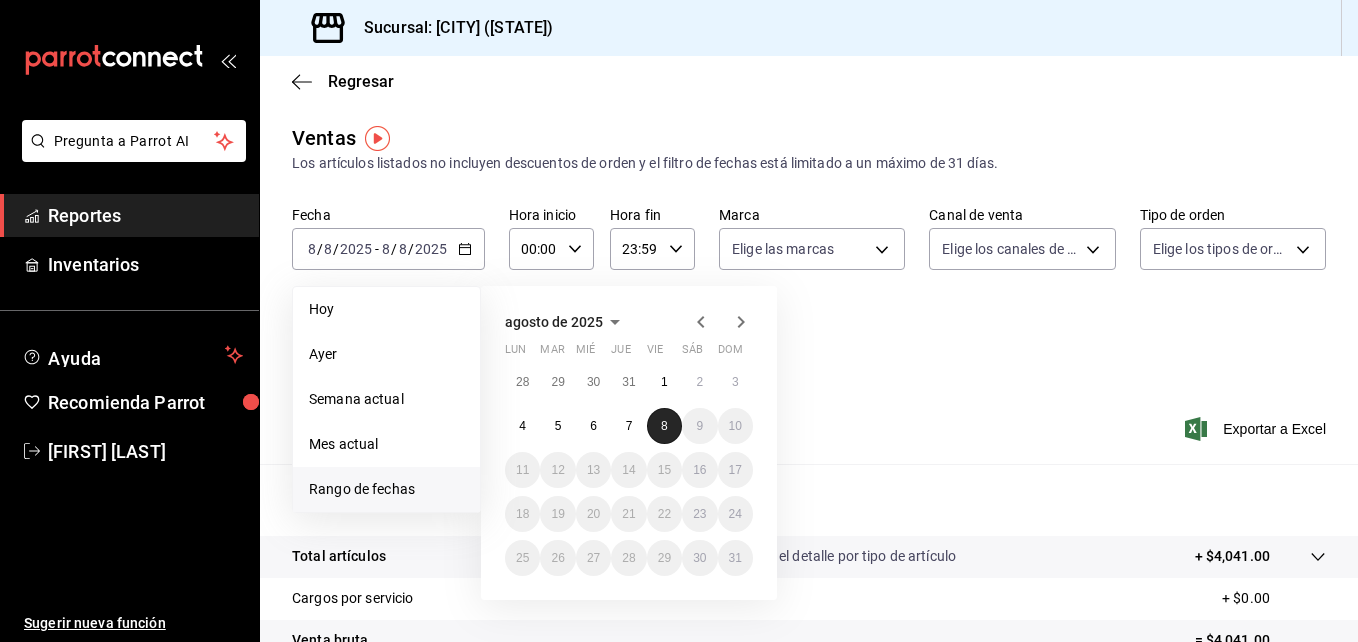 click on "8" at bounding box center (664, 426) 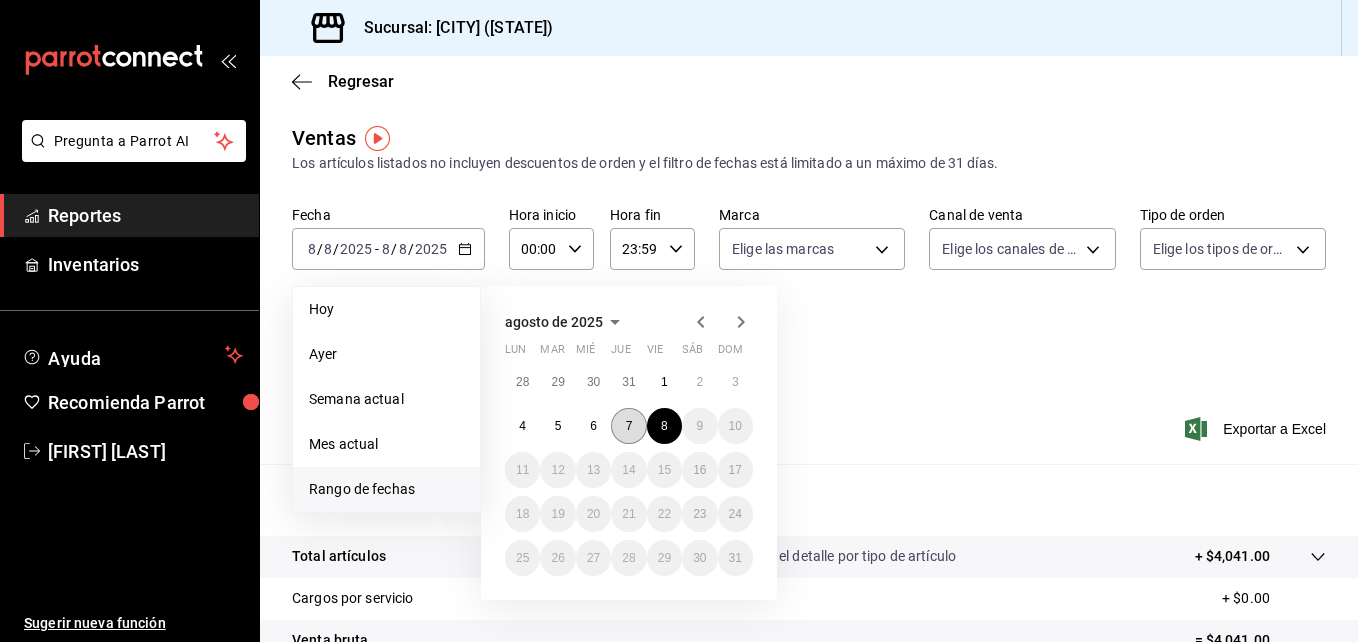 click on "7" at bounding box center [628, 426] 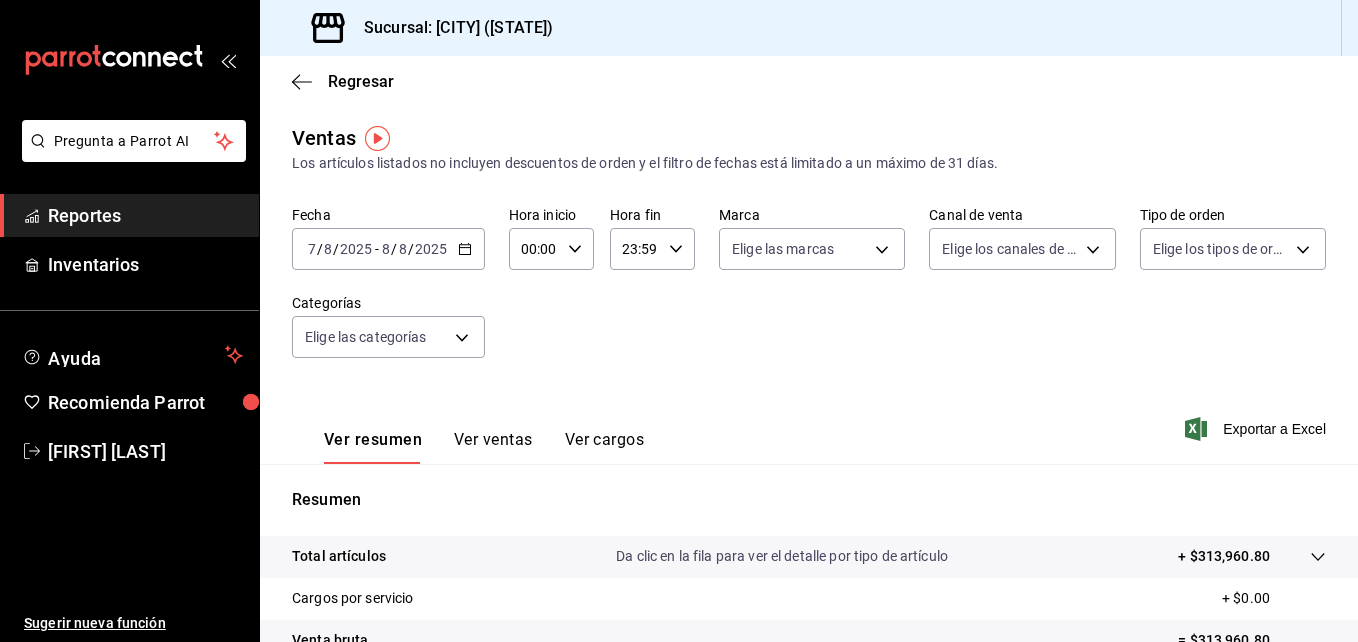 click 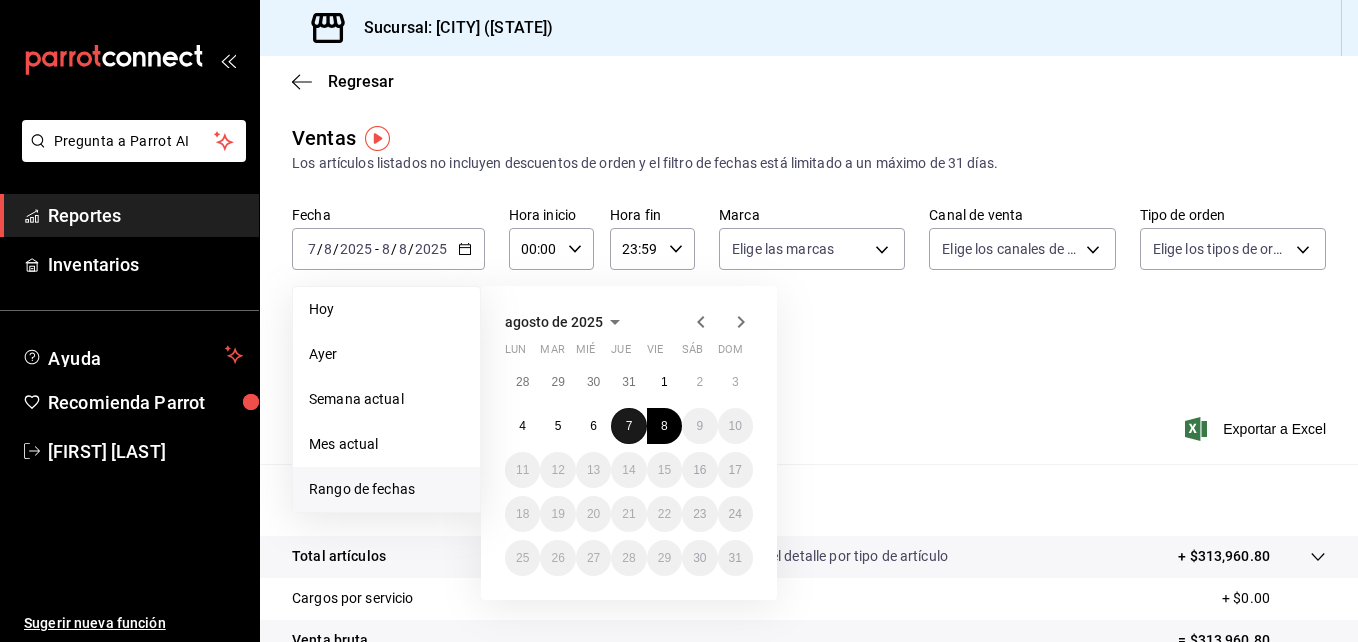 click on "7" at bounding box center [628, 426] 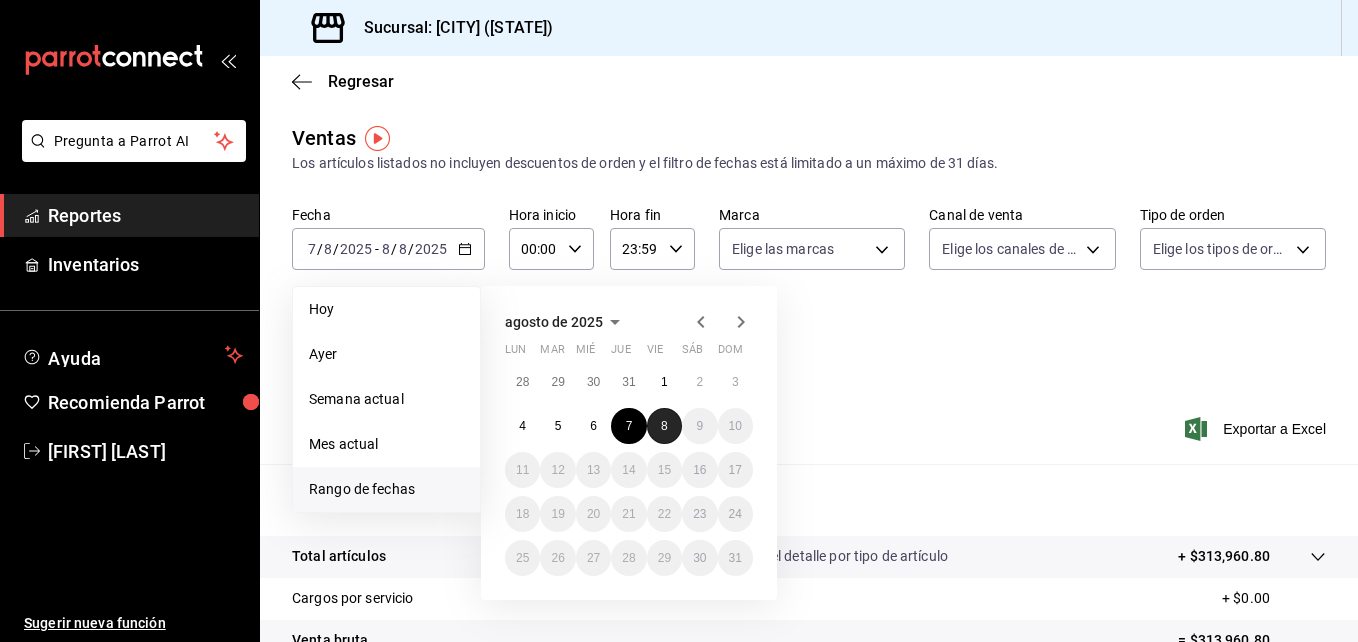 click on "8" at bounding box center [664, 426] 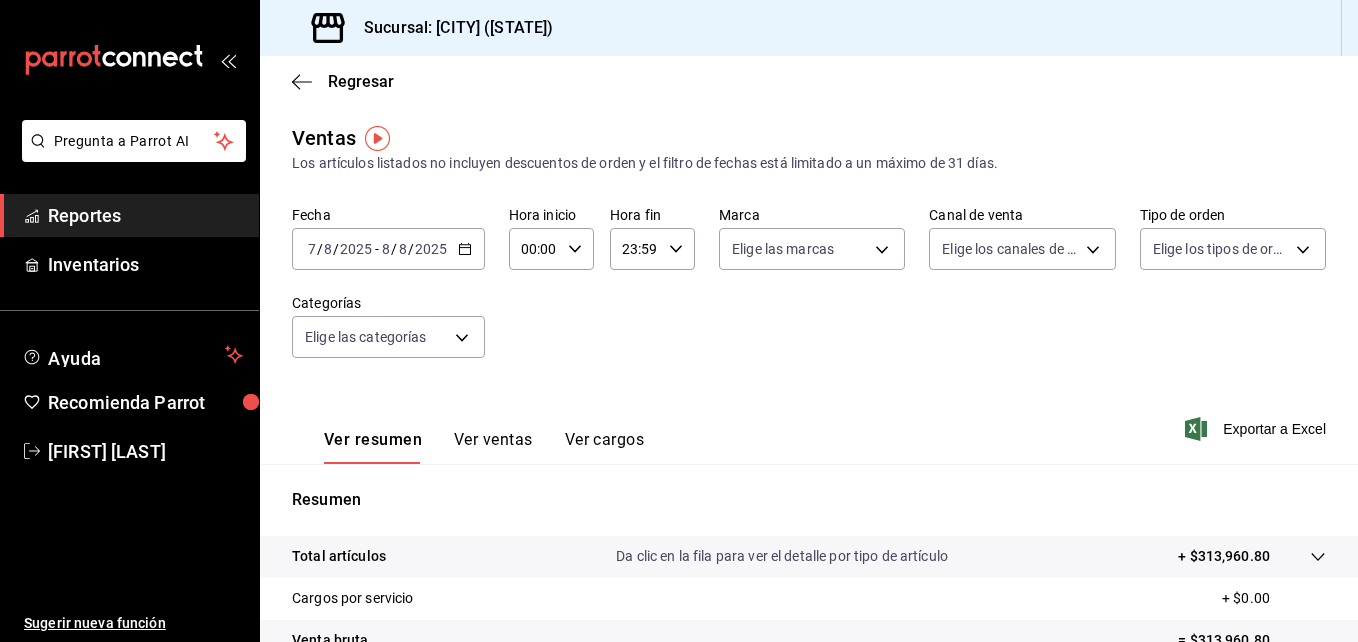 click 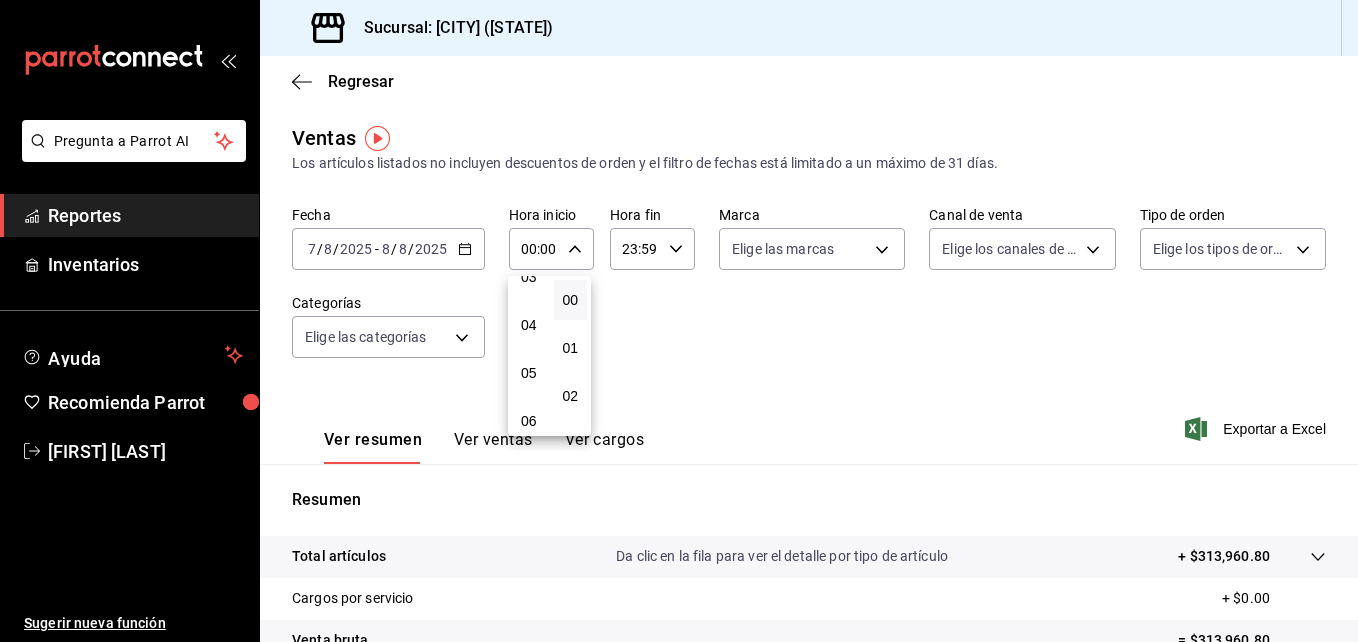 scroll, scrollTop: 168, scrollLeft: 0, axis: vertical 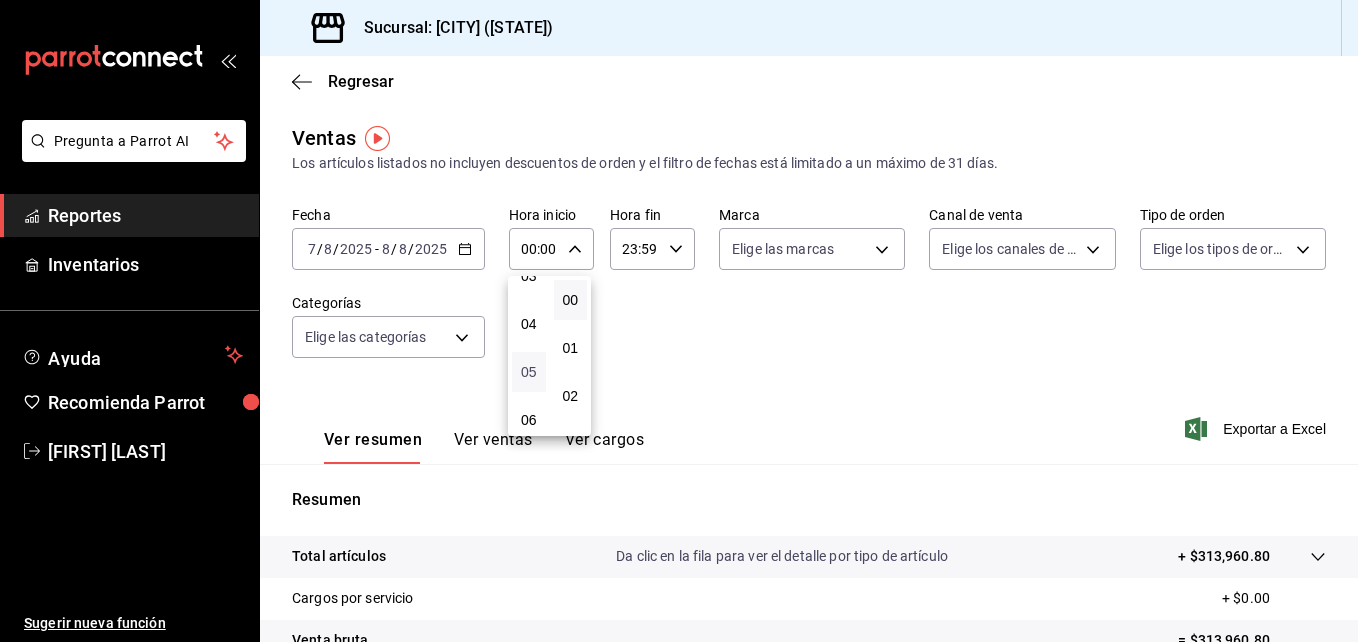 click on "05" at bounding box center (529, 372) 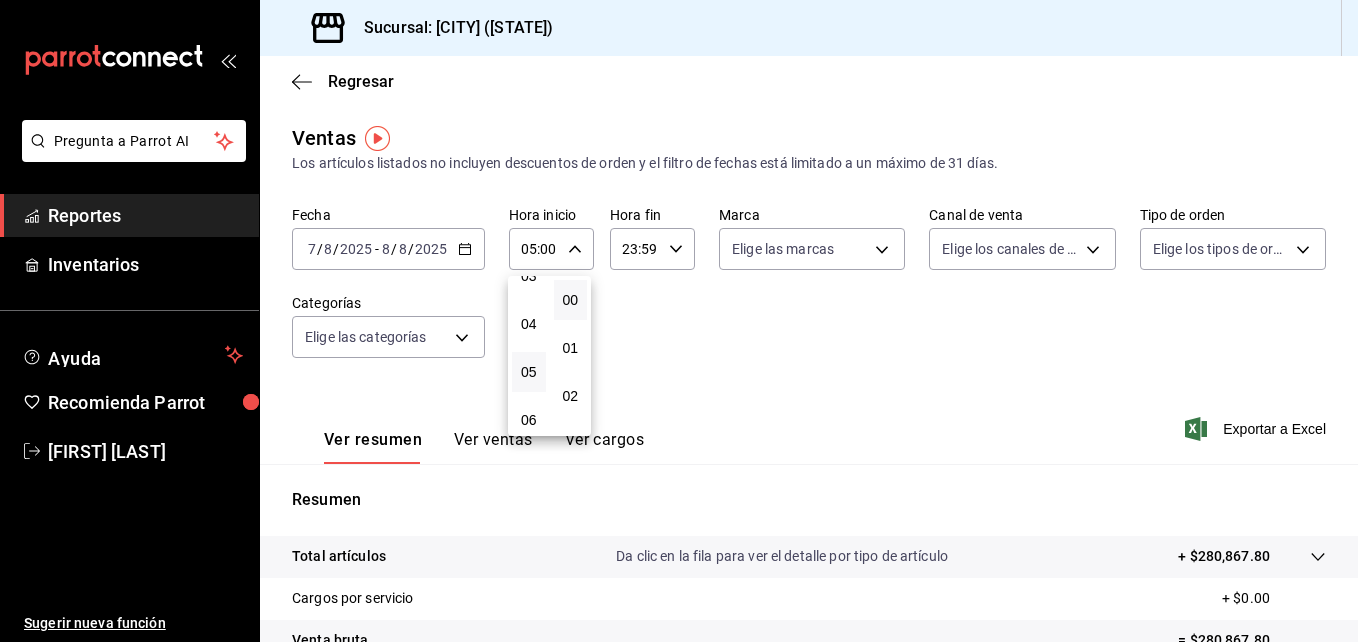 click at bounding box center [679, 321] 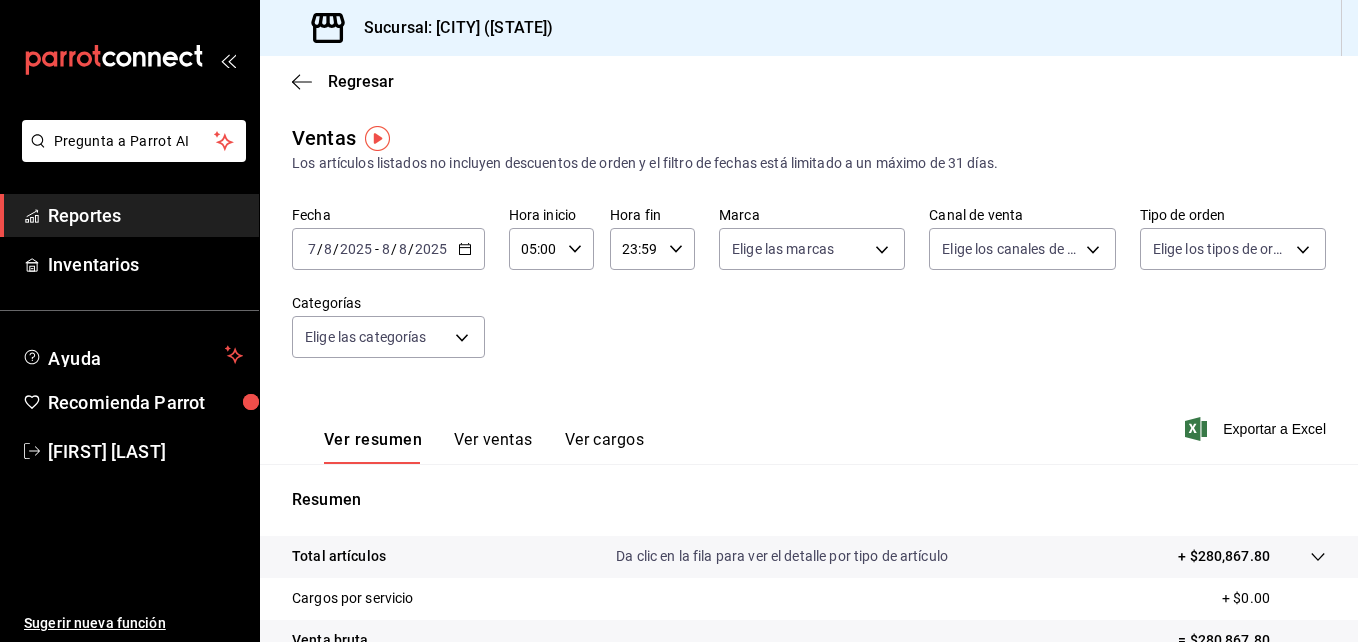 click on "23:59 Hora fin" at bounding box center [652, 249] 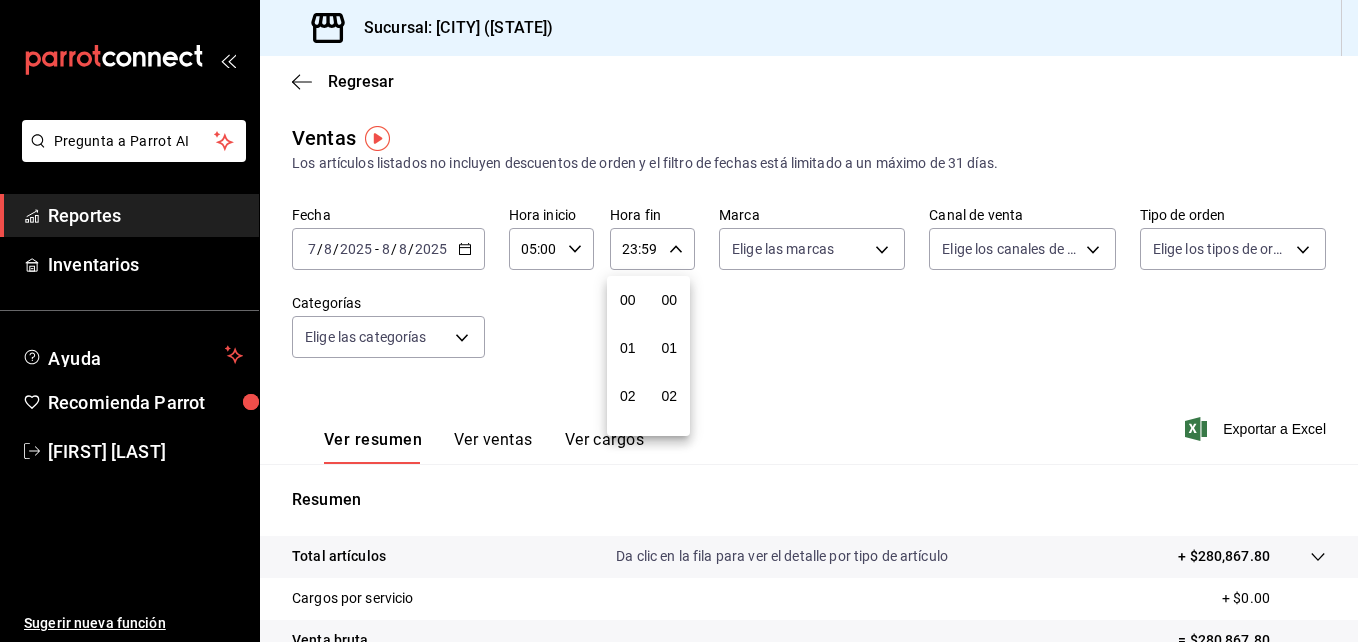 scroll, scrollTop: 992, scrollLeft: 0, axis: vertical 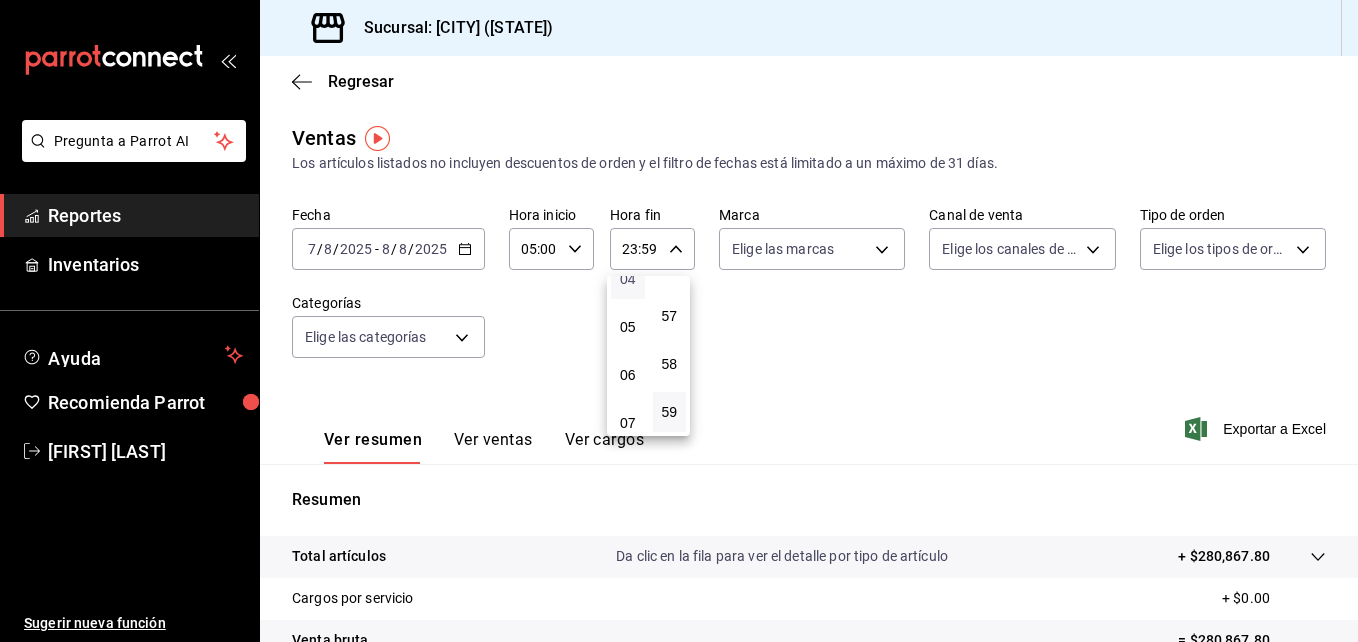 click on "04" at bounding box center (628, 279) 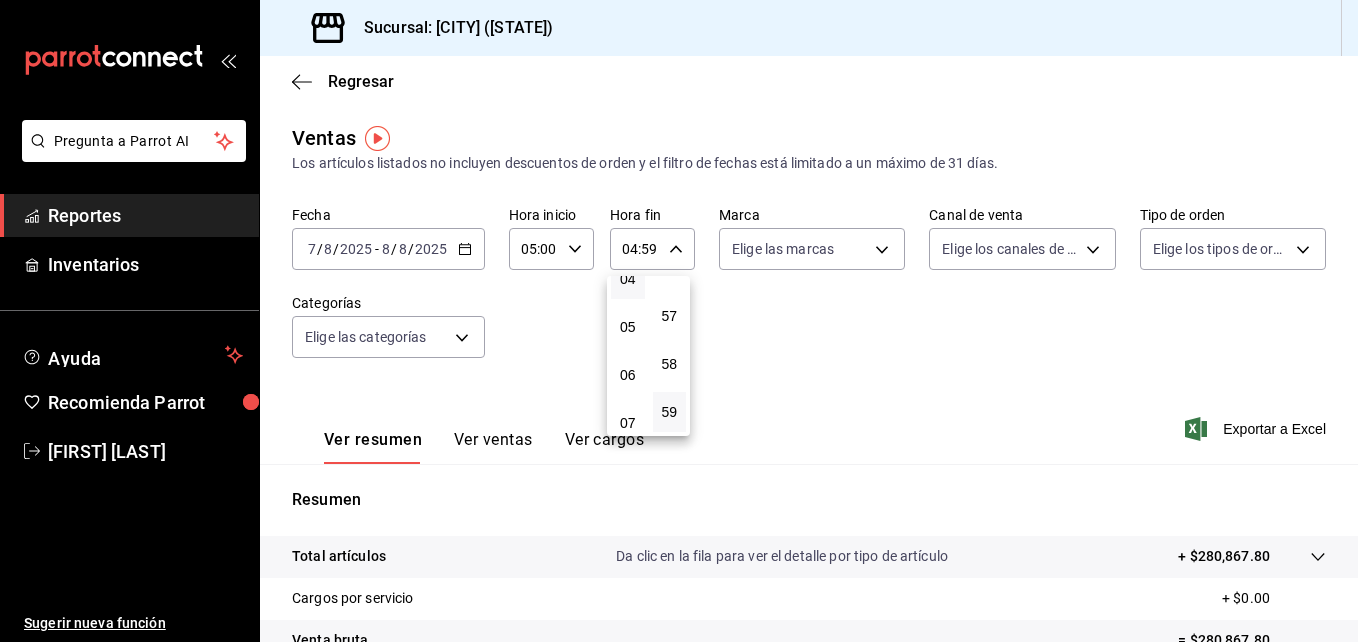 click at bounding box center (679, 321) 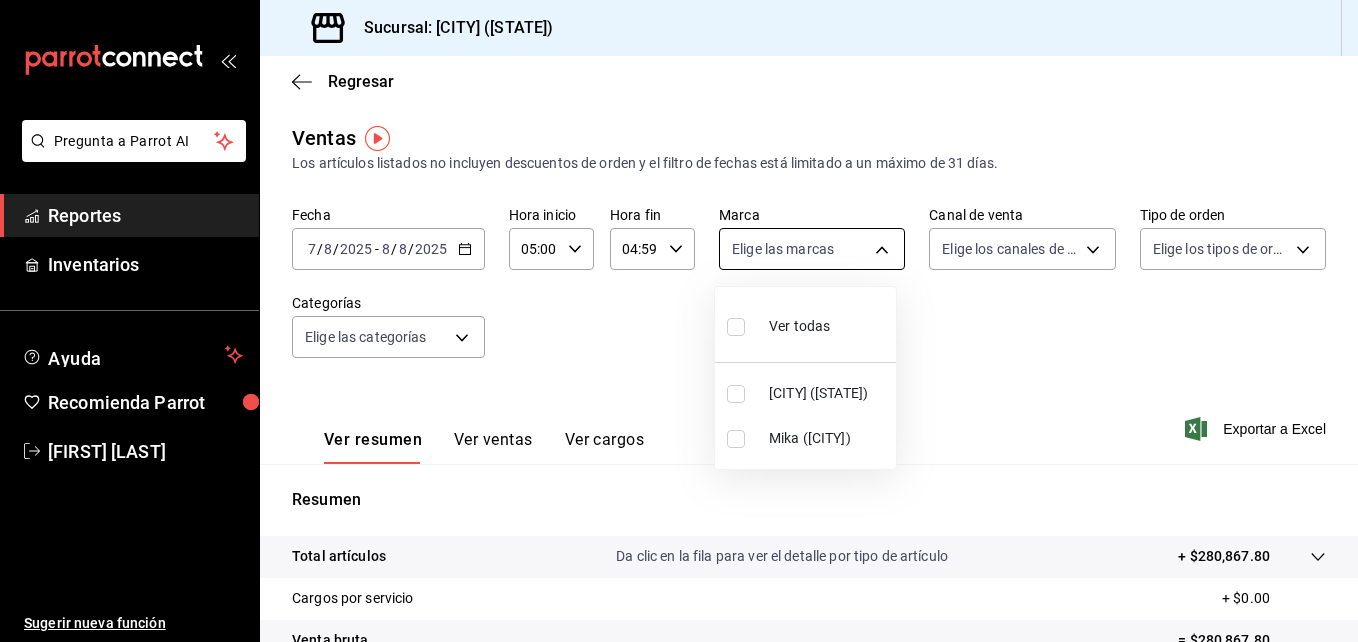 click on "Pregunta a Parrot AI Reportes   Inventarios   Ayuda Recomienda Parrot   [FIRST] [LAST]   Sugerir nueva función   Sucursal: Mochomos (GDL) Regresar Ventas Los artículos listados no incluyen descuentos de orden y el filtro de fechas está limitado a un máximo de 31 días. Fecha 2025-08-07 7 / 8 / 2025 - 2025-08-08 8 / 8 / 2025 Hora inicio 05:00 Hora inicio Hora fin 04:59 Hora fin Marca Elige las marcas Canal de venta Elige los canales de venta Tipo de orden Elige los tipos de orden Categorías Elige las categorías Ver resumen Ver ventas Ver cargos Exportar a Excel Resumen Total artículos Da clic en la fila para ver el detalle por tipo de artículo + $280,867.80 Cargos por servicio + $0.00 Venta bruta = $280,867.80 Descuentos totales - $2,660.00 Certificados de regalo - $9,891.80 Venta total = $268,316.00 Impuestos - $37,009.10 Venta neta = $231,306.90 Pregunta a Parrot AI Reportes   Inventarios   Ayuda Recomienda Parrot   [FIRST] [LAST]   Sugerir nueva función   Ver video tutorial Ir a video Ver todas" at bounding box center [679, 321] 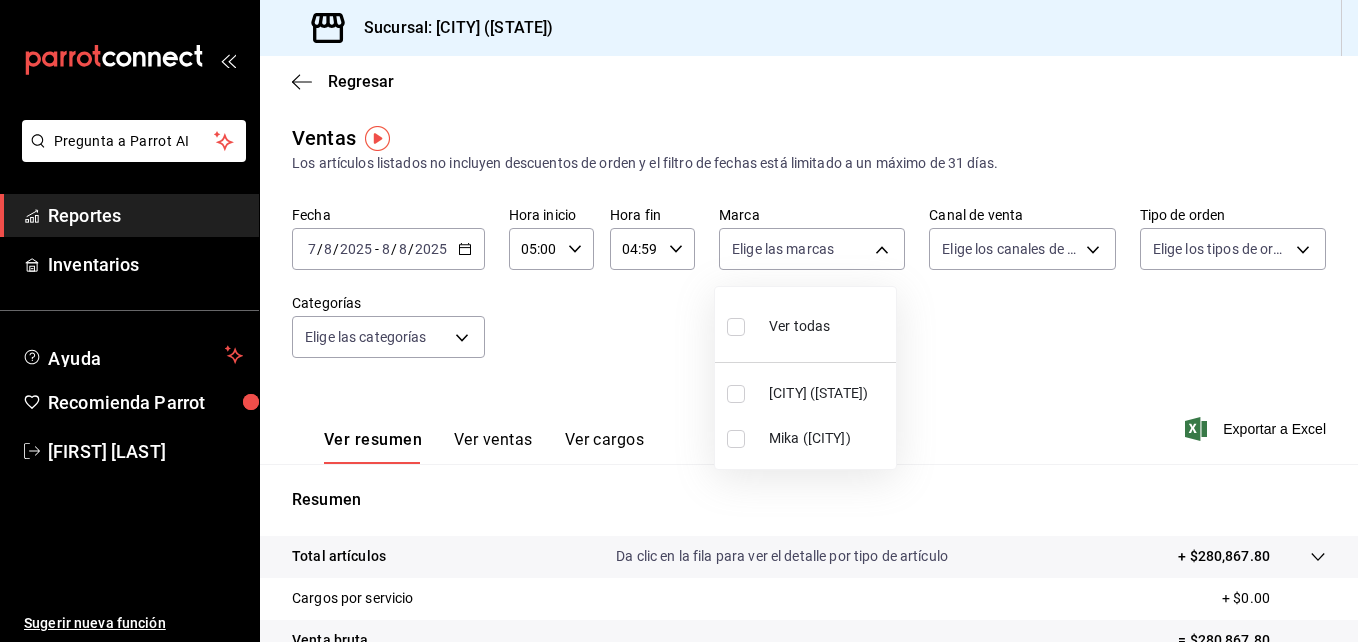 click at bounding box center [736, 327] 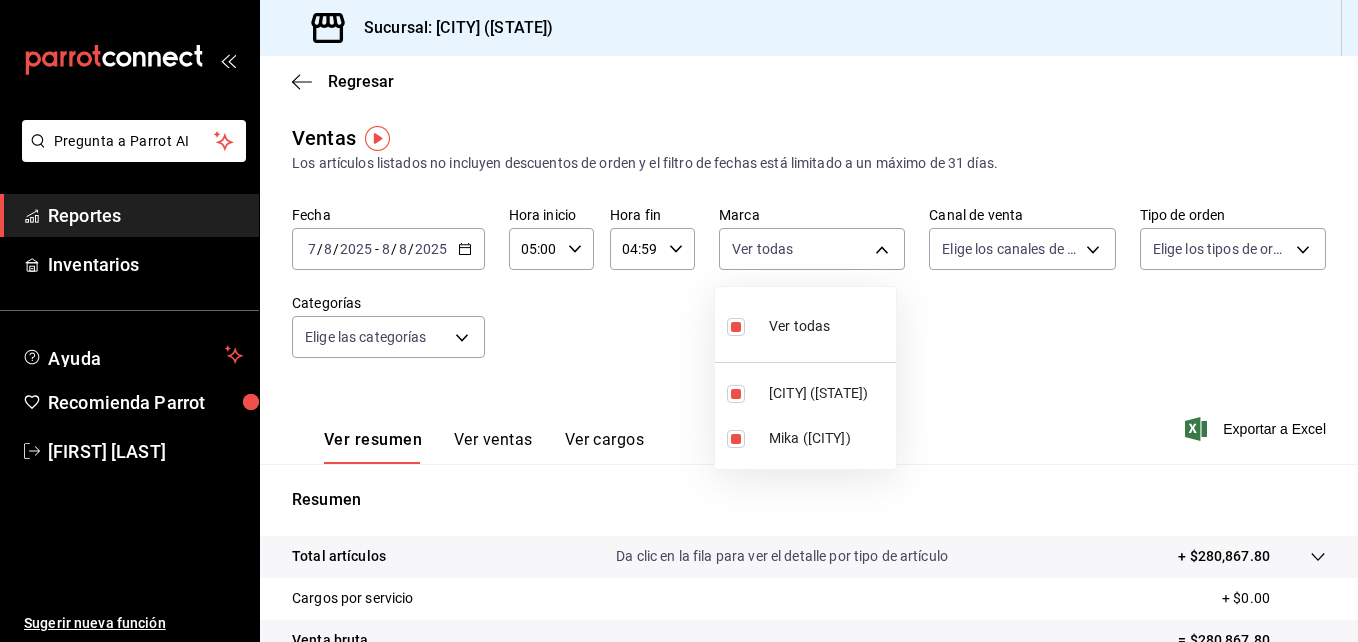 click at bounding box center [679, 321] 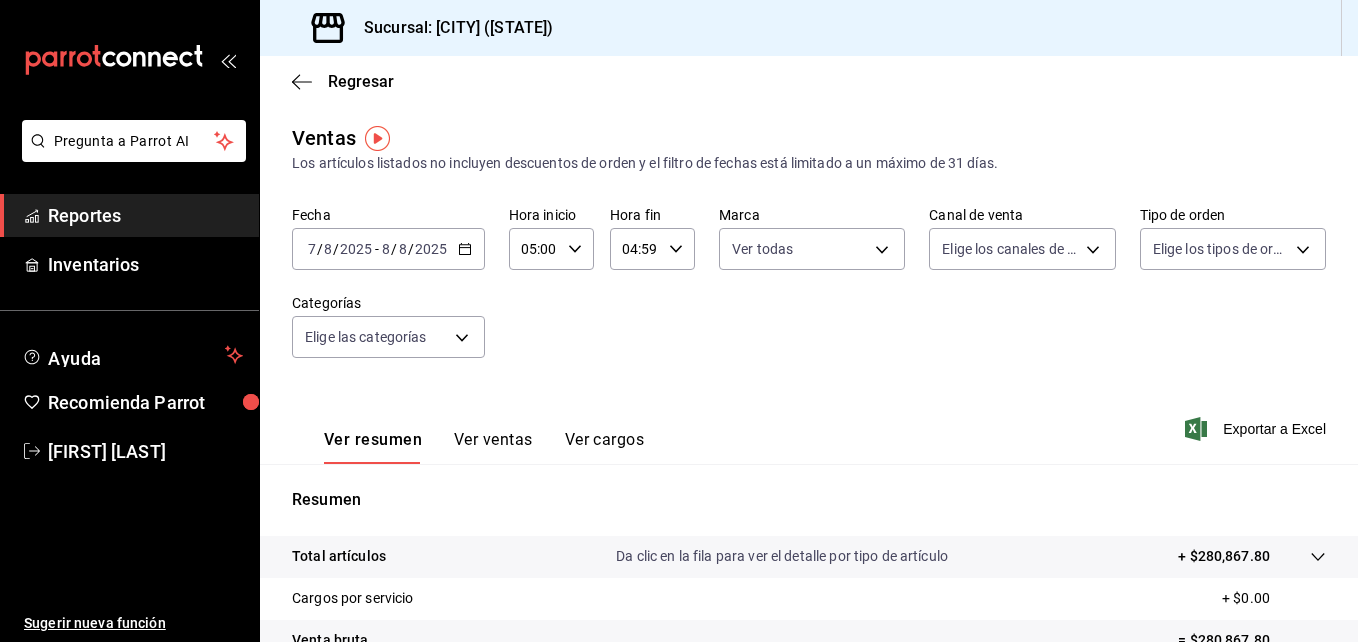 click on "Ver todas [LOCATION] ([LOCATION]) [PRODUCT] ([LOCATION])" at bounding box center (679, 321) 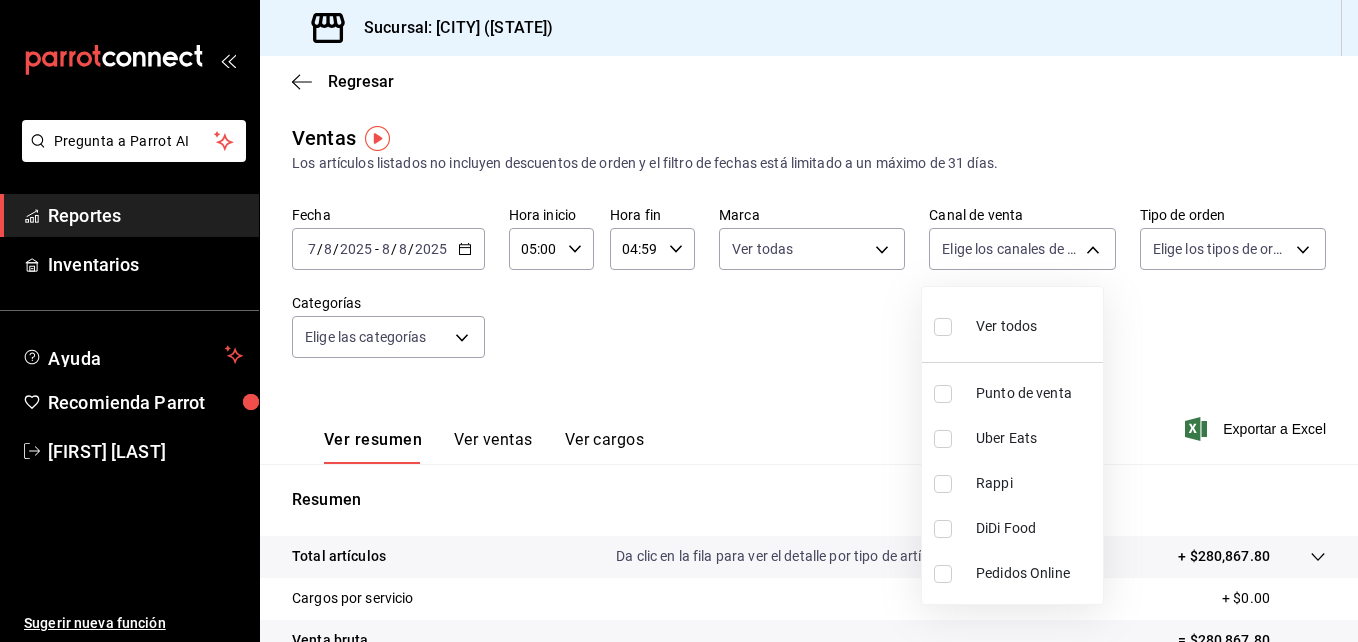 click on "Pregunta a Parrot AI Reportes   Inventarios   Ayuda Recomienda Parrot   Jacobo Hernandez   Sugerir nueva función   Sucursal: Mochomos (GDL) Regresar Ventas Los artículos listados no incluyen descuentos de orden y el filtro de fechas está limitado a un máximo de 31 días. Fecha 2025-08-07 7 / 8 / 2025 - 2025-08-08 8 / 8 / 2025 Hora inicio 05:00 Hora inicio Hora fin 04:59 Hora fin Marca Ver todas 36c25d4a-7cb0-456c-a434-e981d54830bc,9cac9703-0c5a-4d8b-addd-5b6b571d65b9 Canal de venta Elige los canales de venta Tipo de orden Elige los tipos de orden Categorías Elige las categorías Ver resumen Ver ventas Ver cargos Exportar a Excel Resumen Total artículos Da clic en la fila para ver el detalle por tipo de artículo + $280,867.80 Cargos por servicio + $0.00 Venta bruta = $280,867.80 Descuentos totales - $2,660.00 Certificados de regalo - $9,891.80 Venta total = $268,316.00 Impuestos - $37,009.10 Venta neta = $231,306.90 Pregunta a Parrot AI Reportes   Inventarios   Ayuda Recomienda Parrot   Jacobo Hernandez" at bounding box center (679, 321) 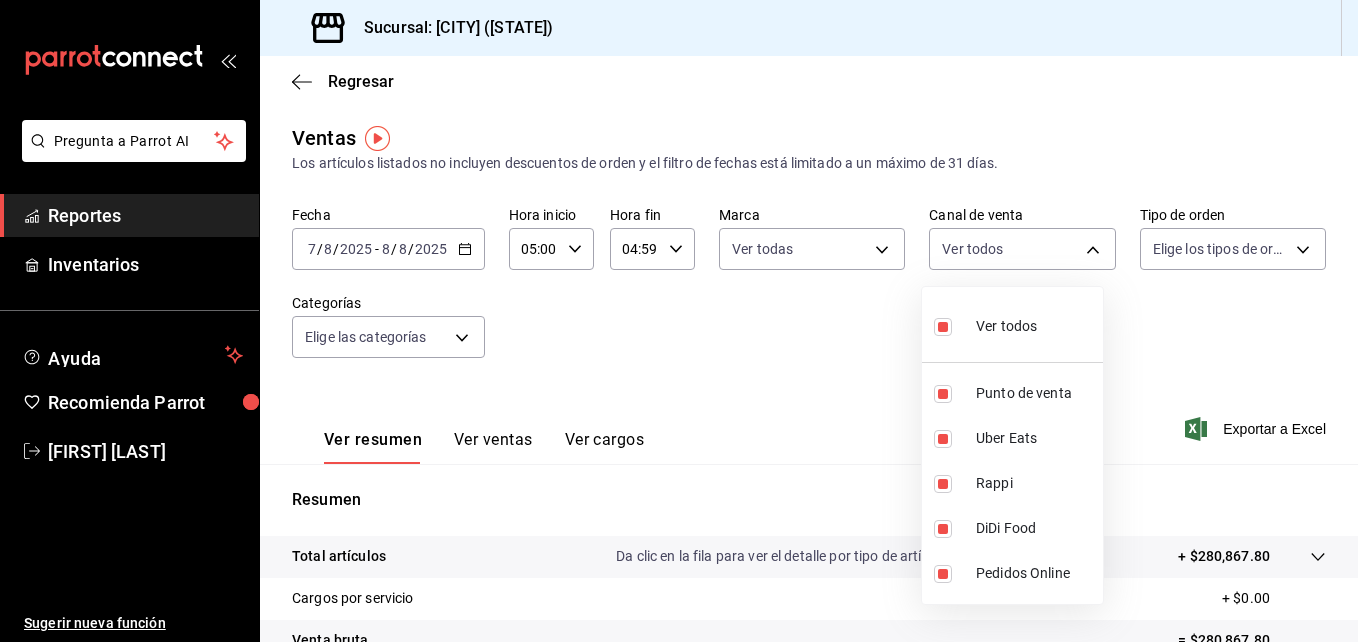 click at bounding box center [679, 321] 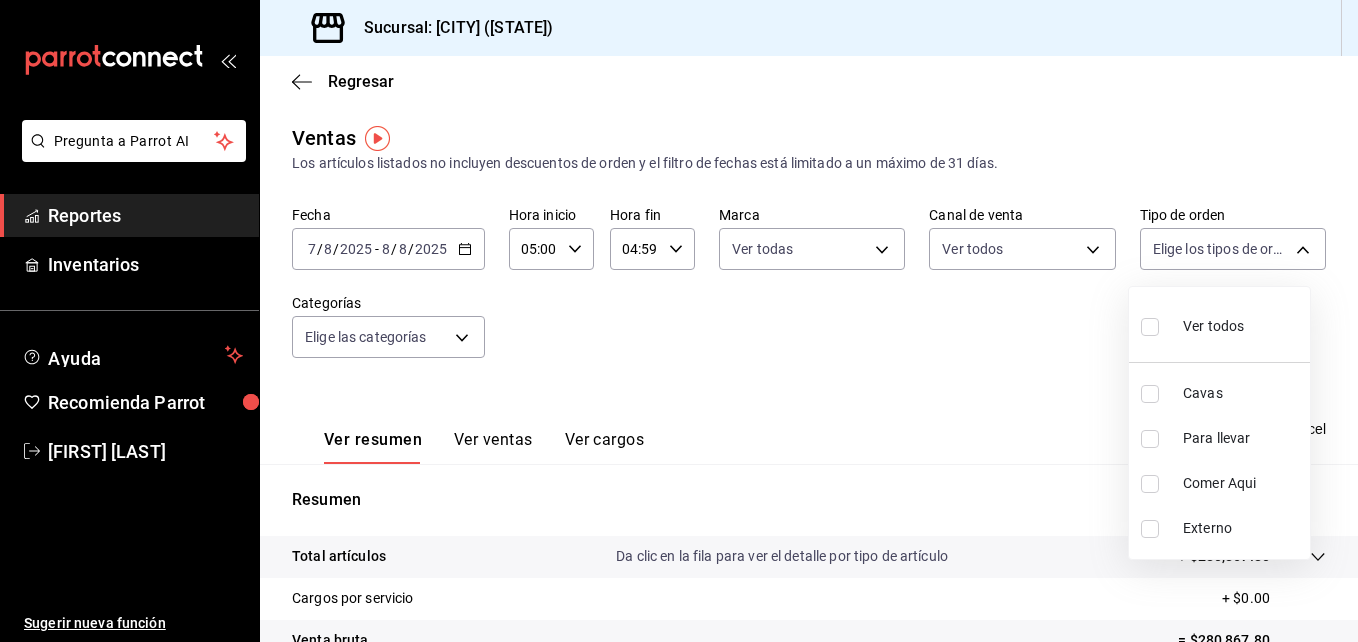 click on "Pregunta a Parrot AI Reportes   Inventarios   Ayuda Recomienda Parrot   Jacobo Hernandez   Sugerir nueva función   Sucursal: Mochomos (GDL) Regresar Ventas Los artículos listados no incluyen descuentos de orden y el filtro de fechas está limitado a un máximo de 31 días. Fecha 2025-08-07 7 / 8 / 2025 - 2025-08-08 8 / 8 / 2025 Hora inicio 05:00 Hora inicio Hora fin 04:59 Hora fin Marca Ver todas 36c25d4a-7cb0-456c-a434-e981d54830bc,9cac9703-0c5a-4d8b-addd-5b6b571d65b9 Canal de venta Ver todos PARROT,UBER_EATS,RAPPI,DIDI_FOOD,ONLINE Tipo de orden Elige los tipos de orden Categorías Elige las categorías Ver resumen Ver ventas Ver cargos Exportar a Excel Resumen Total artículos Da clic en la fila para ver el detalle por tipo de artículo + $280,867.80 Cargos por servicio + $0.00 Venta bruta = $280,867.80 Descuentos totales - $2,660.00 Certificados de regalo - $9,891.80 Venta total = $268,316.00 Impuestos - $37,009.10 Venta neta = $231,306.90 Pregunta a Parrot AI Reportes   Inventarios   Ayuda       Cavas" at bounding box center [679, 321] 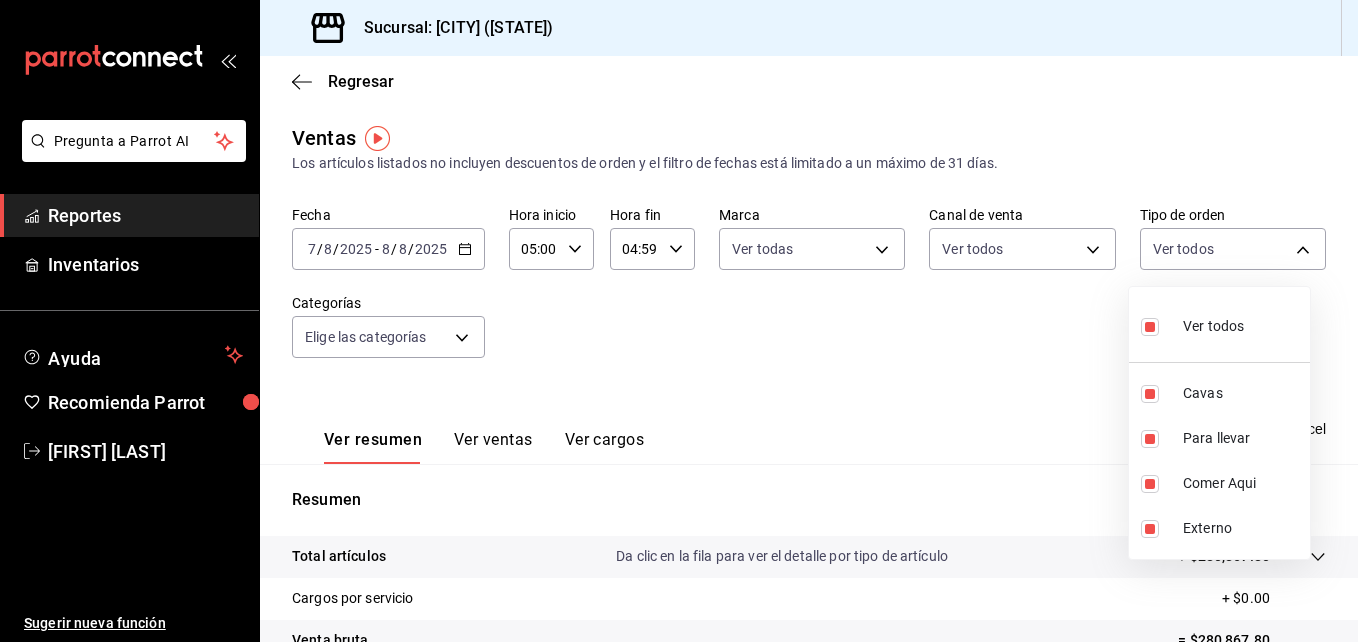 click at bounding box center [679, 321] 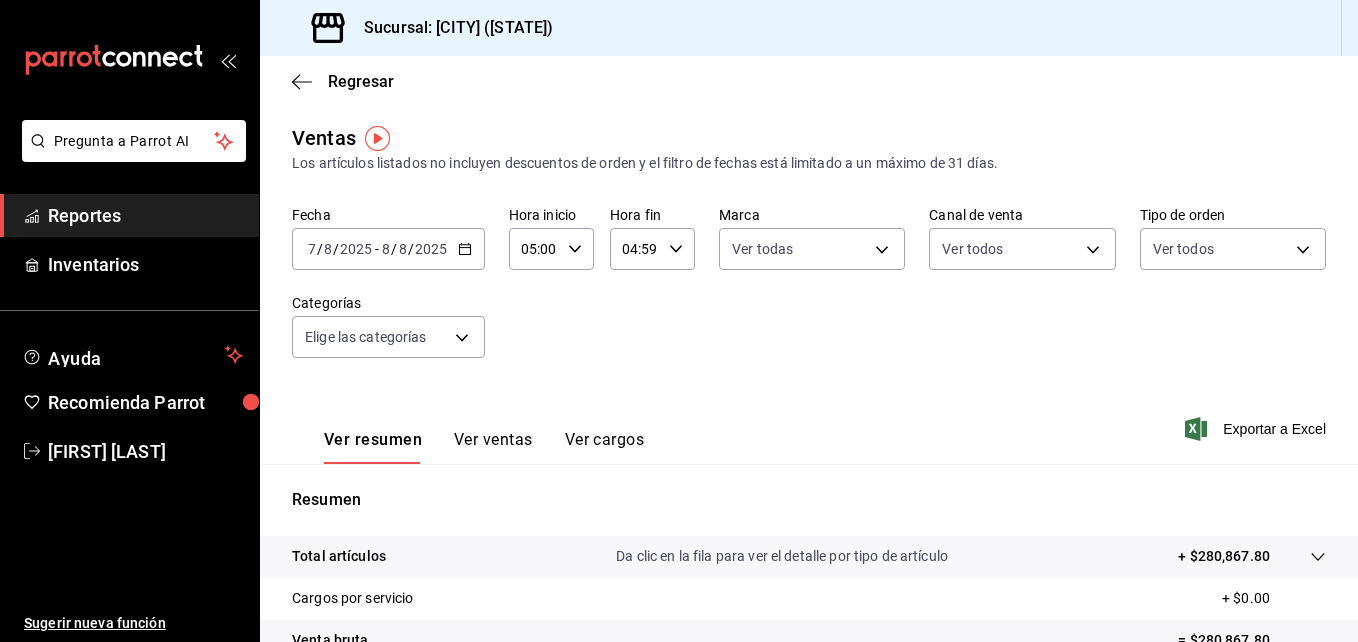 click 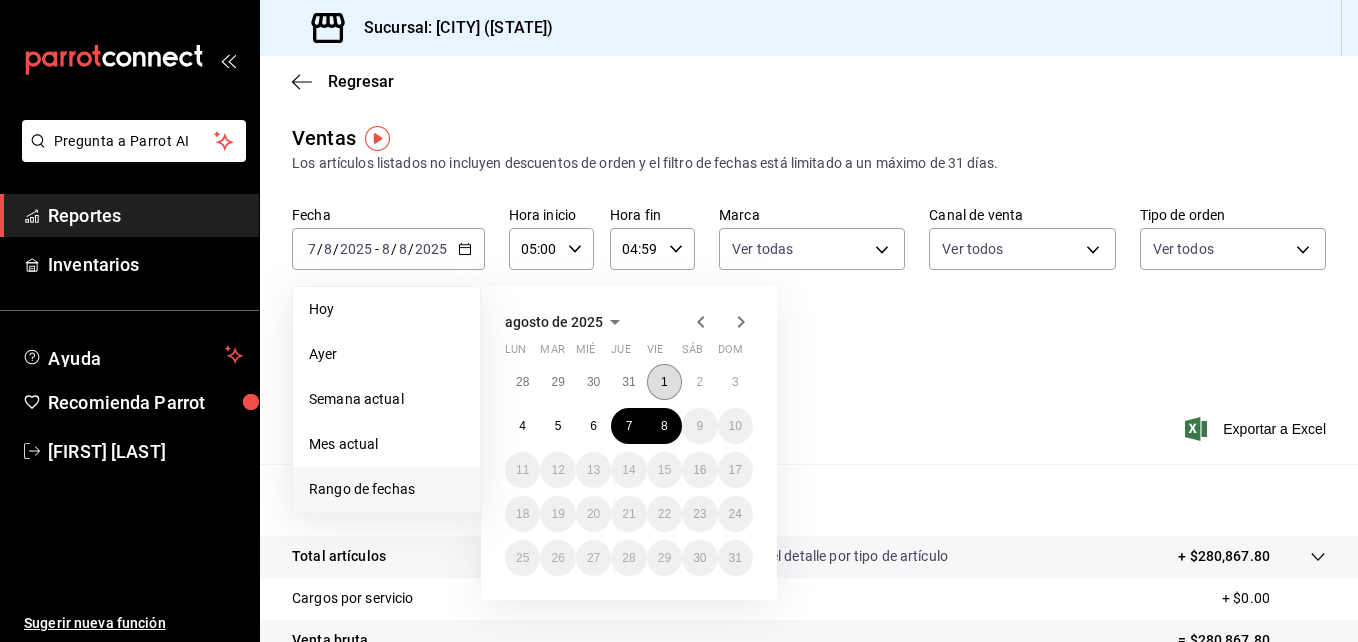 click on "1" at bounding box center [664, 382] 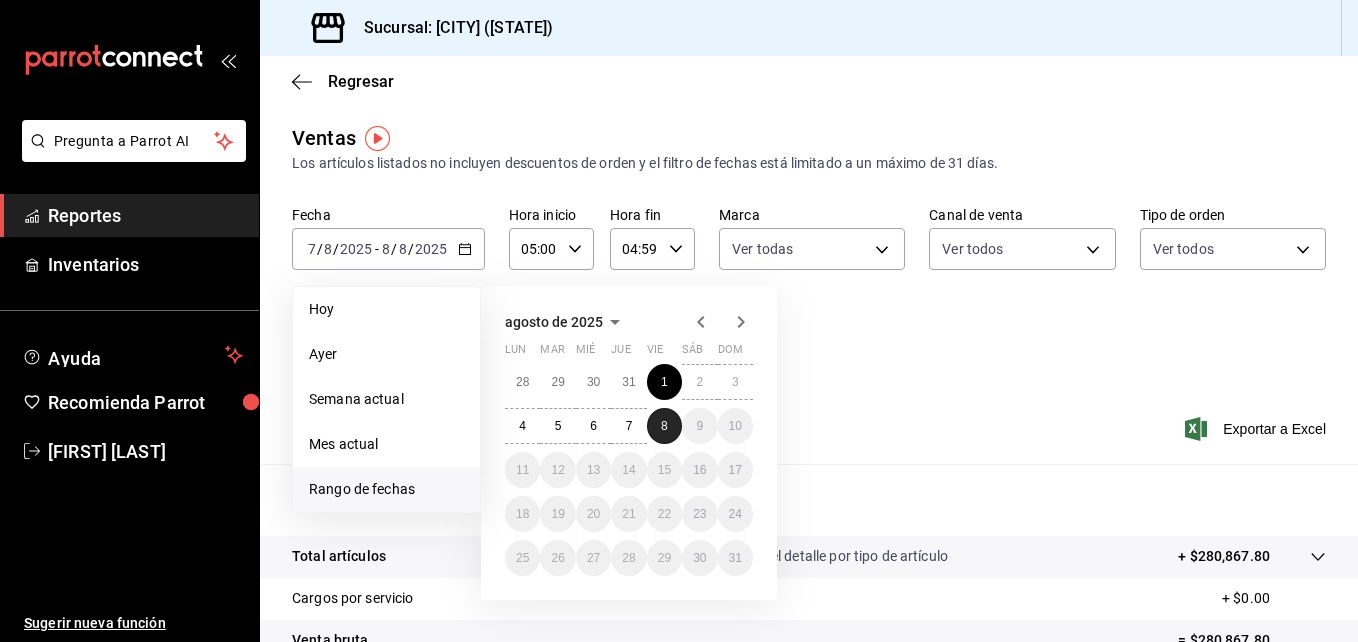 click on "8" at bounding box center (664, 426) 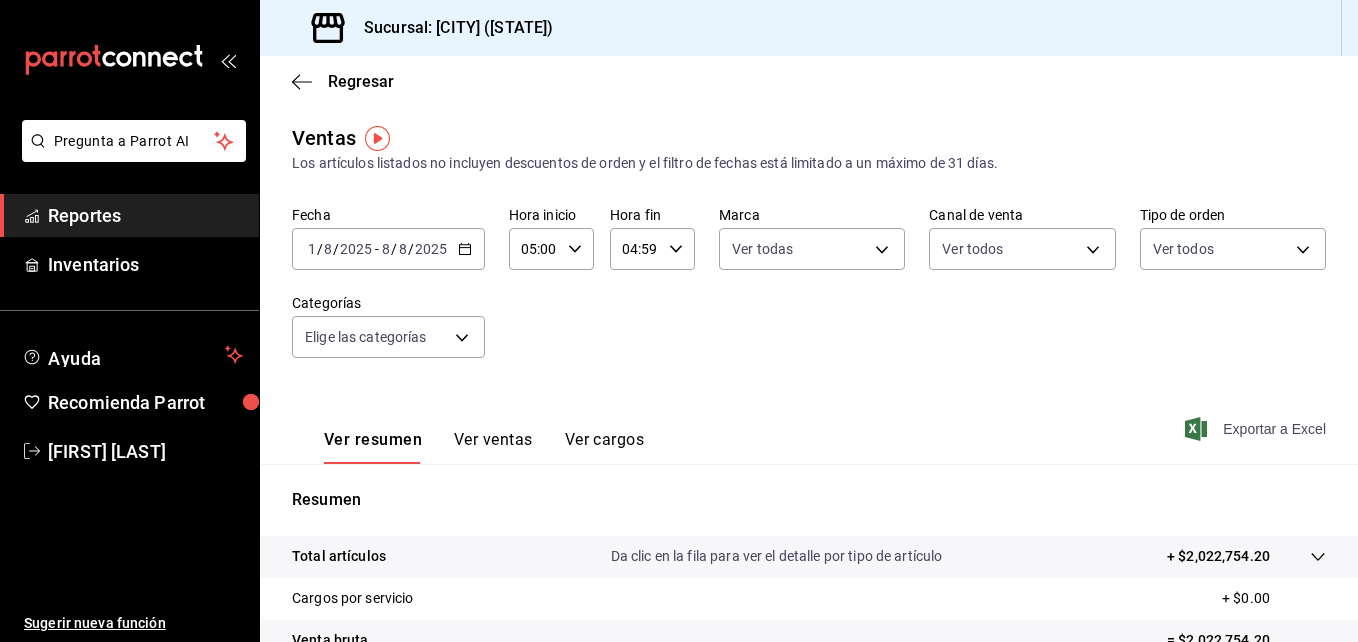 click on "Exportar a Excel" at bounding box center [1257, 429] 